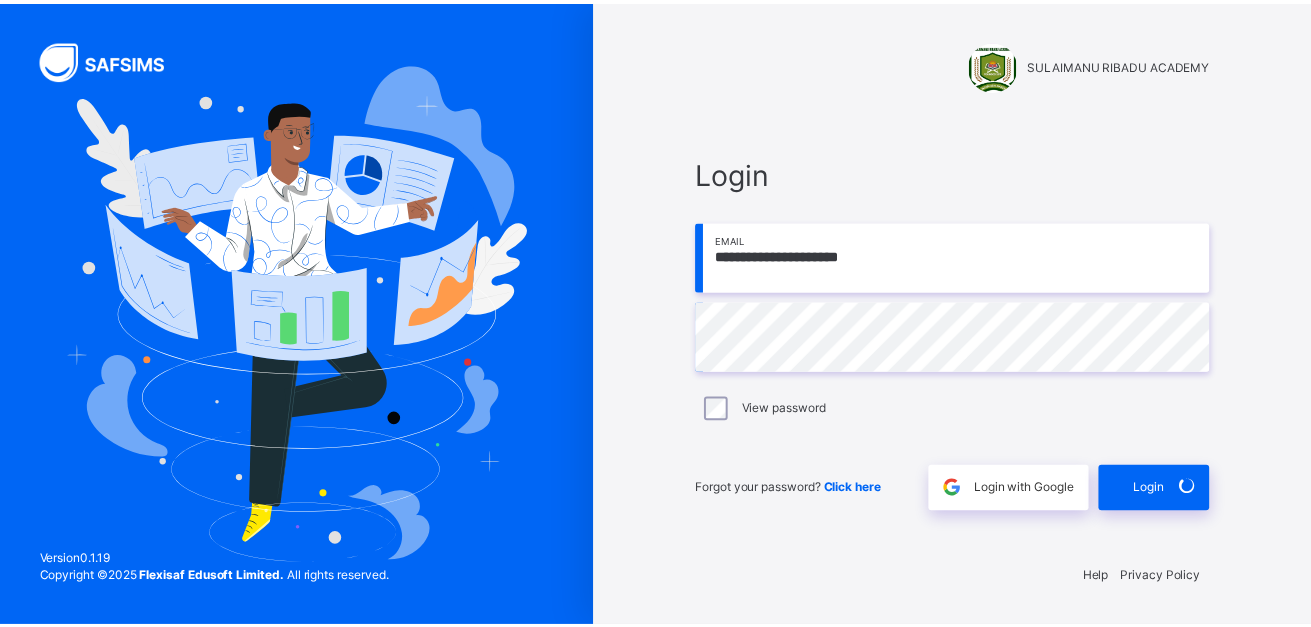 scroll, scrollTop: 0, scrollLeft: 0, axis: both 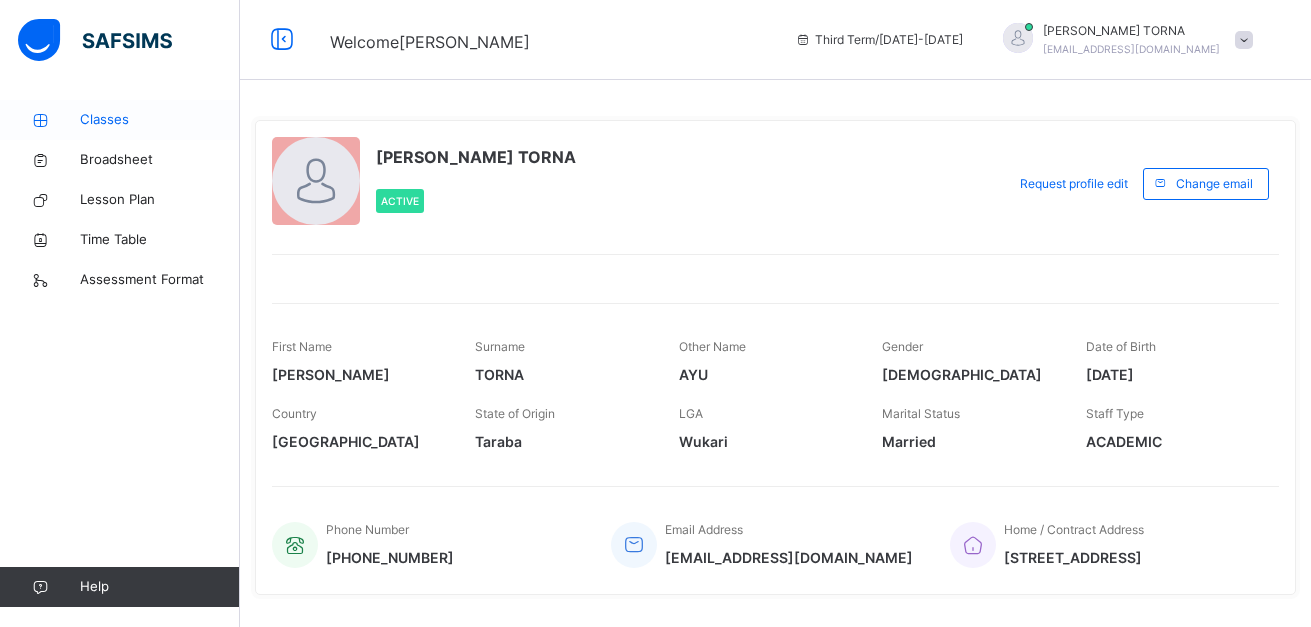 click on "Classes" at bounding box center (160, 120) 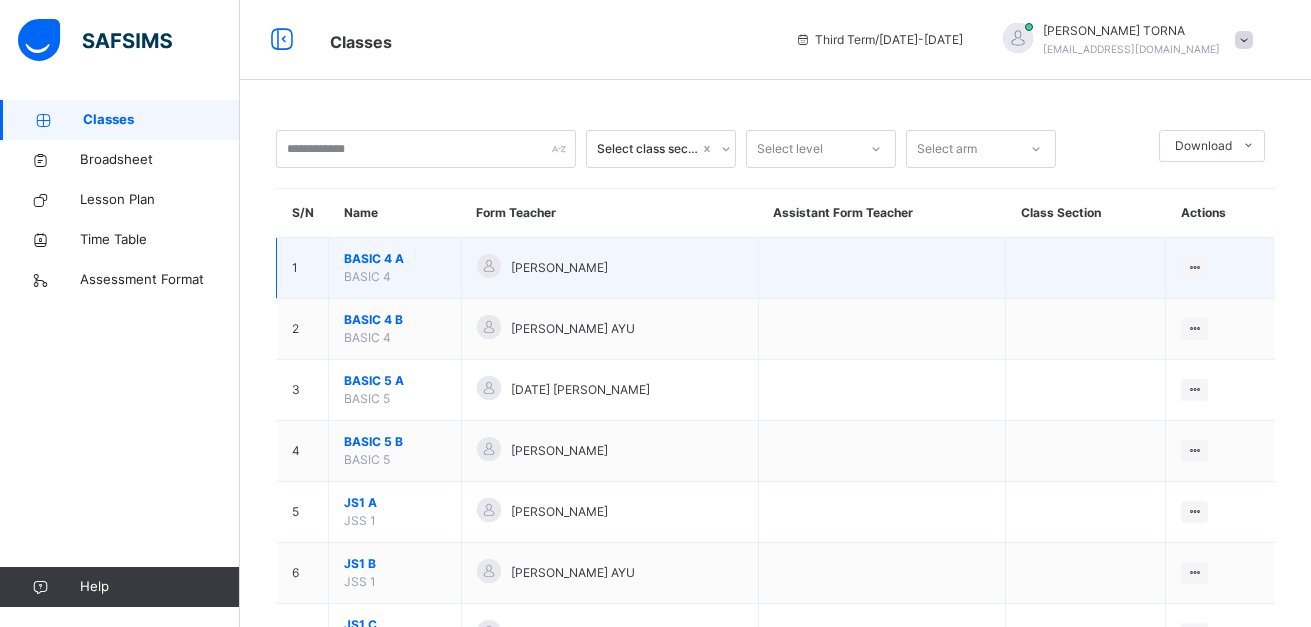 click on "BASIC 4   A" at bounding box center [395, 259] 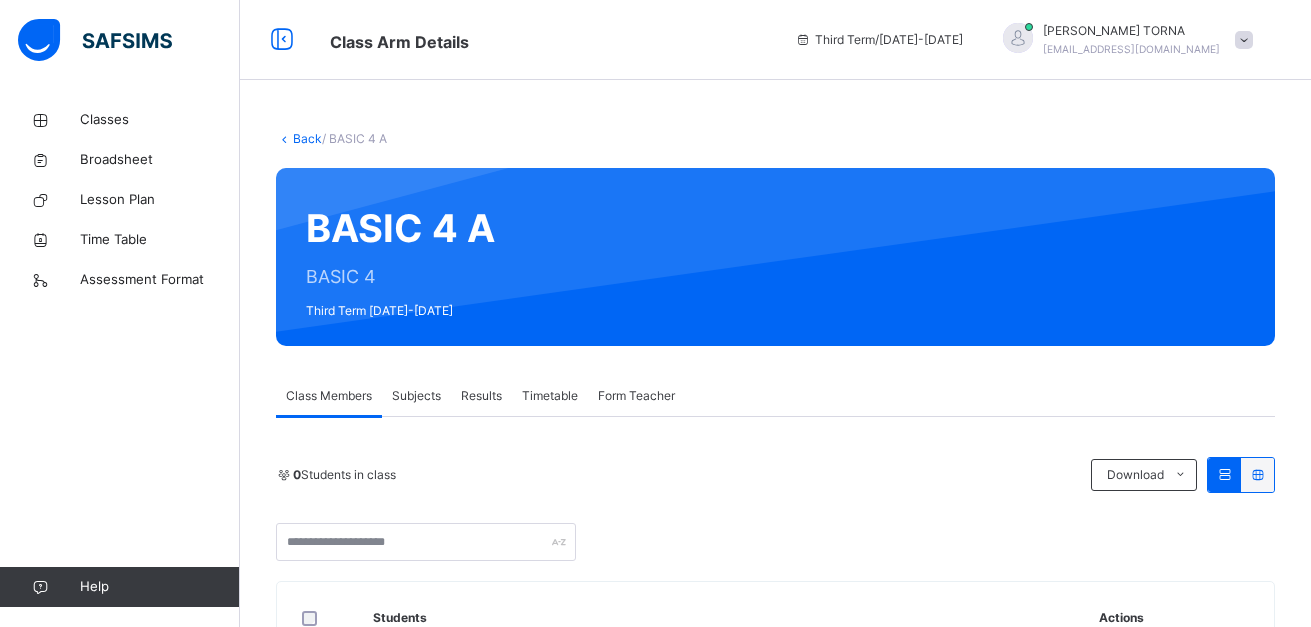 click on "Subjects" at bounding box center [416, 396] 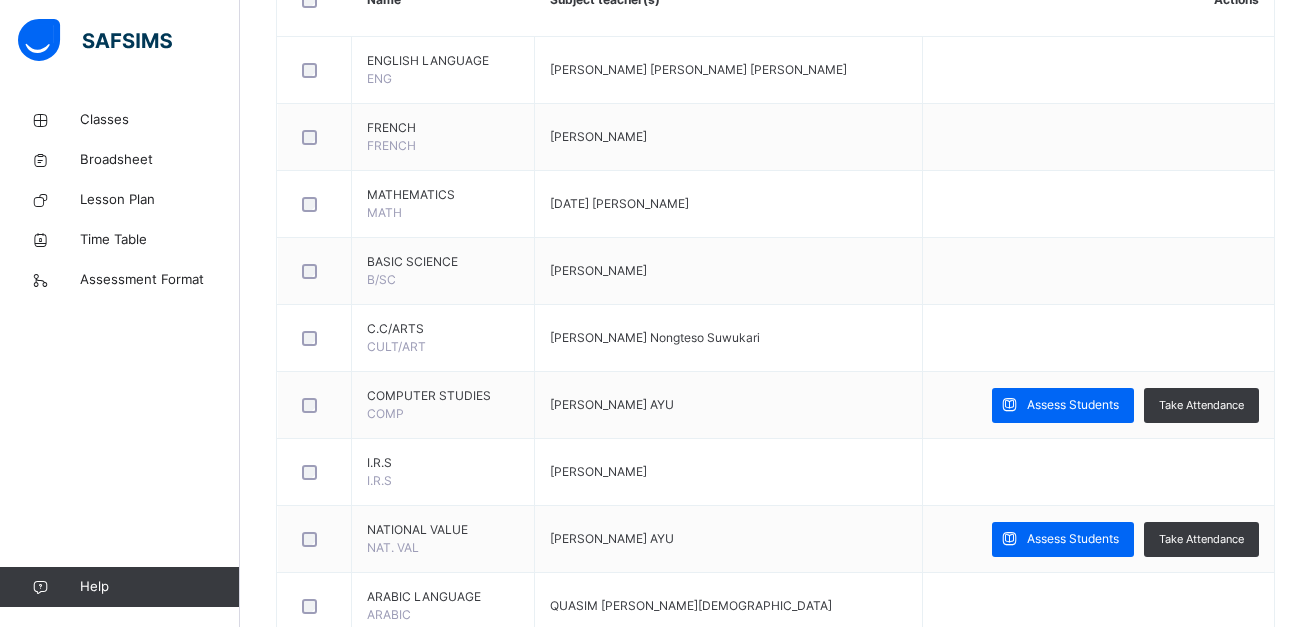 scroll, scrollTop: 700, scrollLeft: 0, axis: vertical 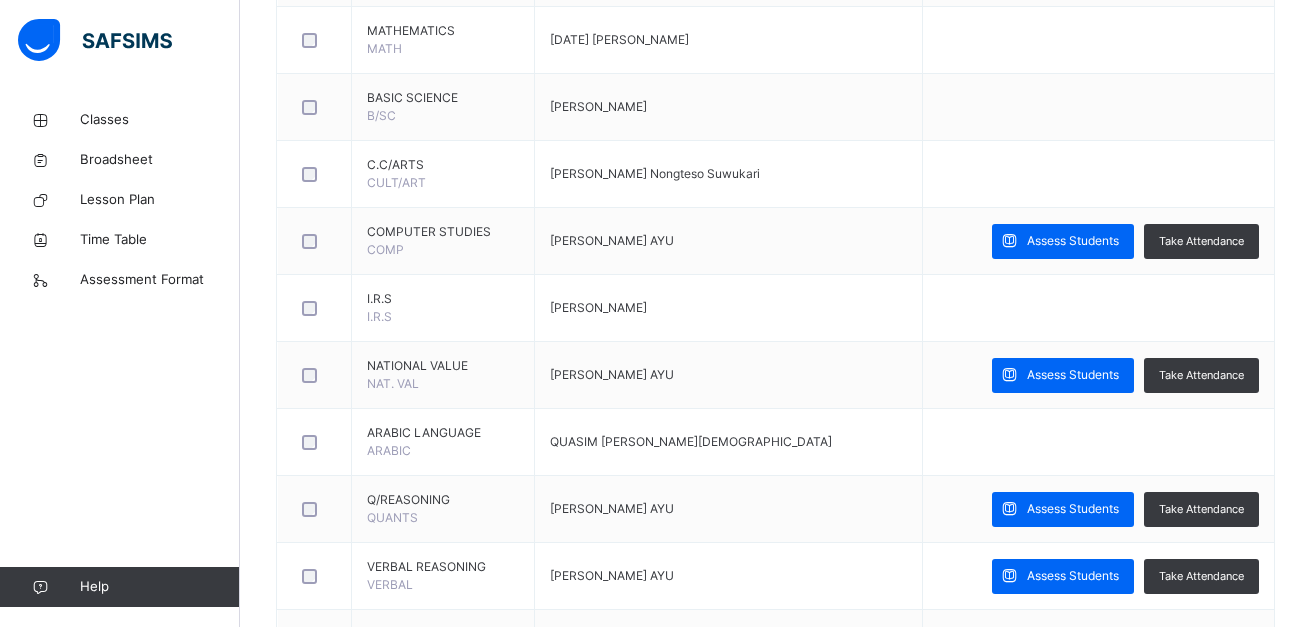 drag, startPoint x: 1039, startPoint y: 378, endPoint x: 743, endPoint y: 396, distance: 296.54678 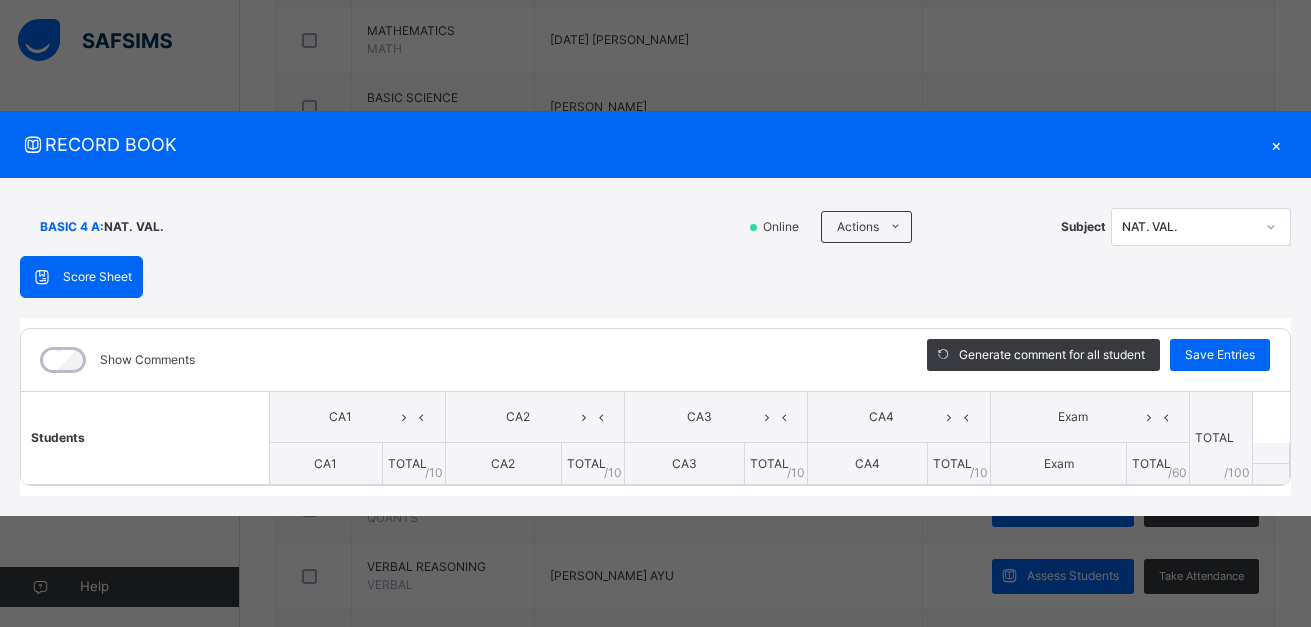 scroll, scrollTop: 0, scrollLeft: 0, axis: both 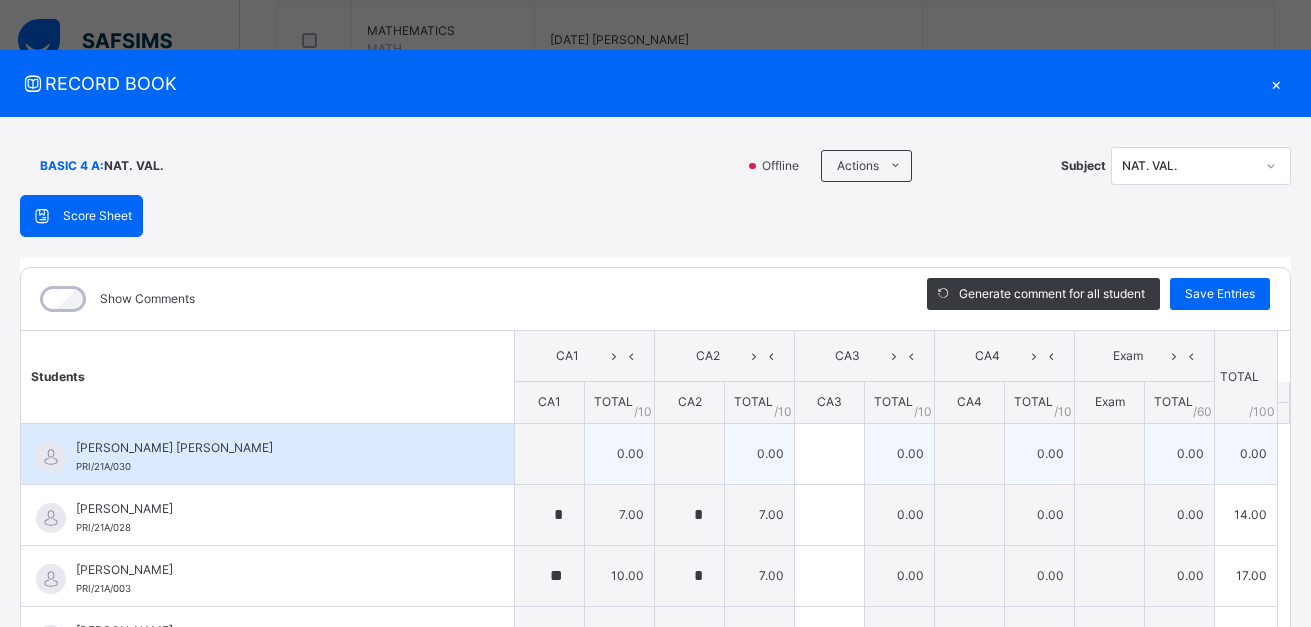 type on "*" 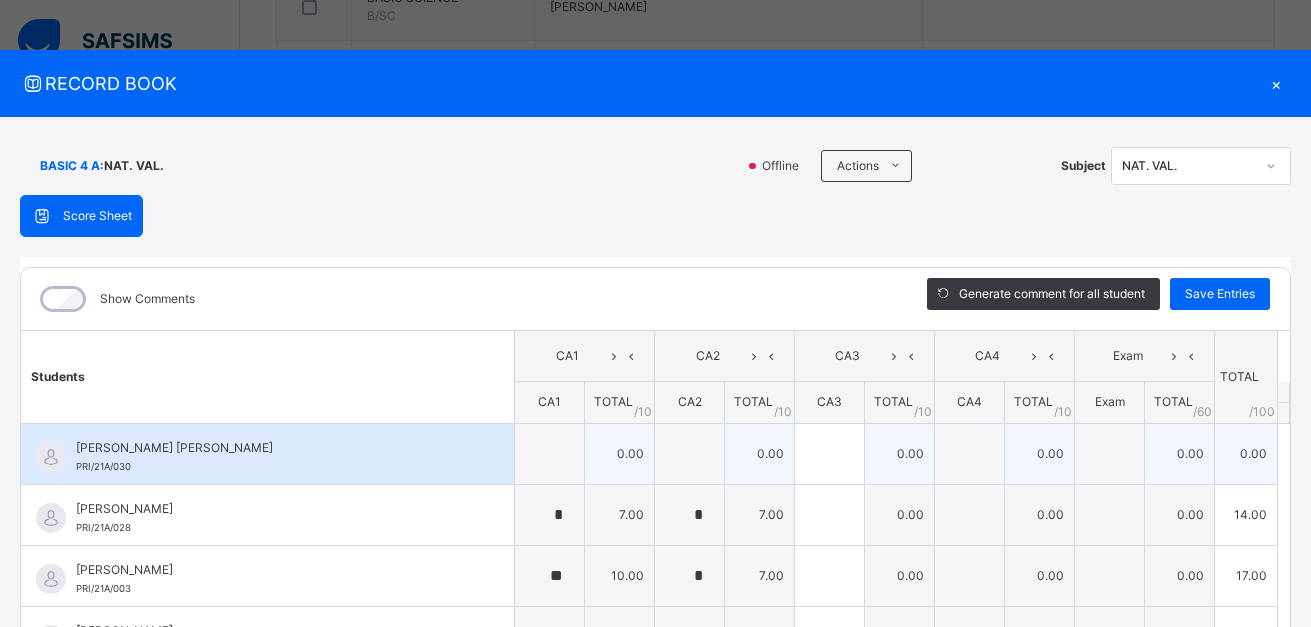 click at bounding box center (689, 454) 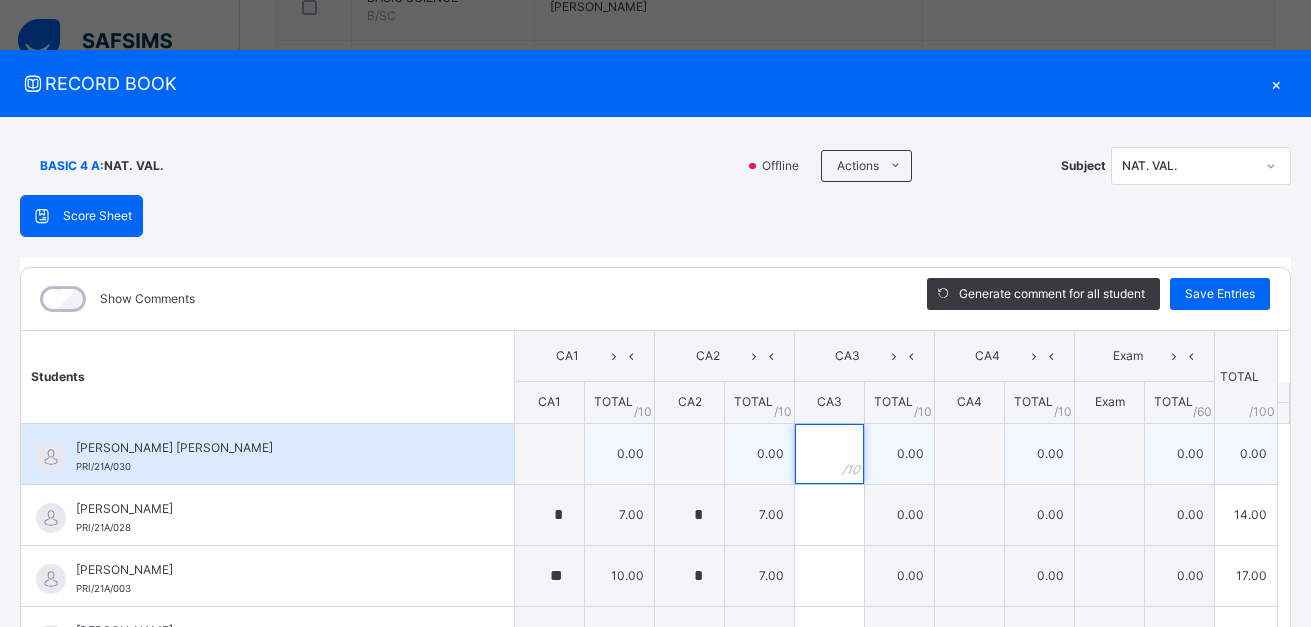 click at bounding box center (829, 454) 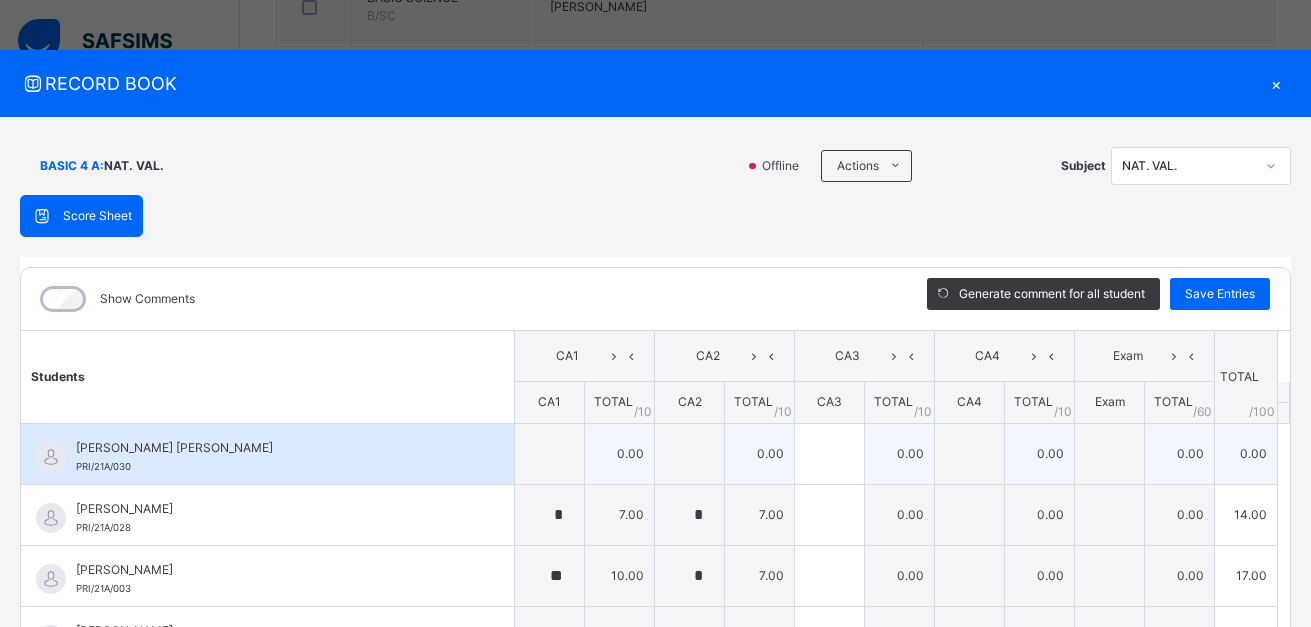 click at bounding box center [969, 454] 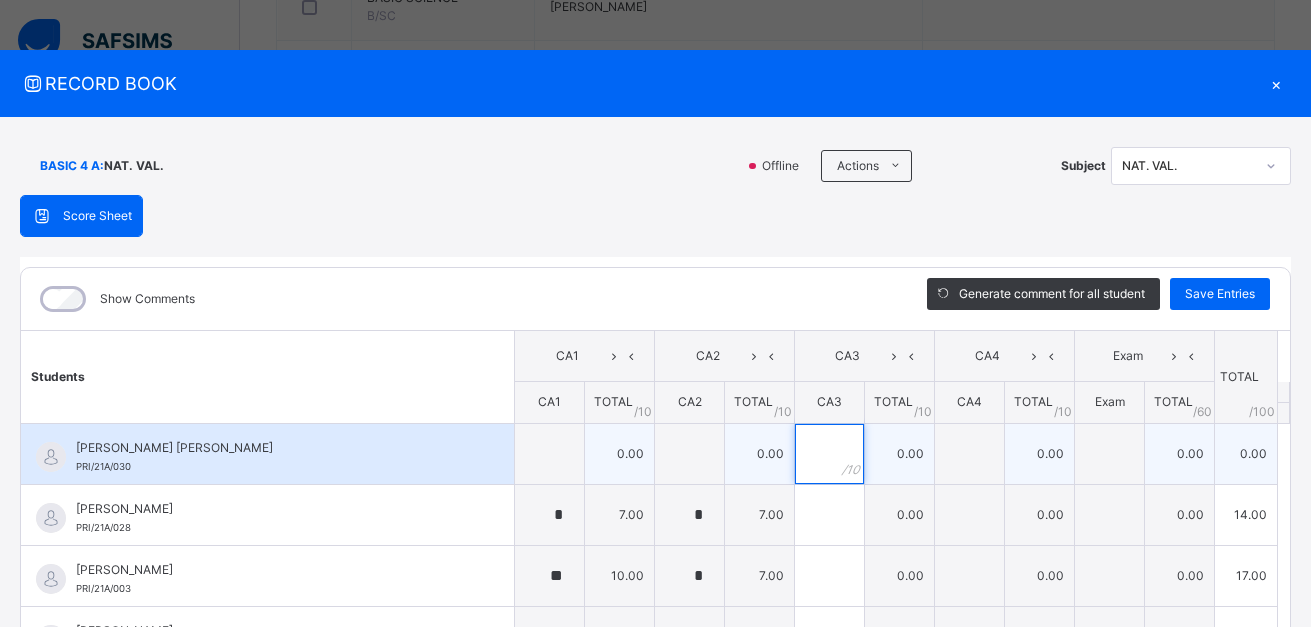 click at bounding box center (829, 454) 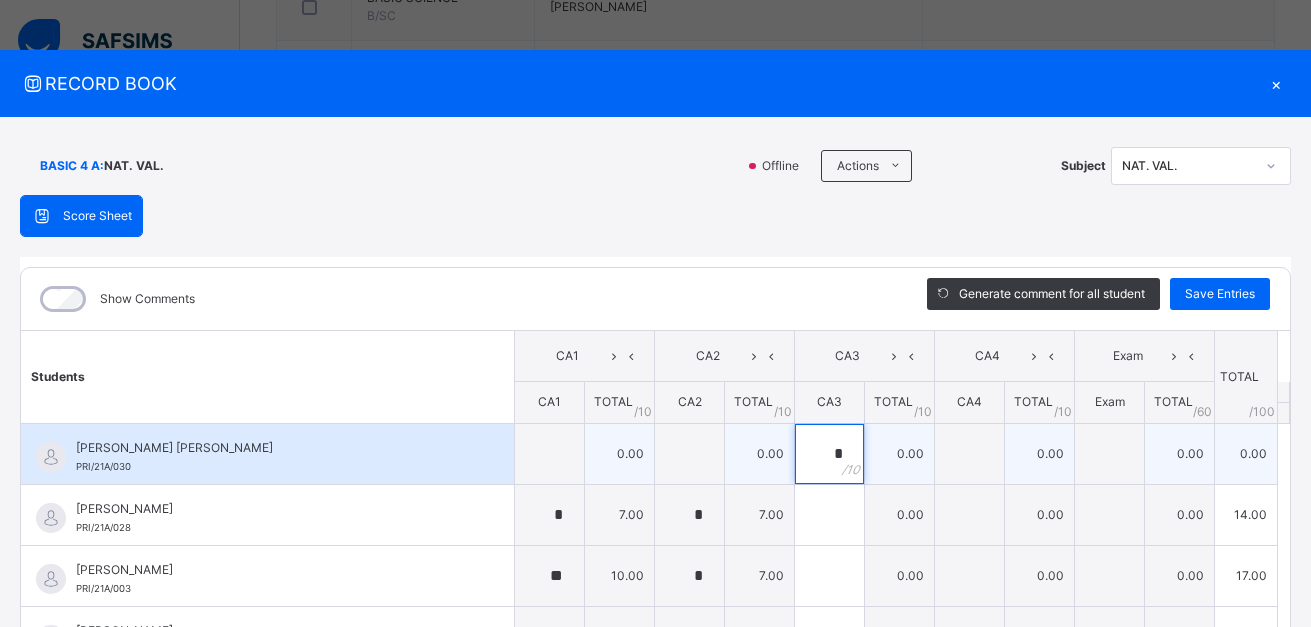 type on "*" 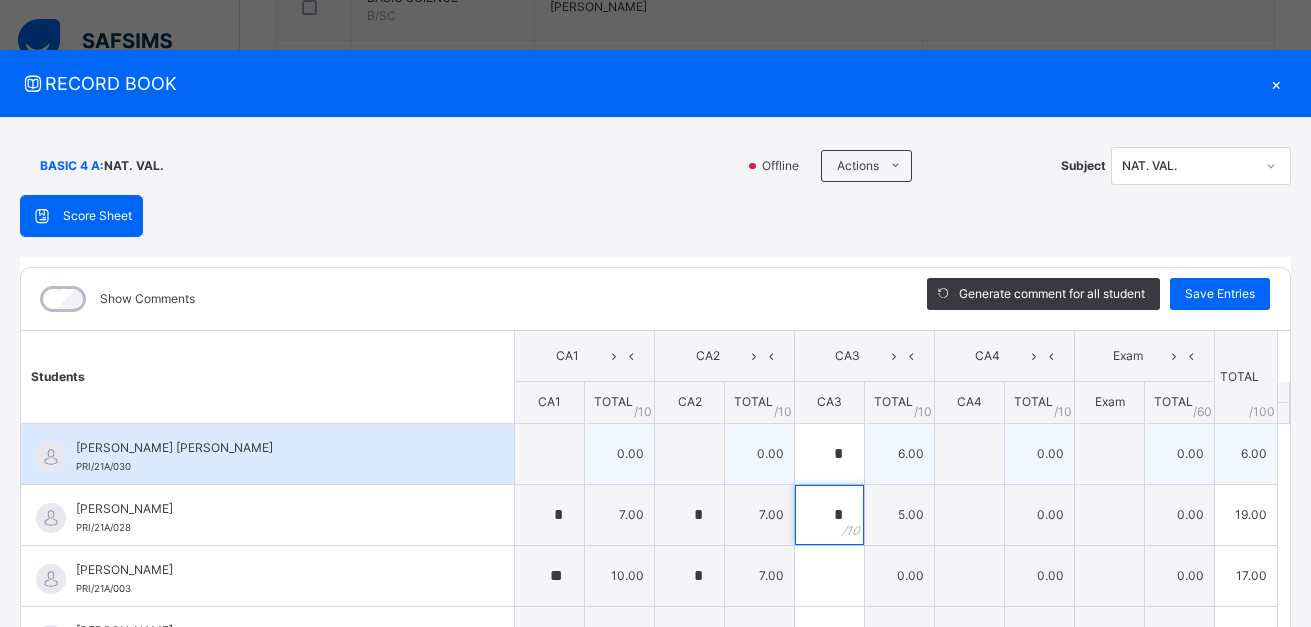 type on "*" 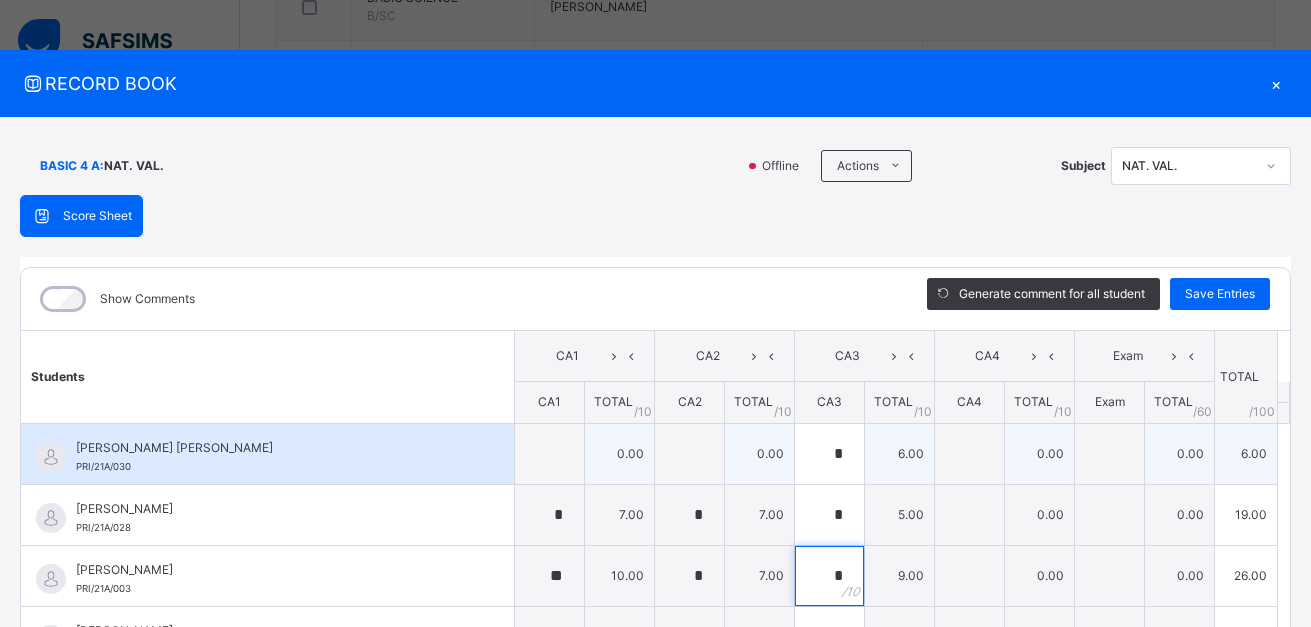 type on "*" 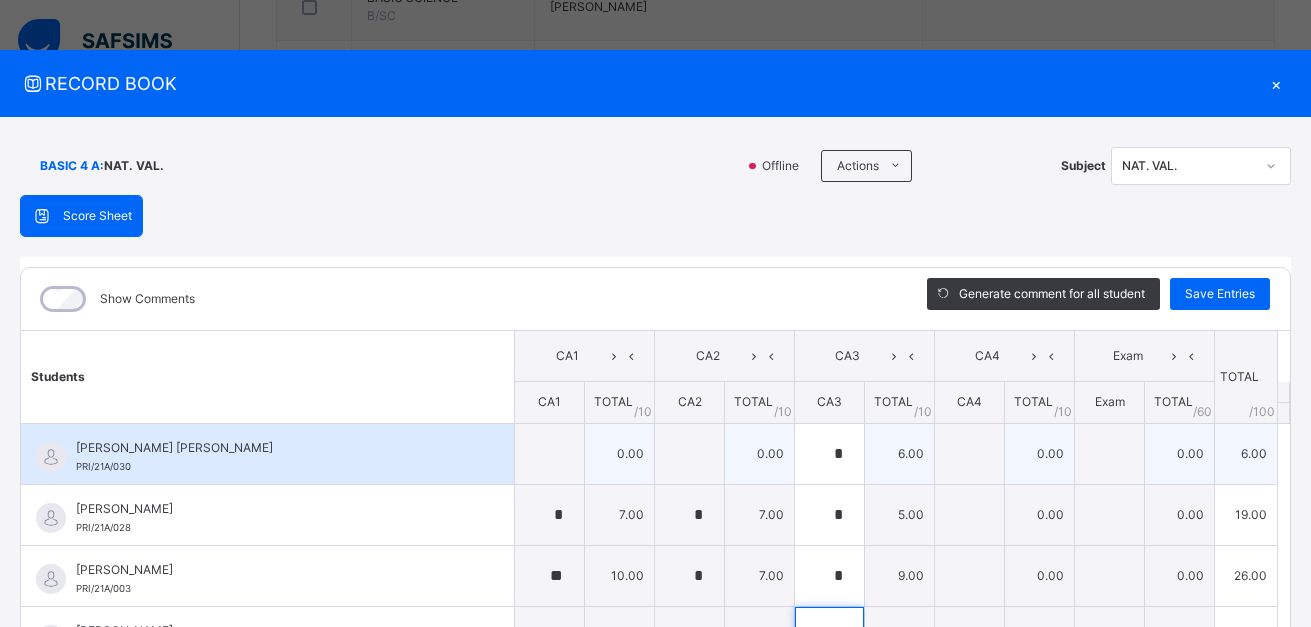 scroll, scrollTop: 40, scrollLeft: 0, axis: vertical 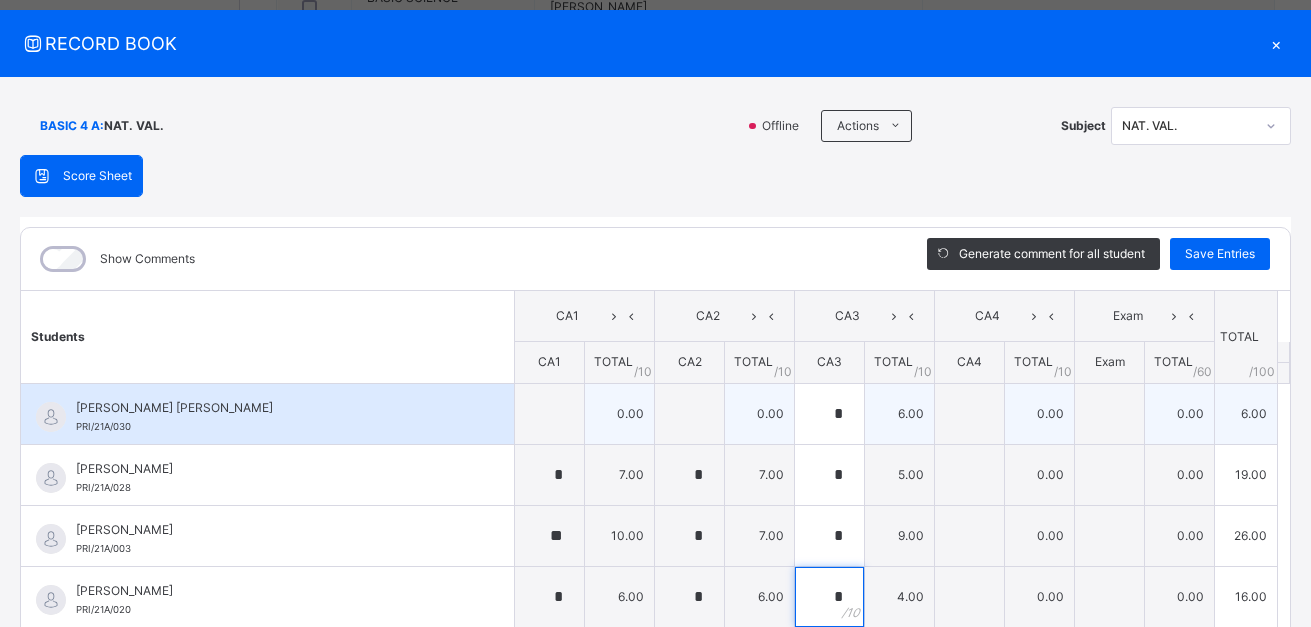 type on "*" 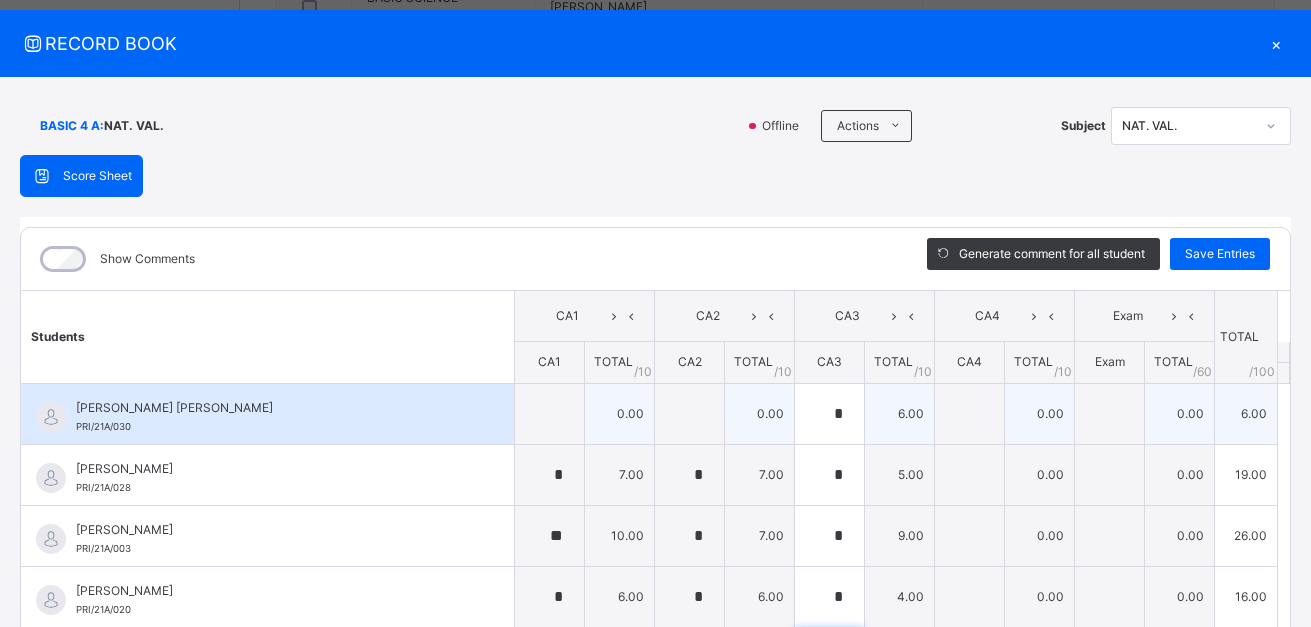 scroll, scrollTop: 284, scrollLeft: 0, axis: vertical 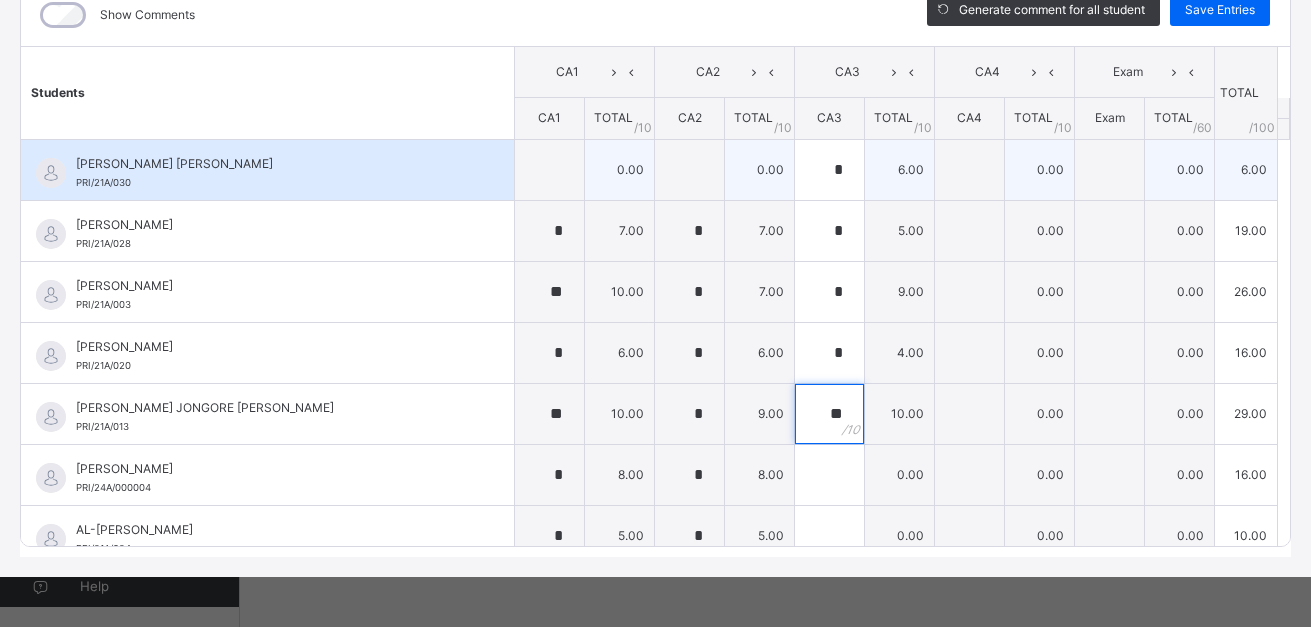 type on "**" 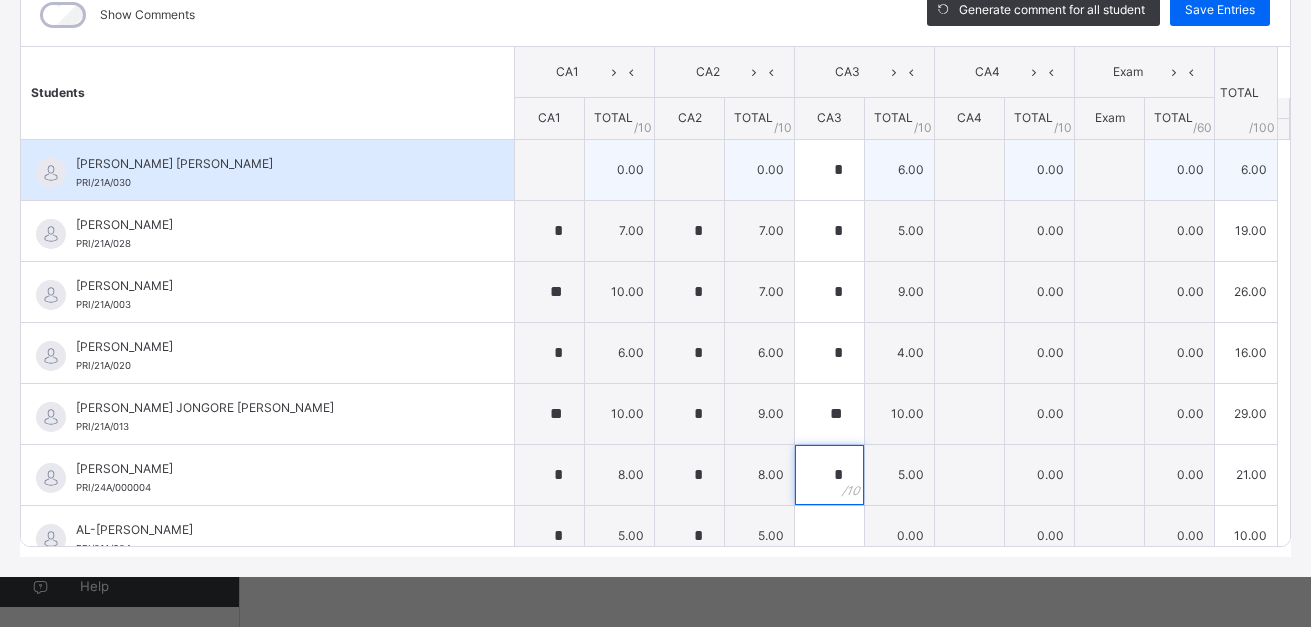 type on "*" 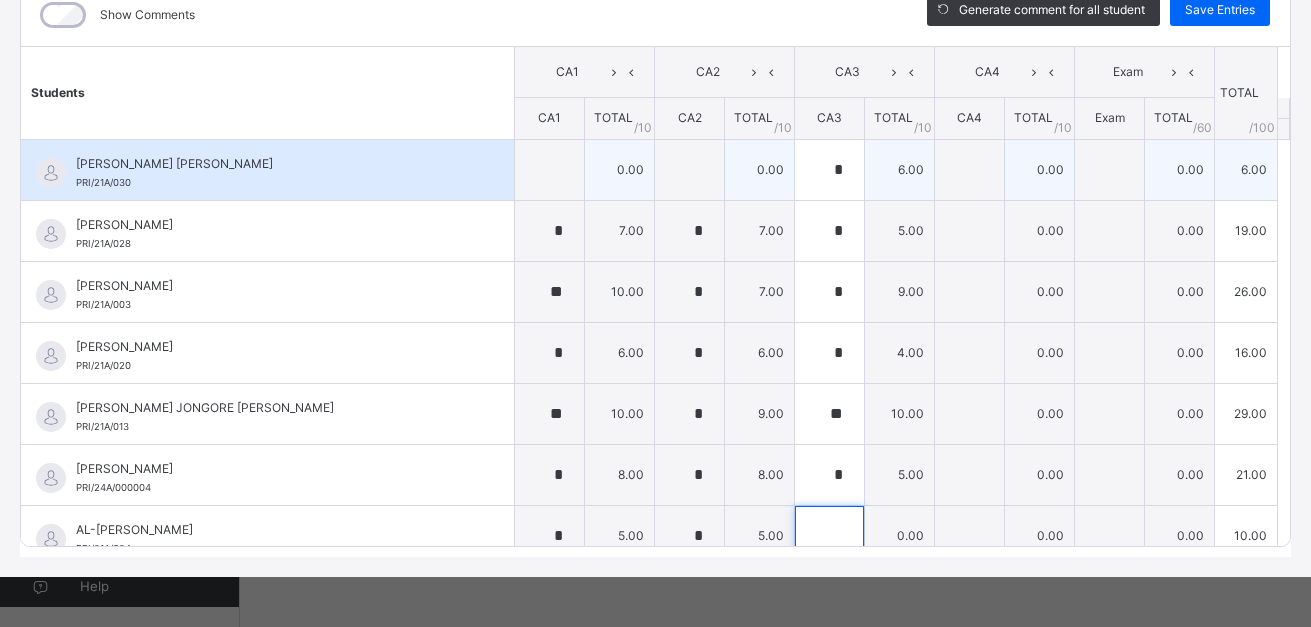 scroll, scrollTop: 20, scrollLeft: 0, axis: vertical 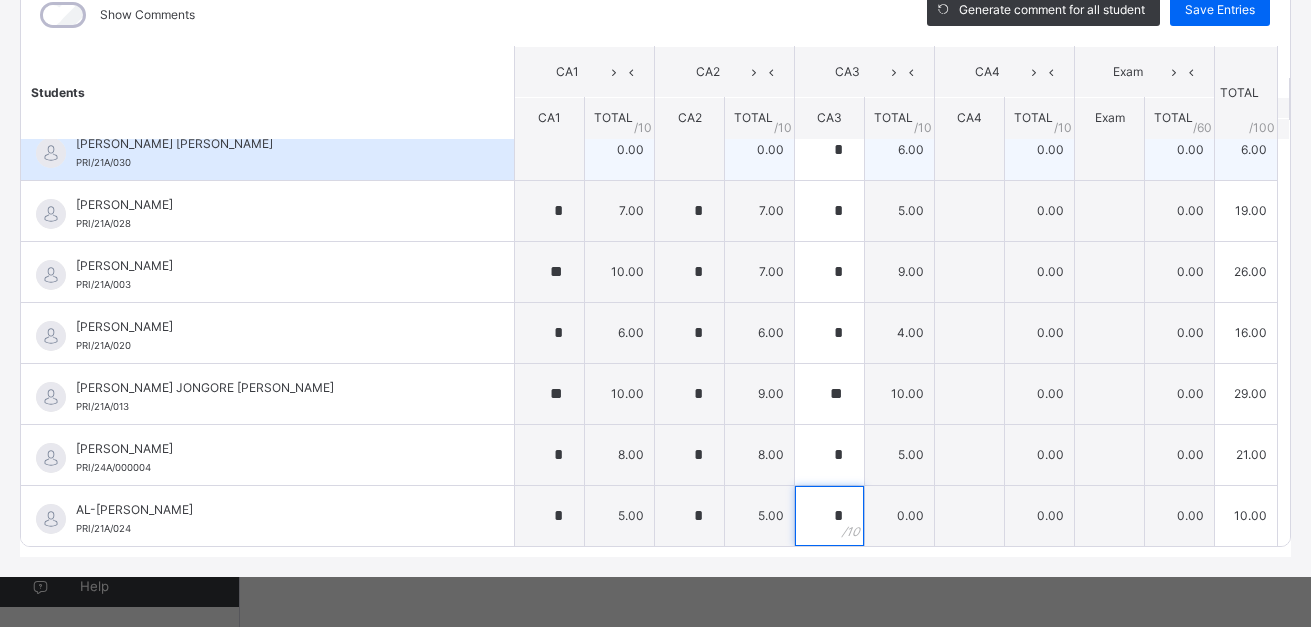 type on "*" 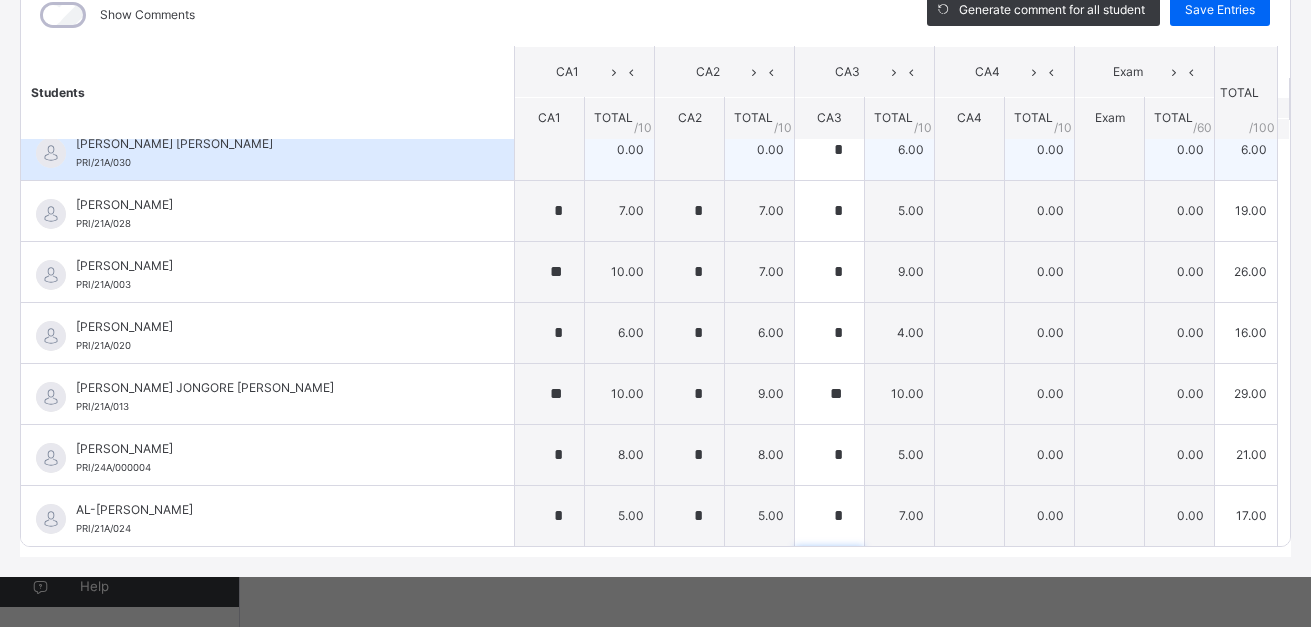 scroll, scrollTop: 301, scrollLeft: 0, axis: vertical 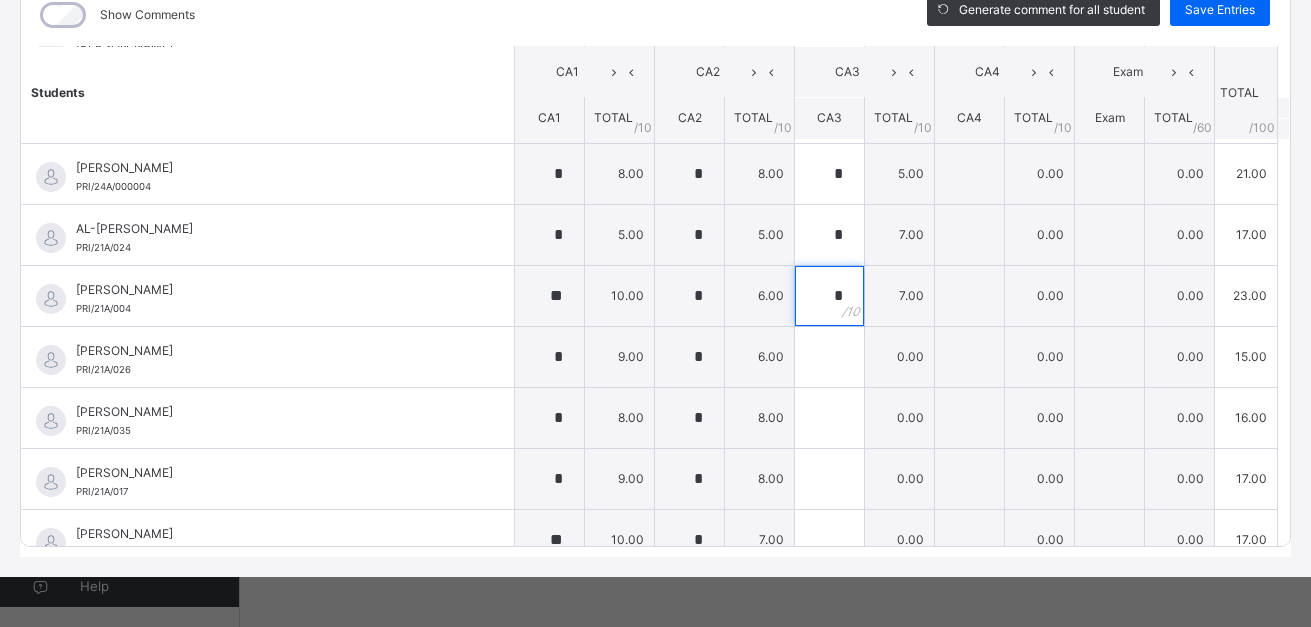 type on "*" 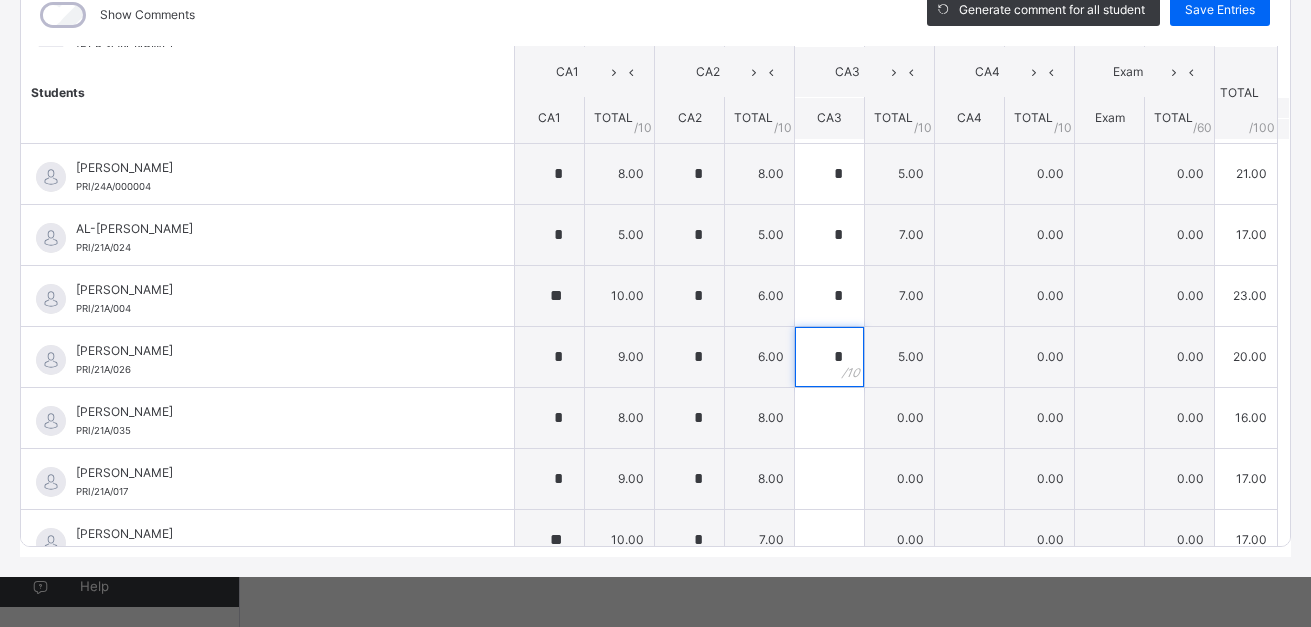 type on "*" 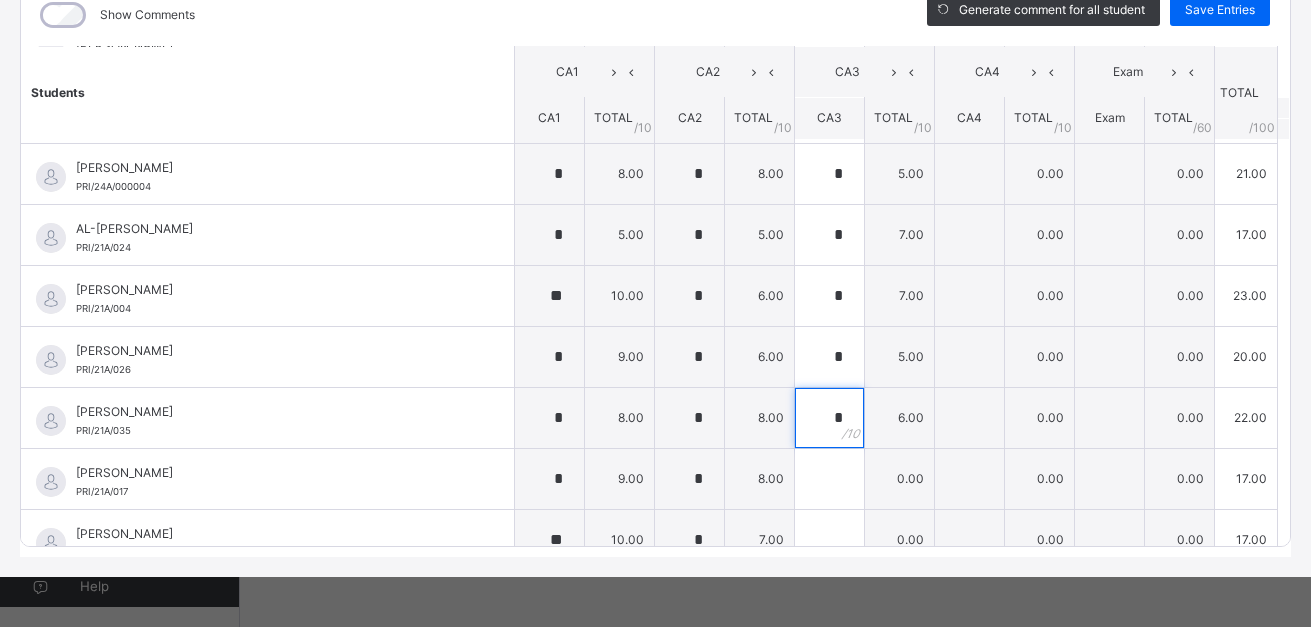 type on "*" 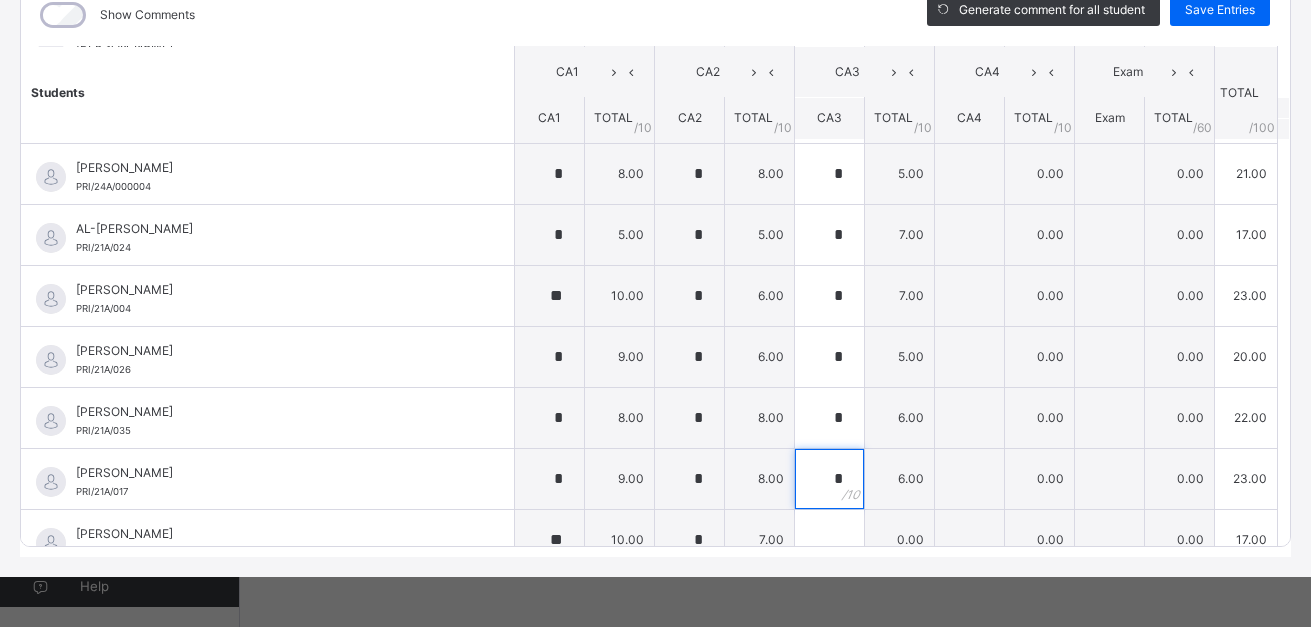 type on "*" 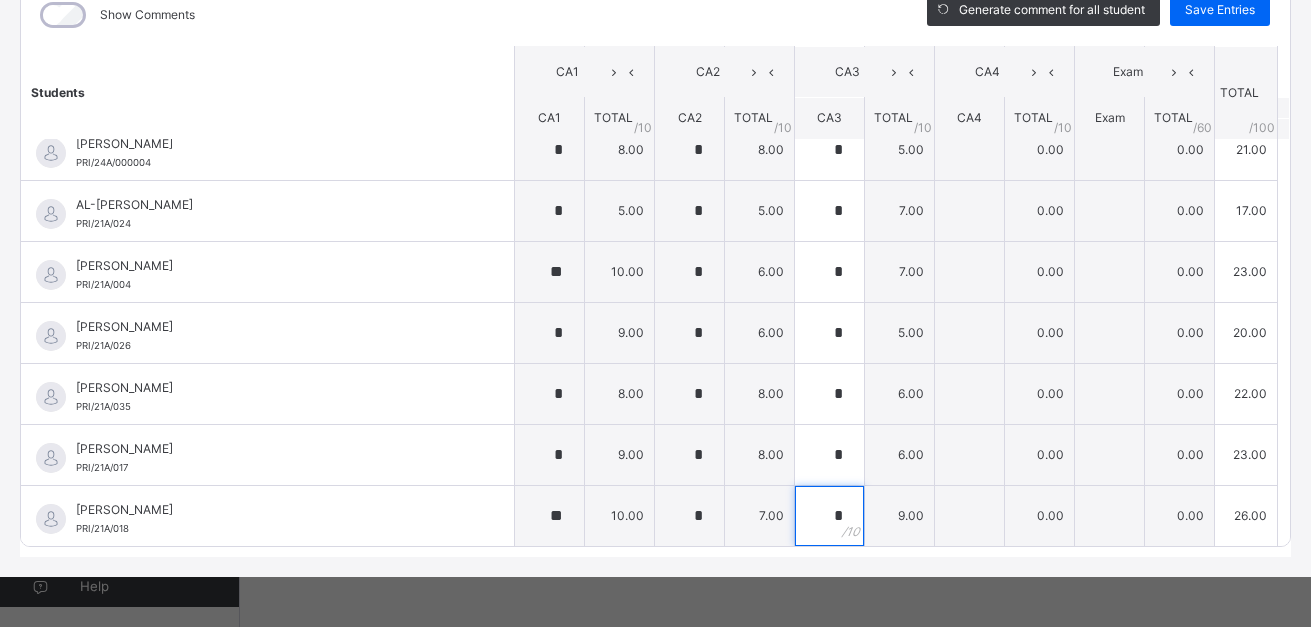 type on "*" 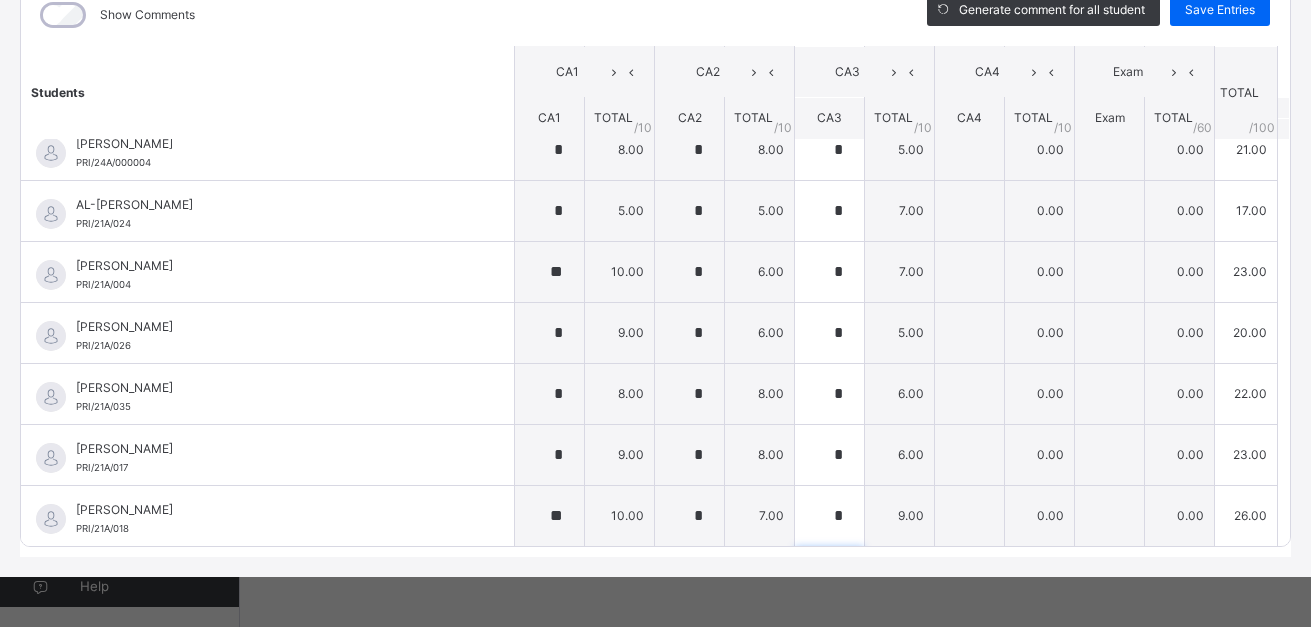 scroll, scrollTop: 606, scrollLeft: 0, axis: vertical 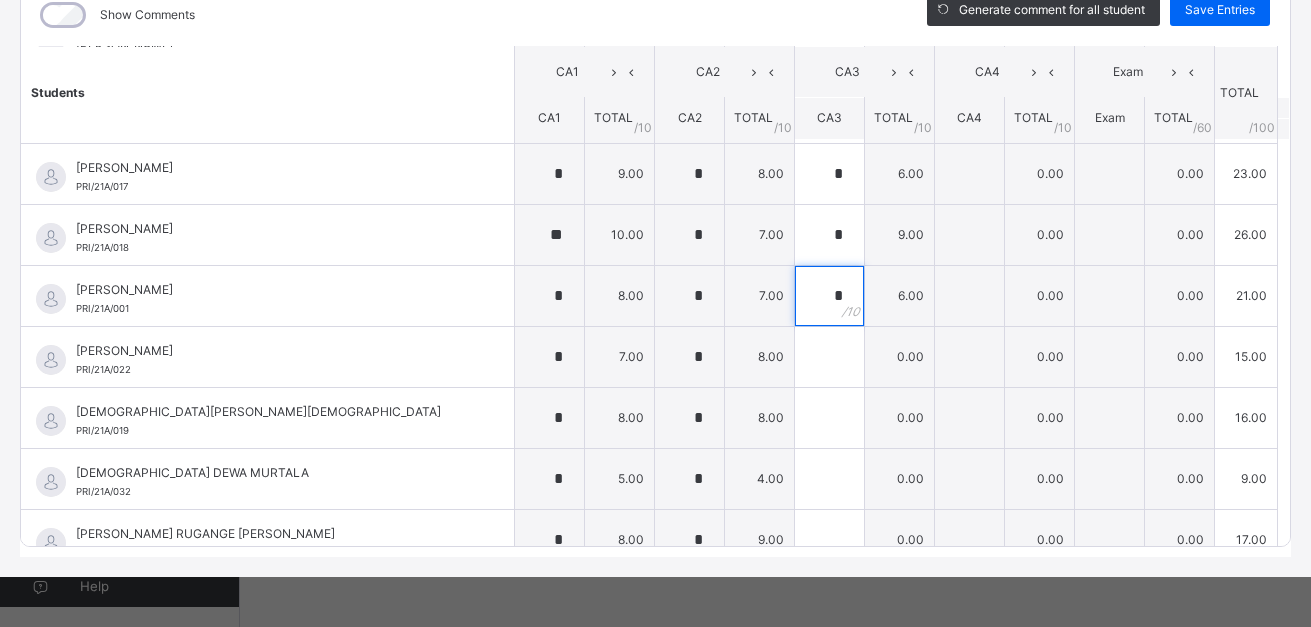 type on "*" 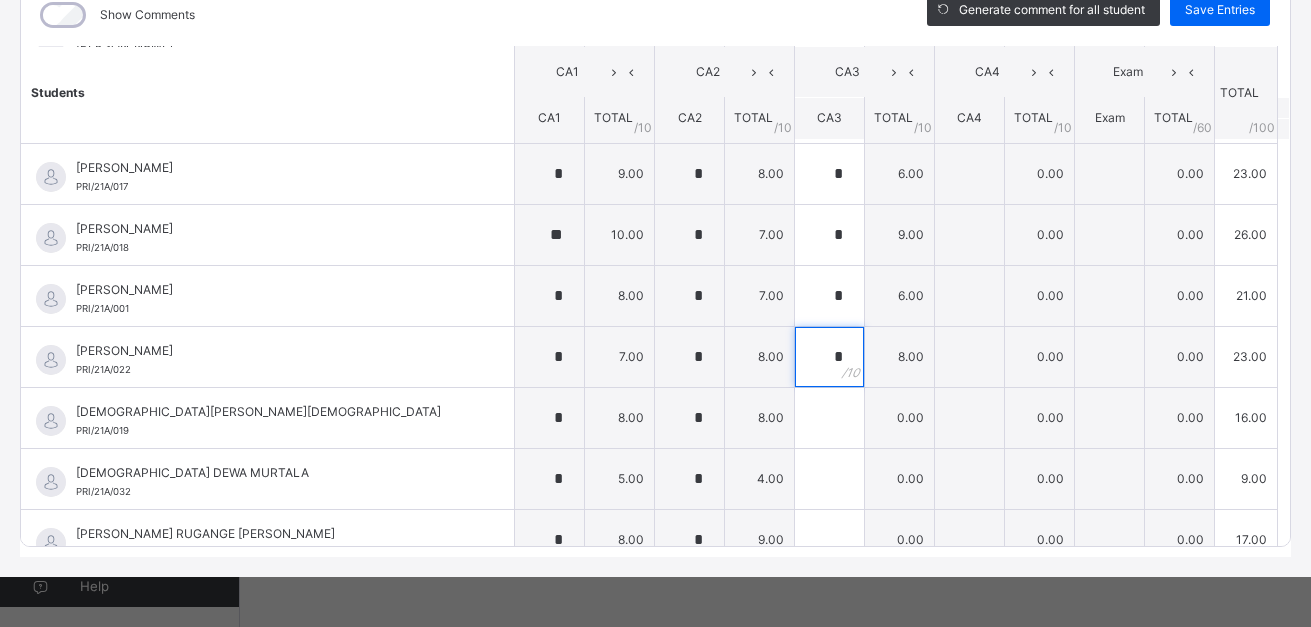 type on "*" 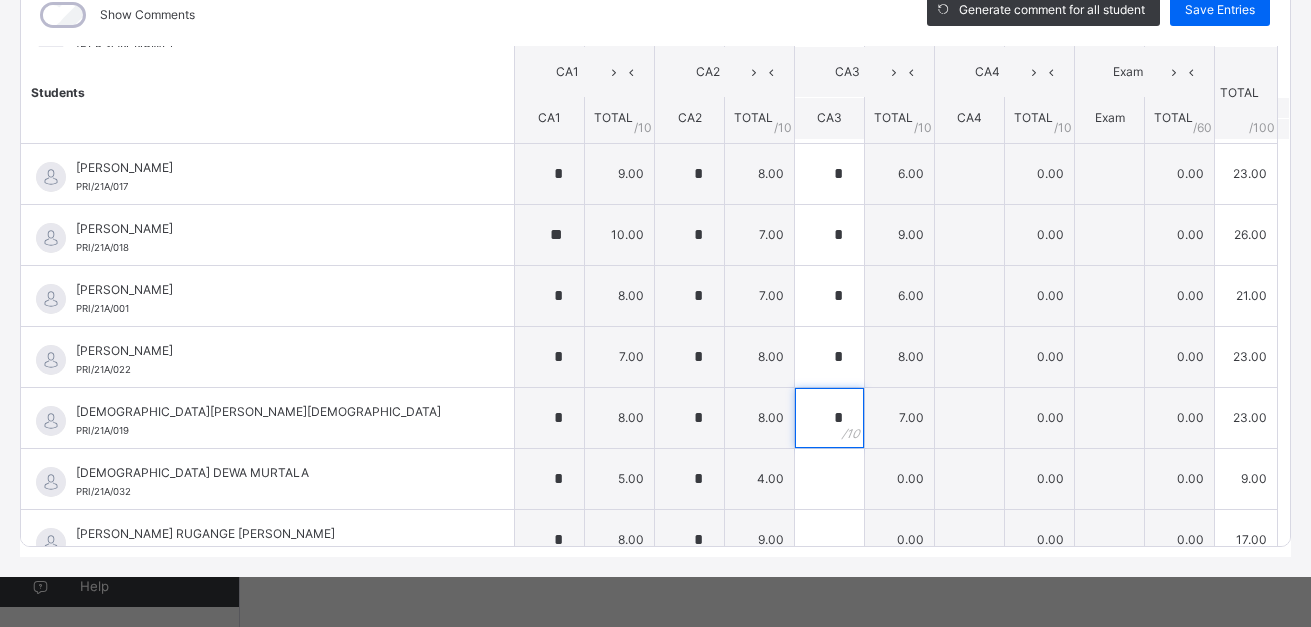 type on "*" 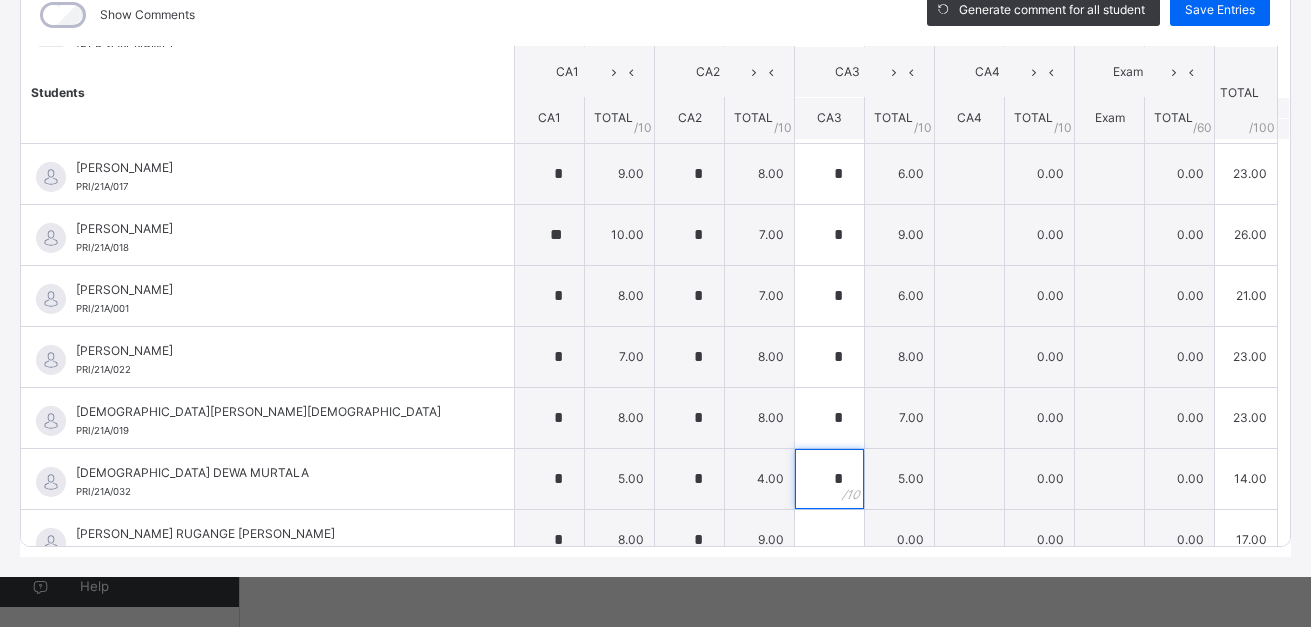 type on "*" 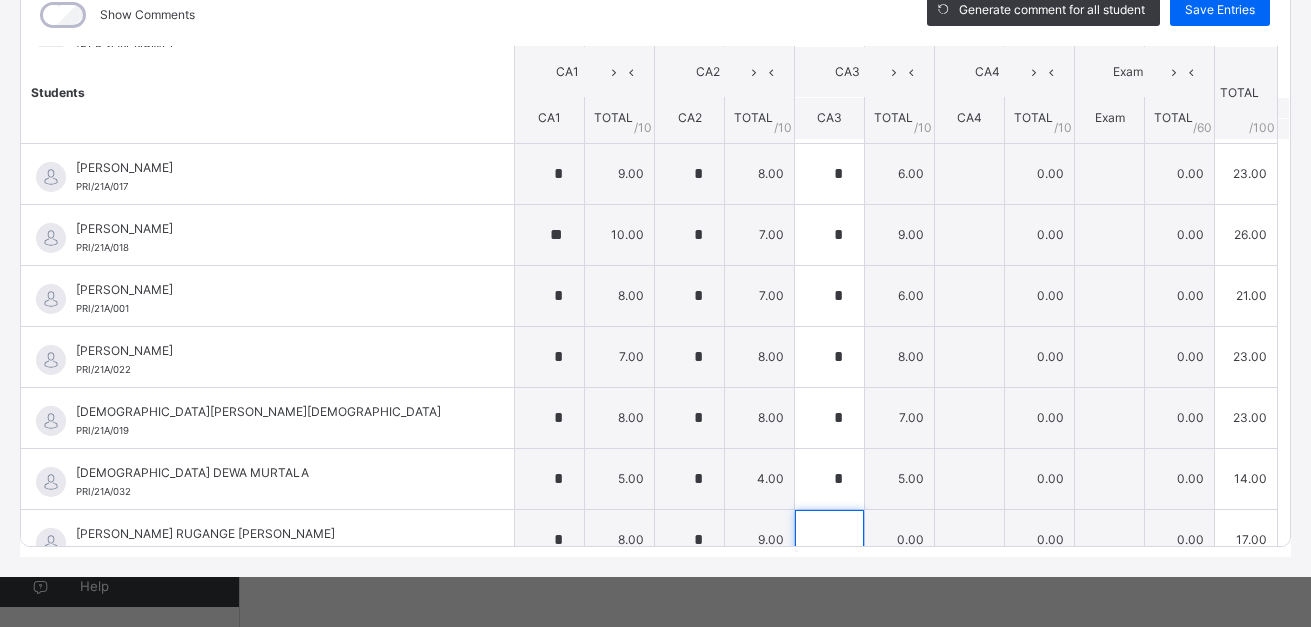 scroll, scrollTop: 630, scrollLeft: 0, axis: vertical 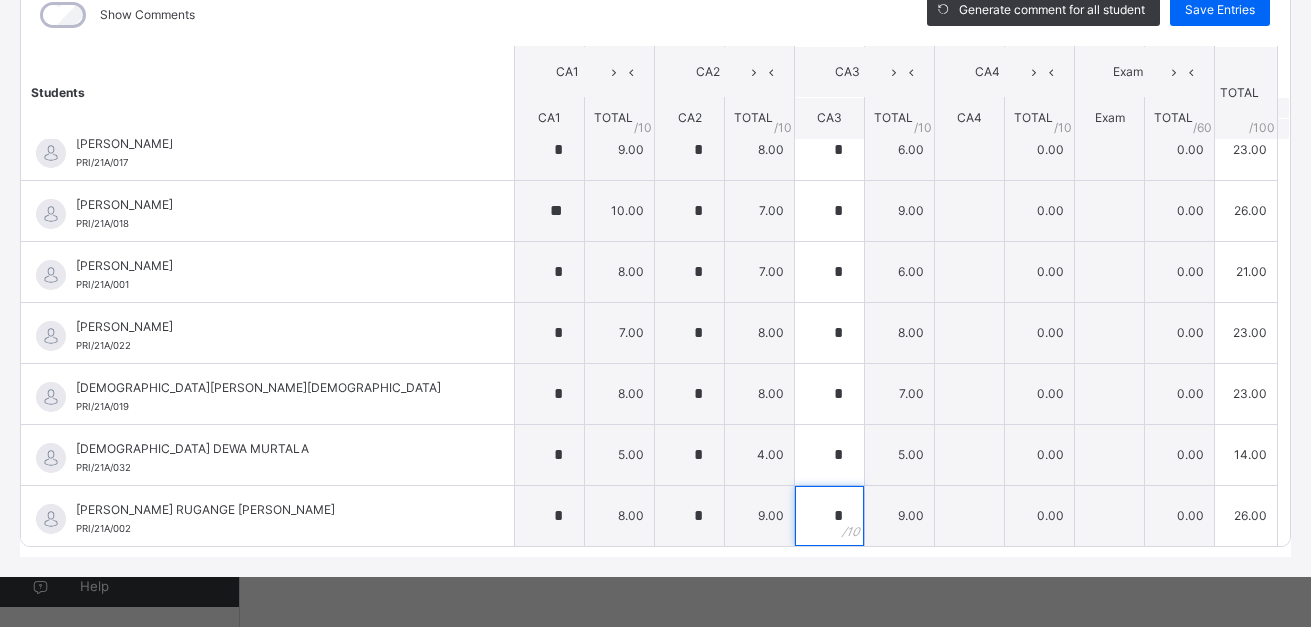 type on "*" 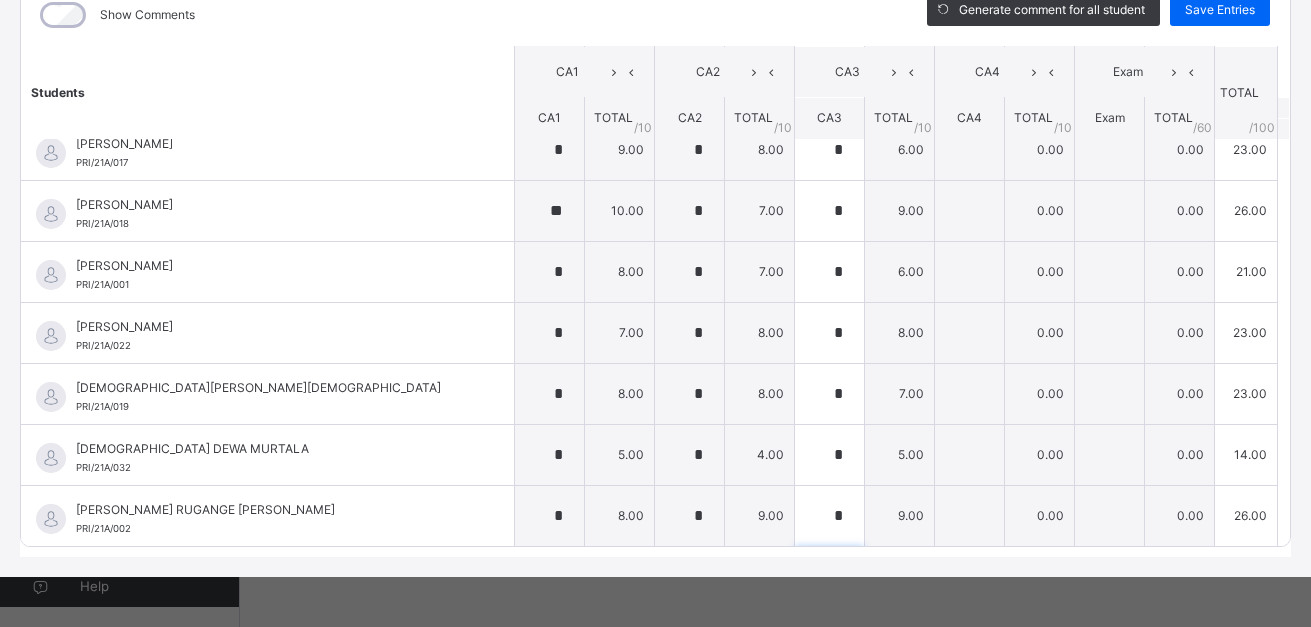 scroll, scrollTop: 911, scrollLeft: 0, axis: vertical 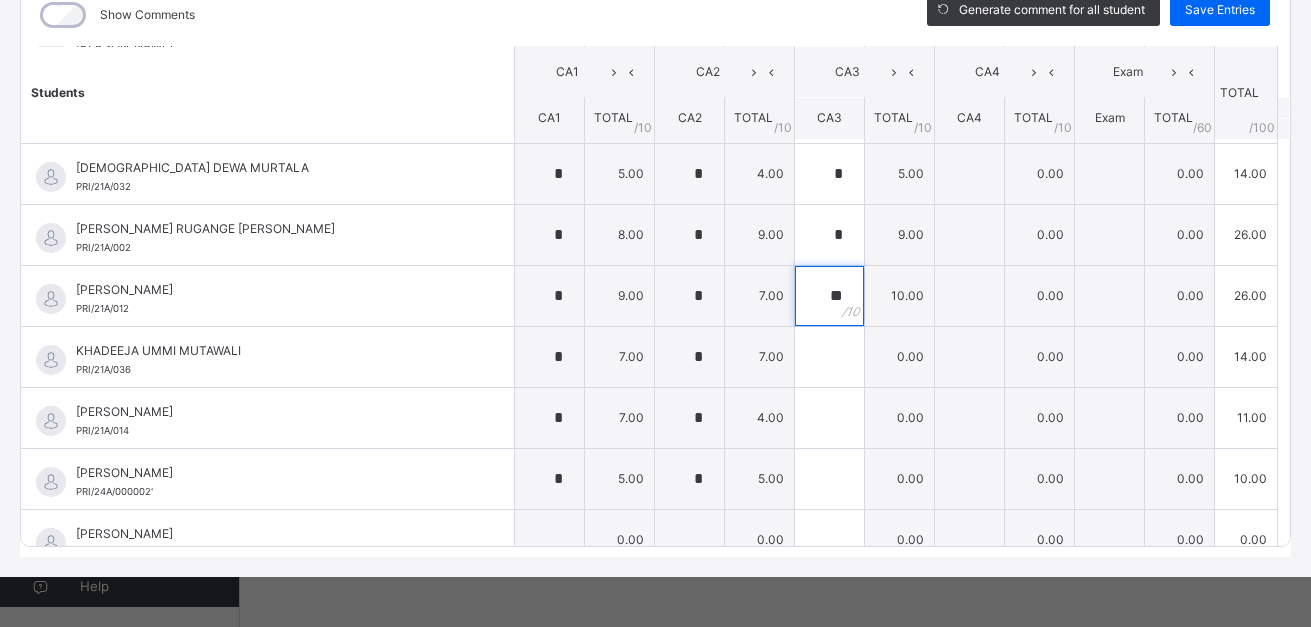 type on "**" 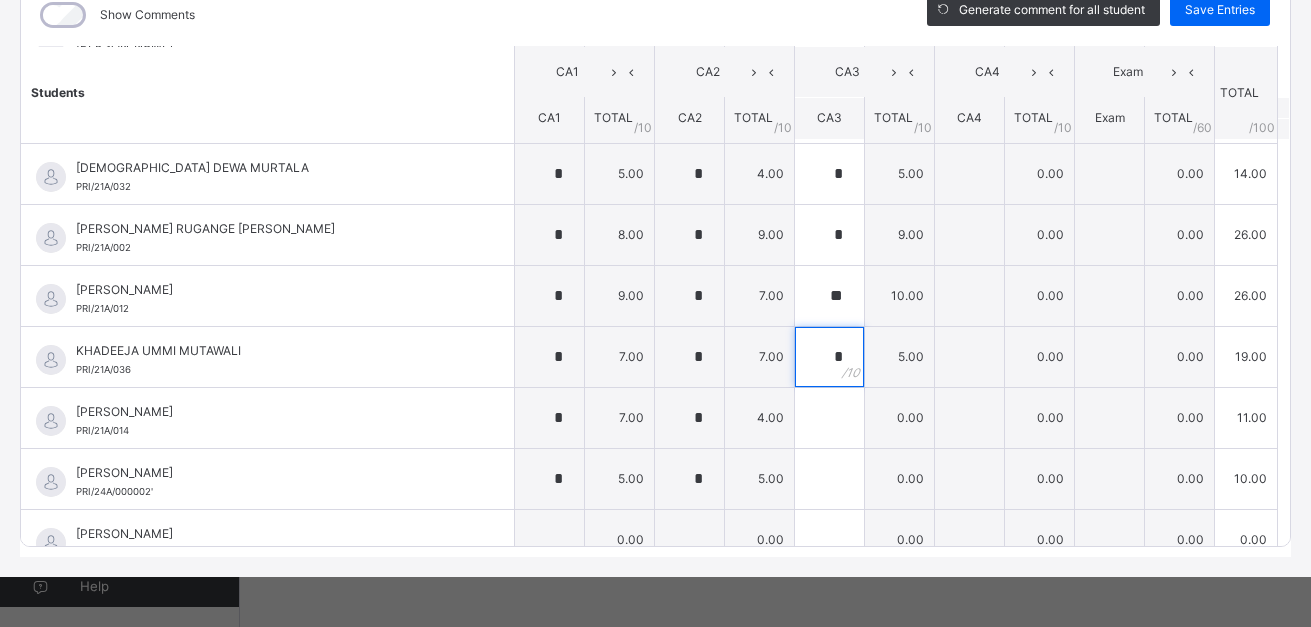 type on "*" 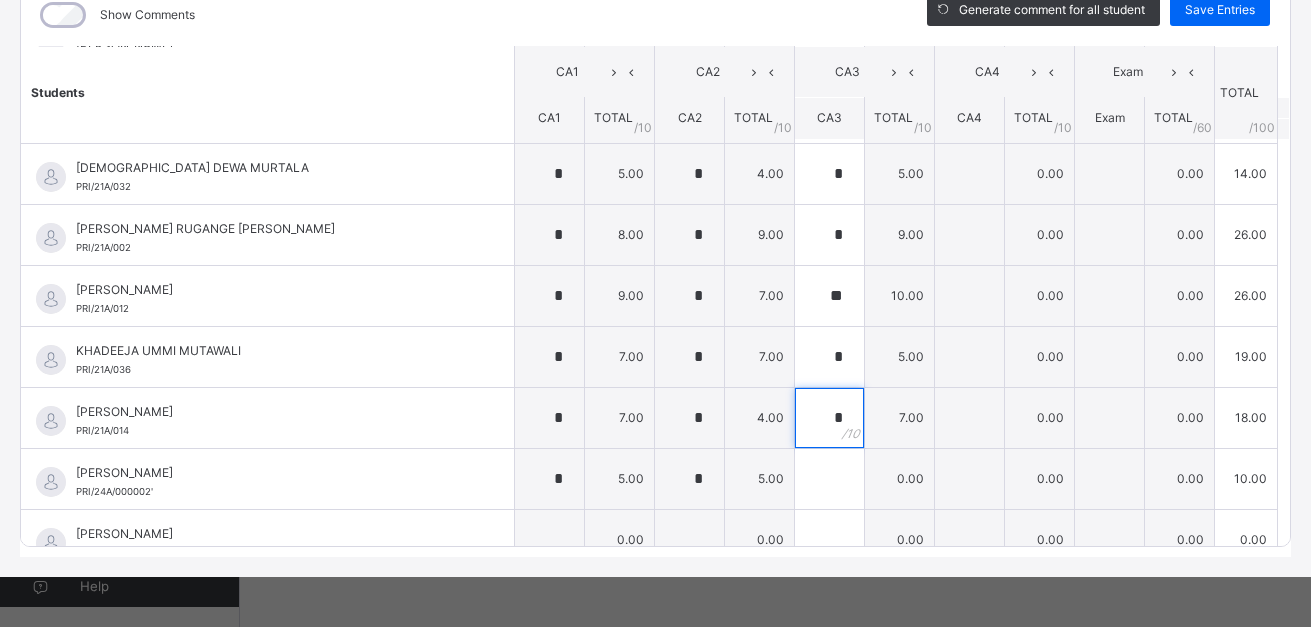 type on "*" 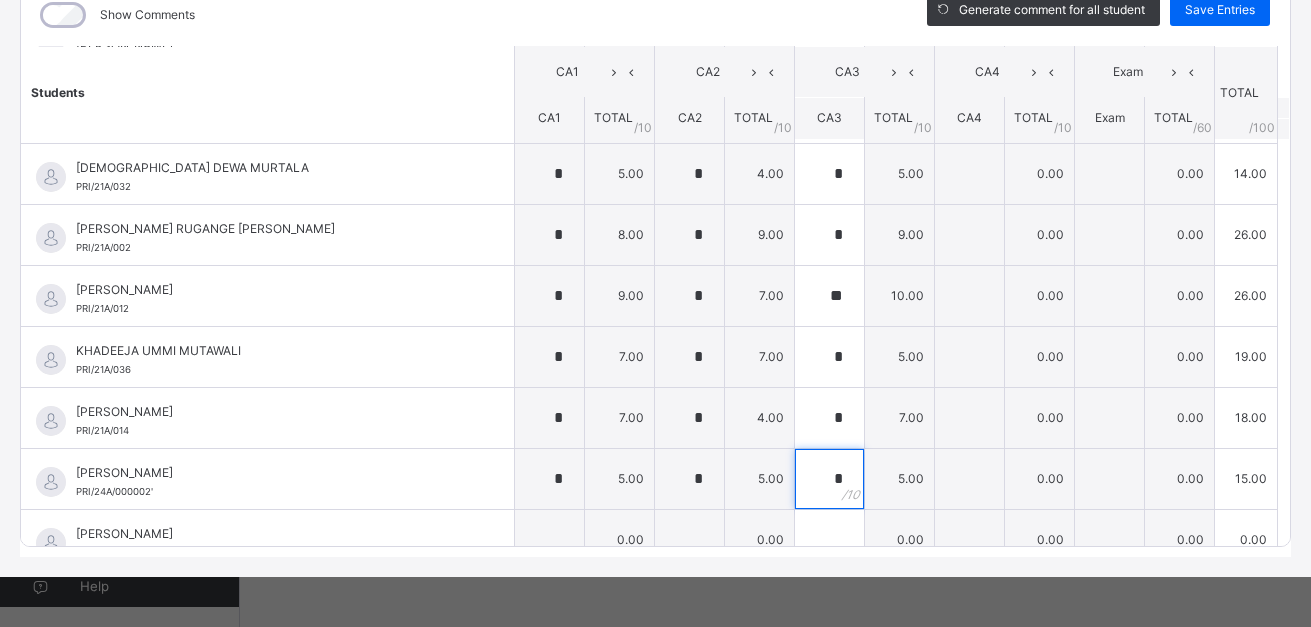 type on "*" 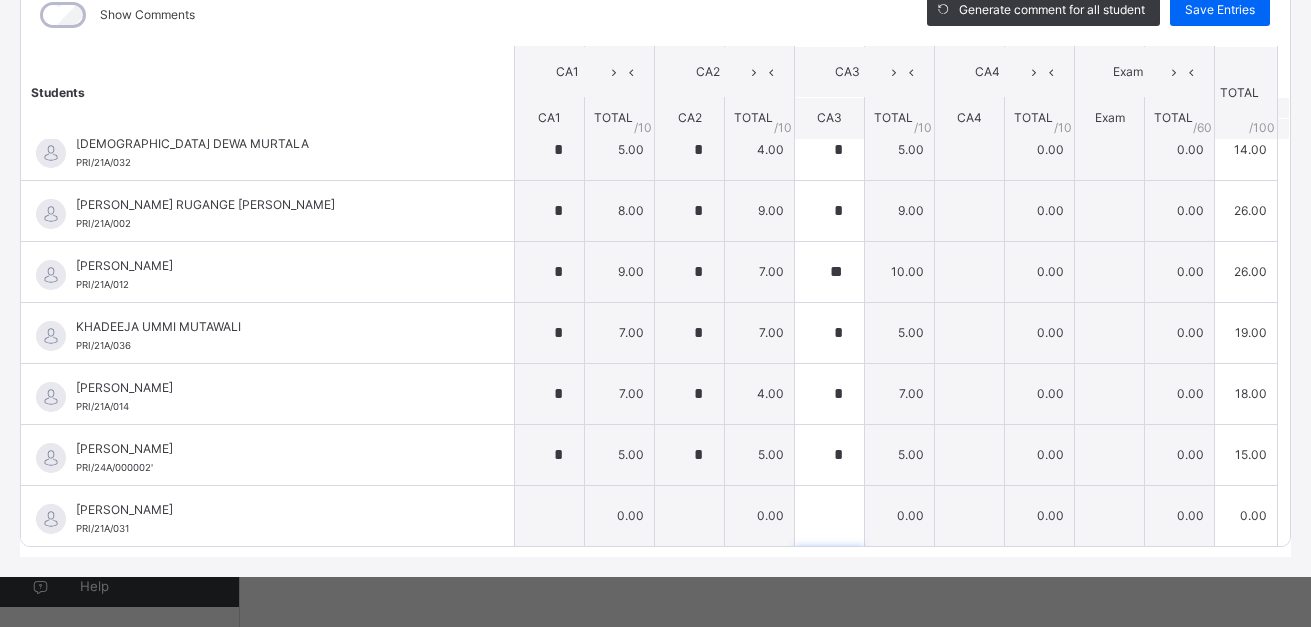 scroll, scrollTop: 1216, scrollLeft: 0, axis: vertical 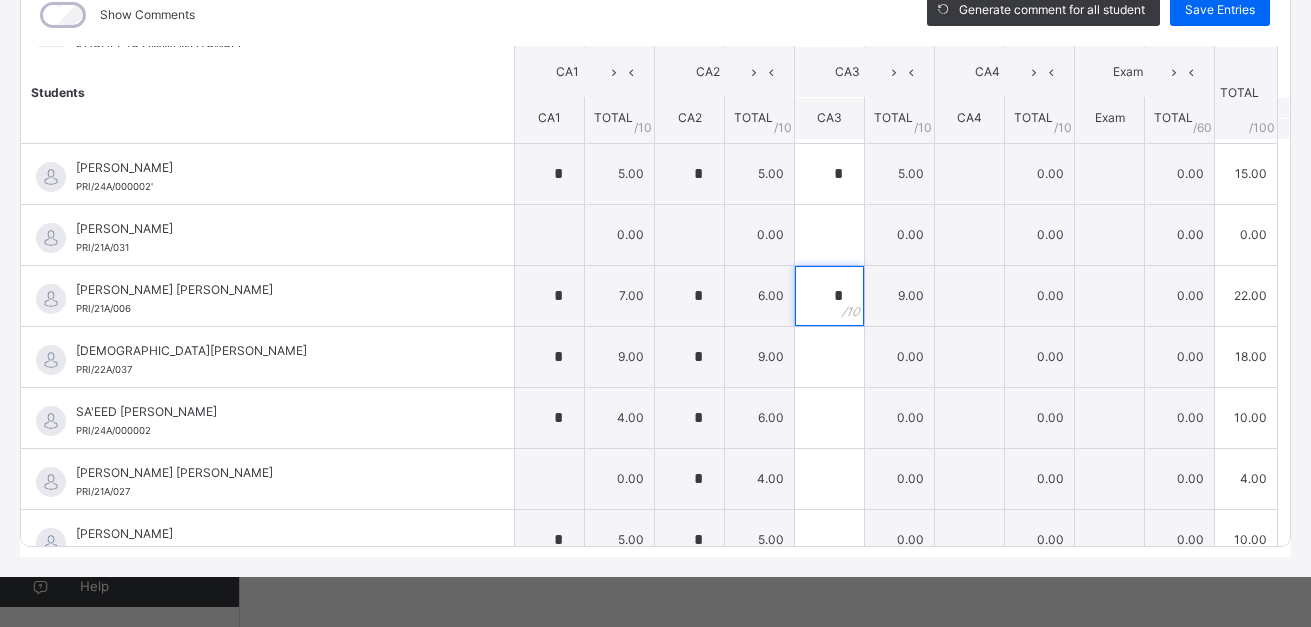 type on "*" 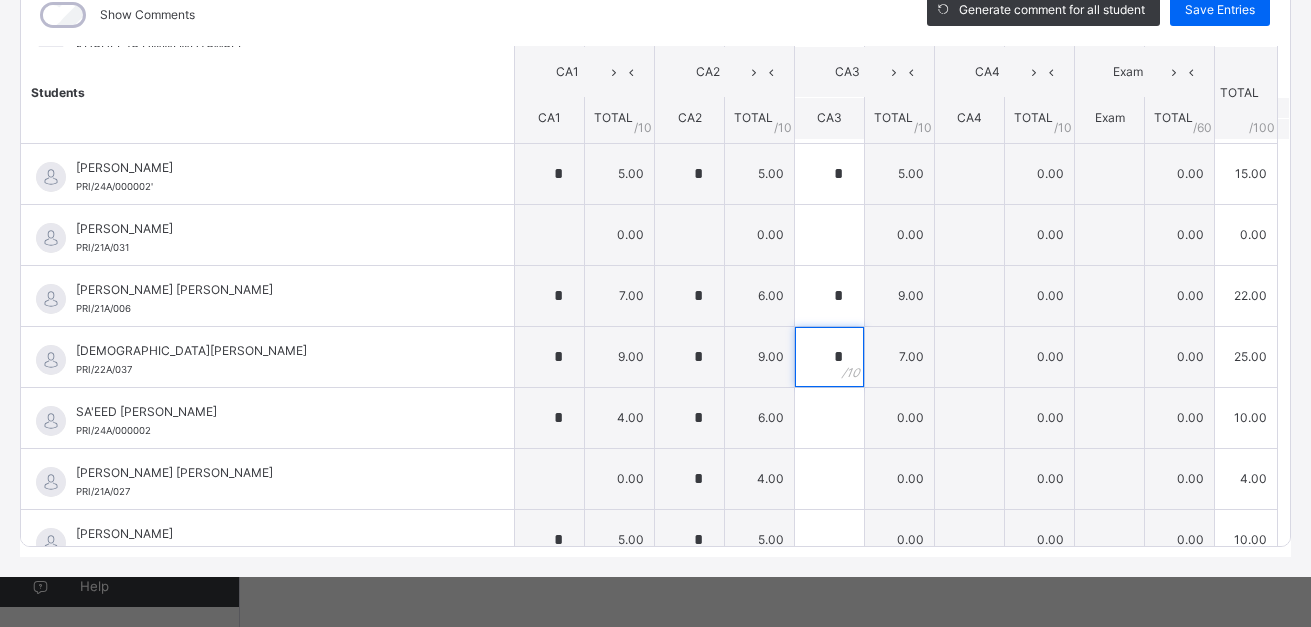type on "*" 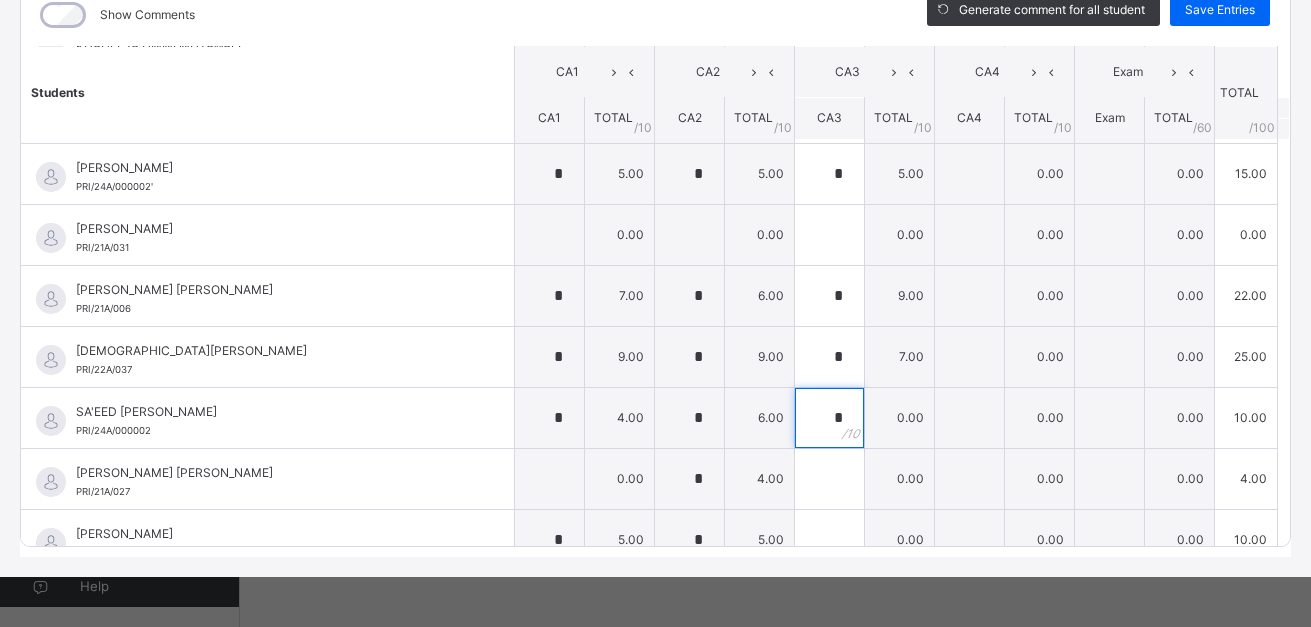 type on "*" 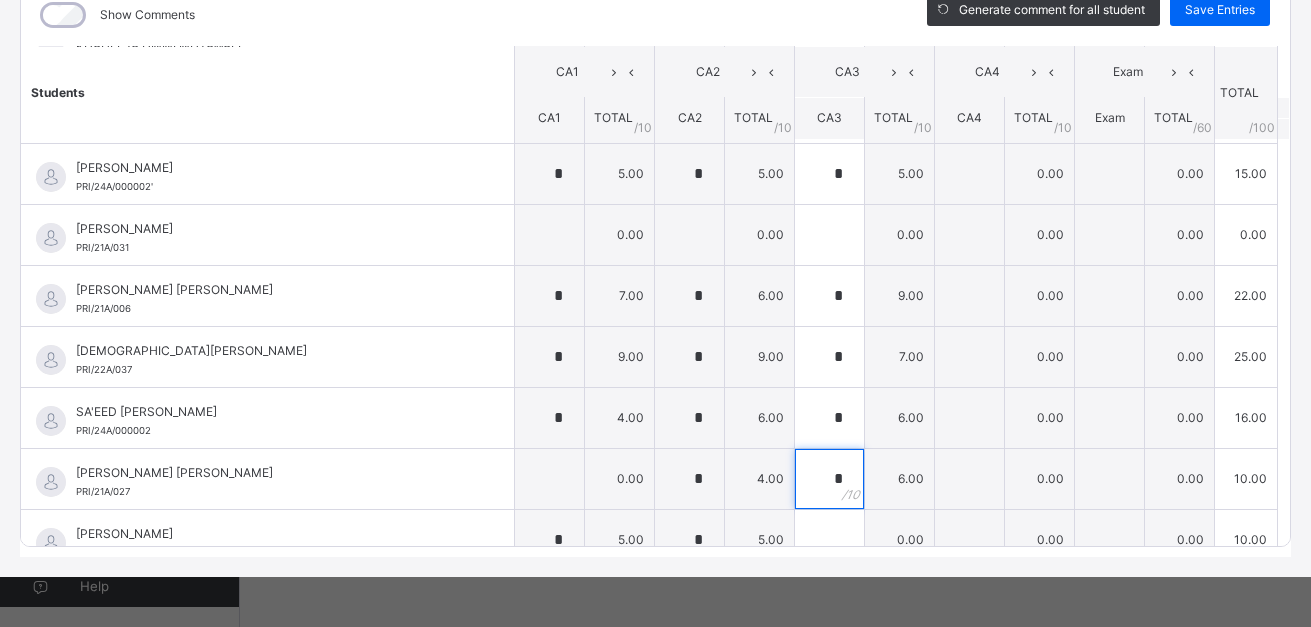 type on "*" 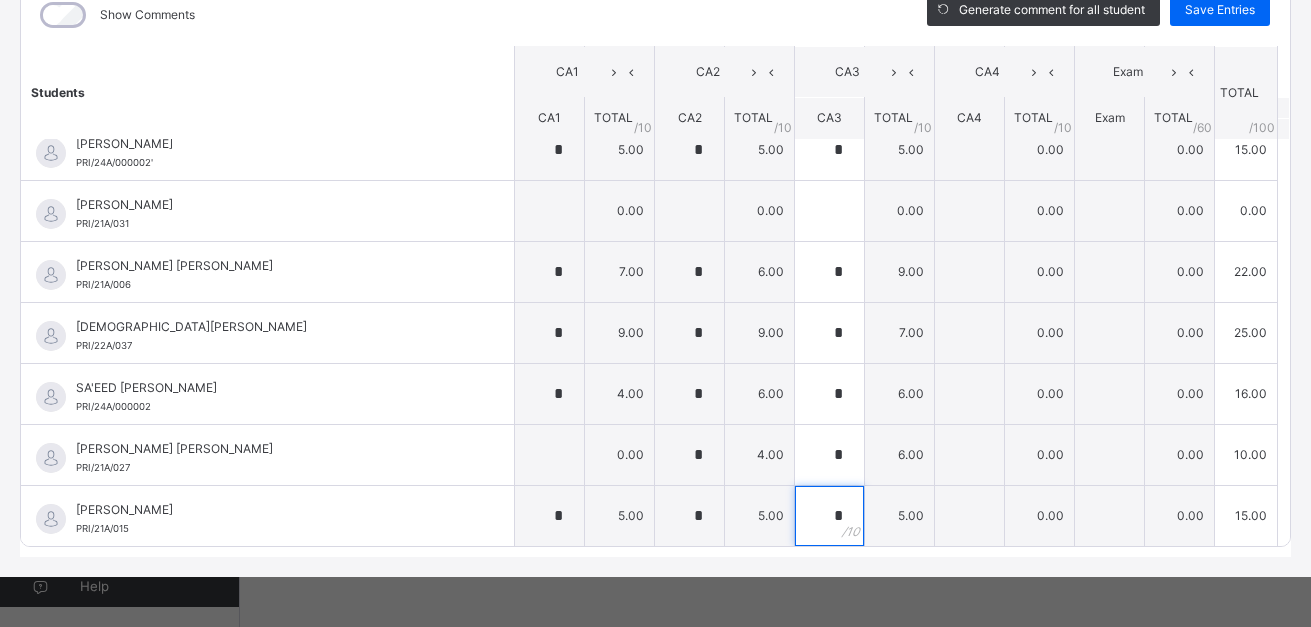 type on "*" 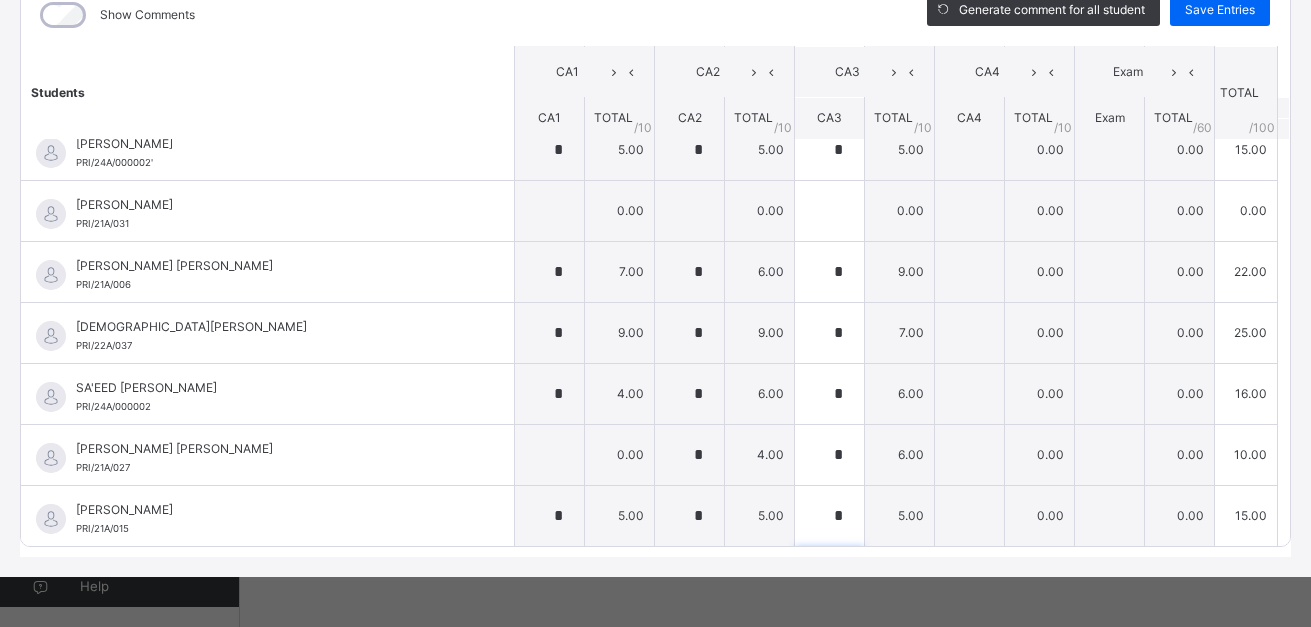 scroll, scrollTop: 1424, scrollLeft: 0, axis: vertical 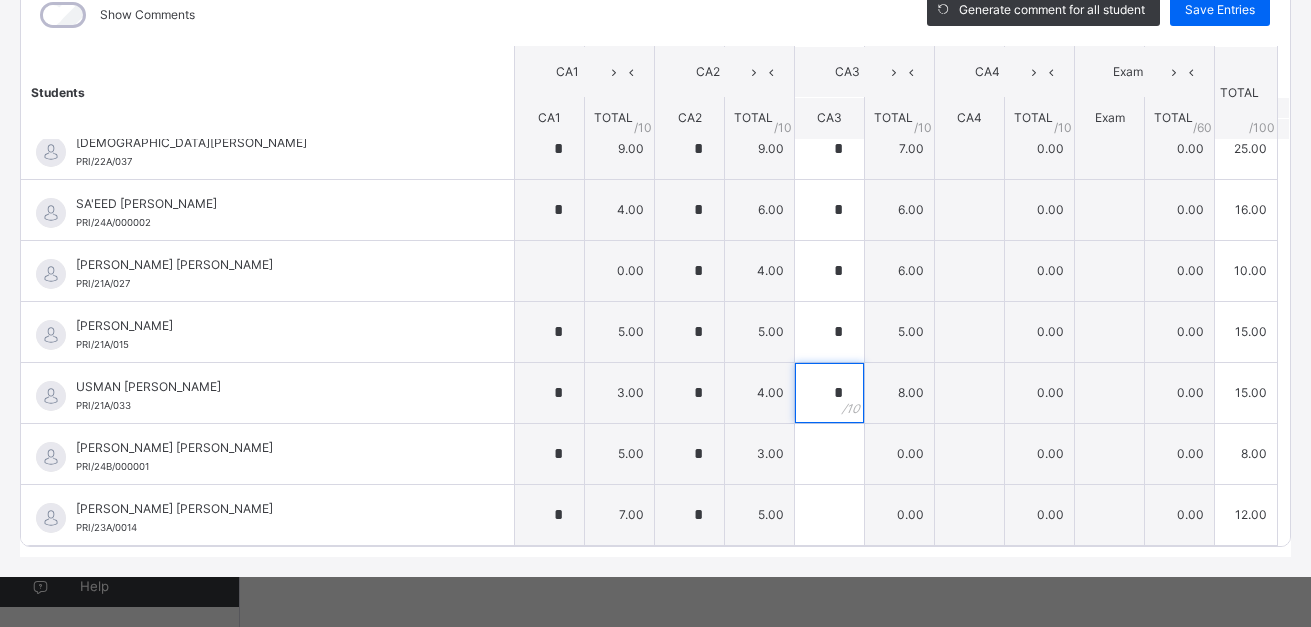 type on "*" 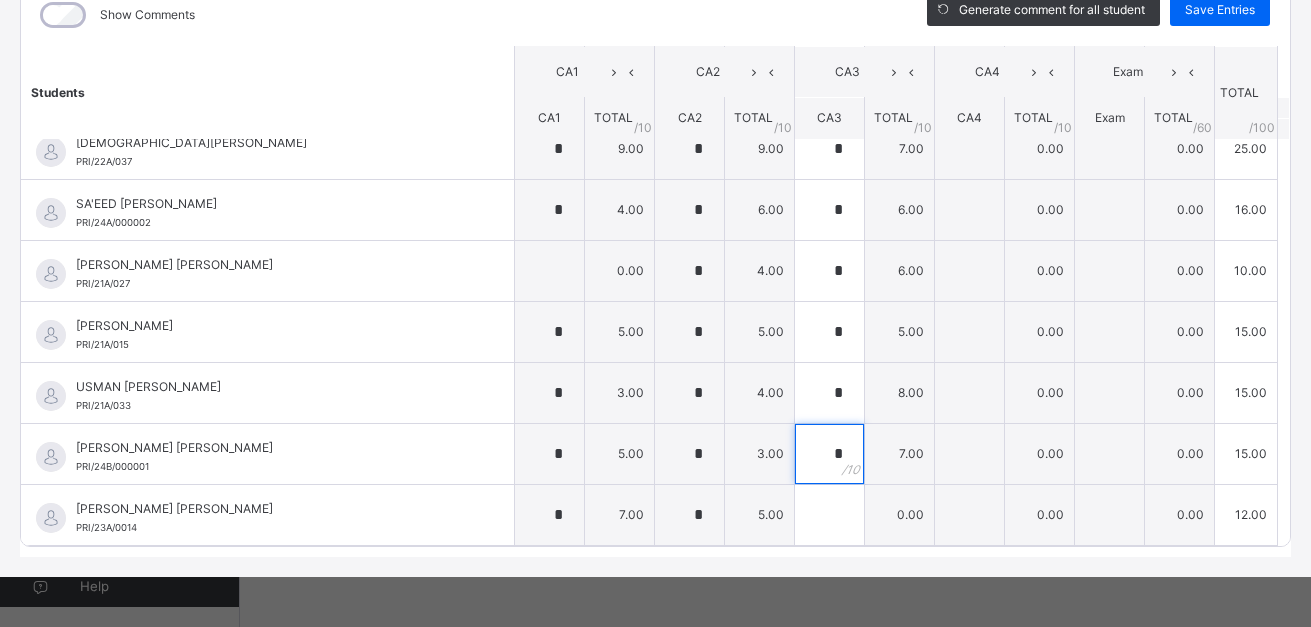 type on "*" 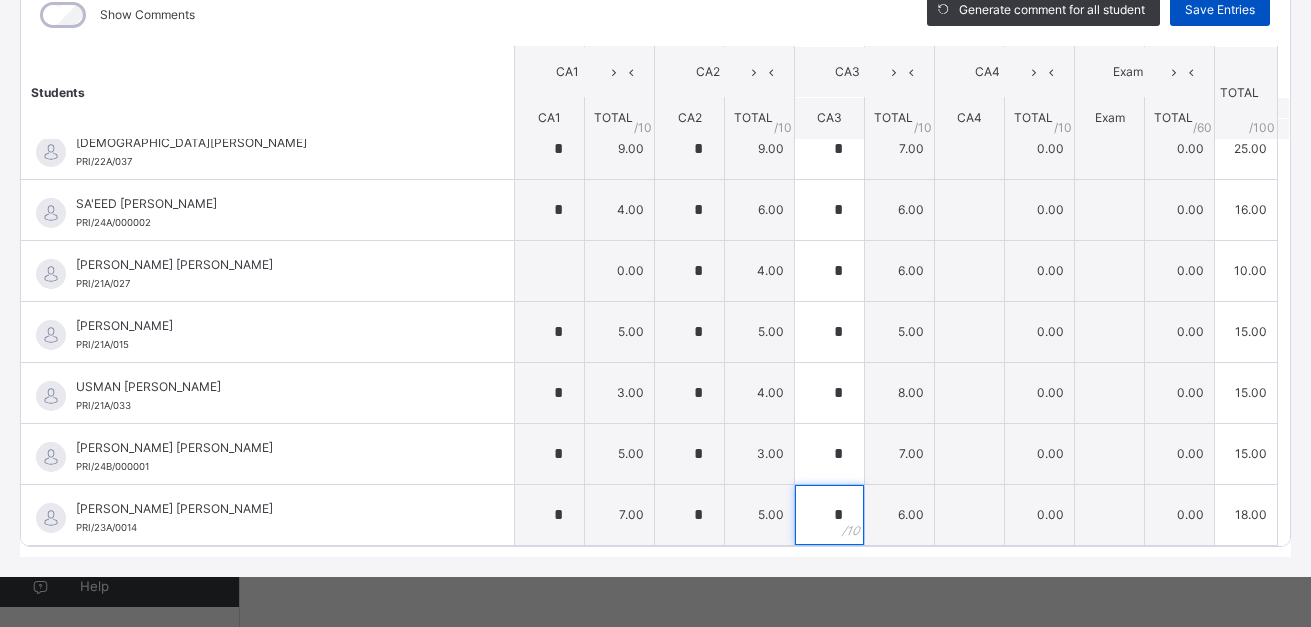 type on "*" 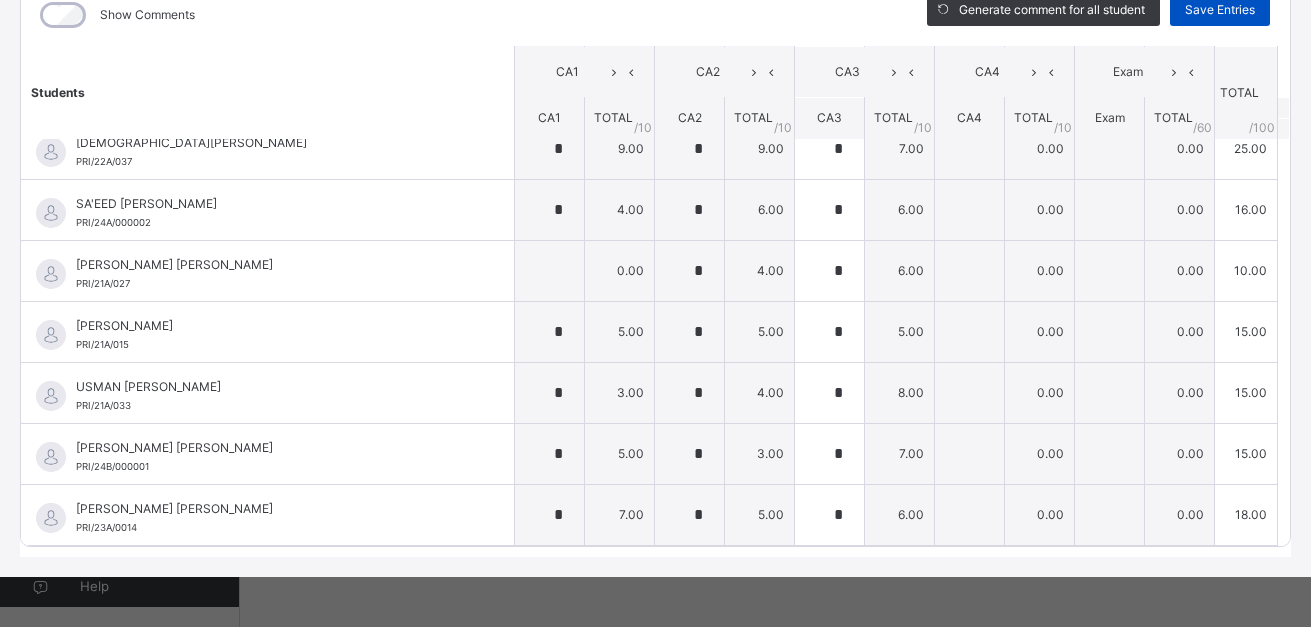 click on "Save Entries" at bounding box center (1220, 10) 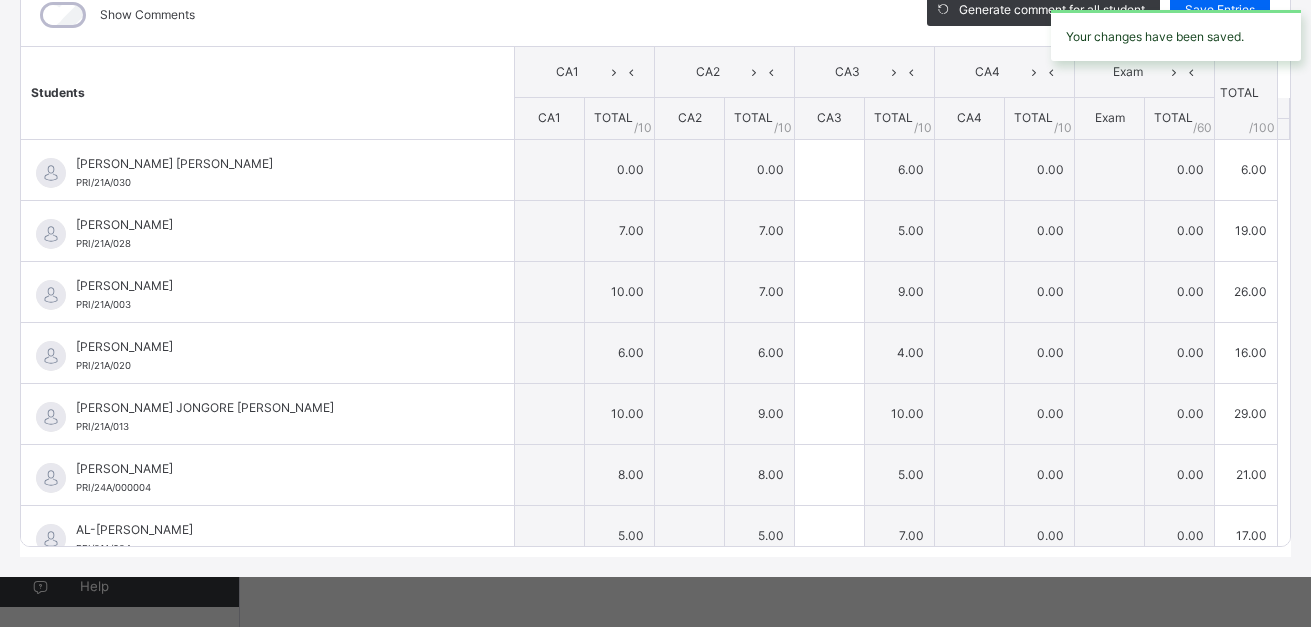 type on "*" 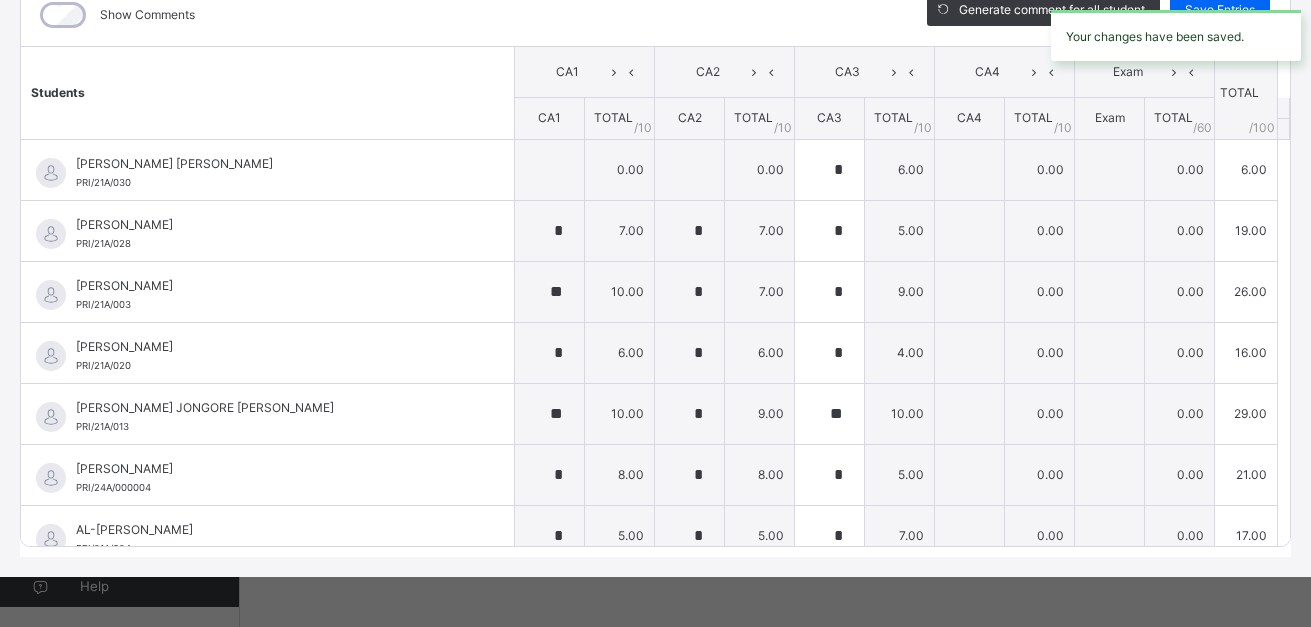 type on "*" 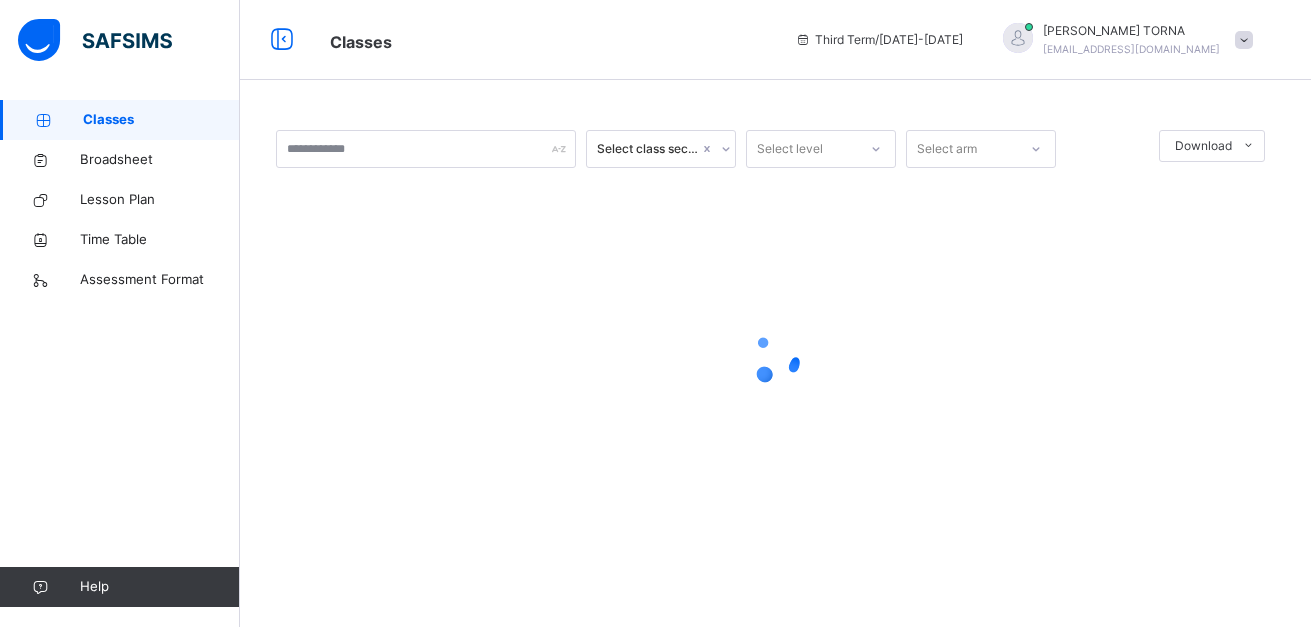 scroll, scrollTop: 0, scrollLeft: 0, axis: both 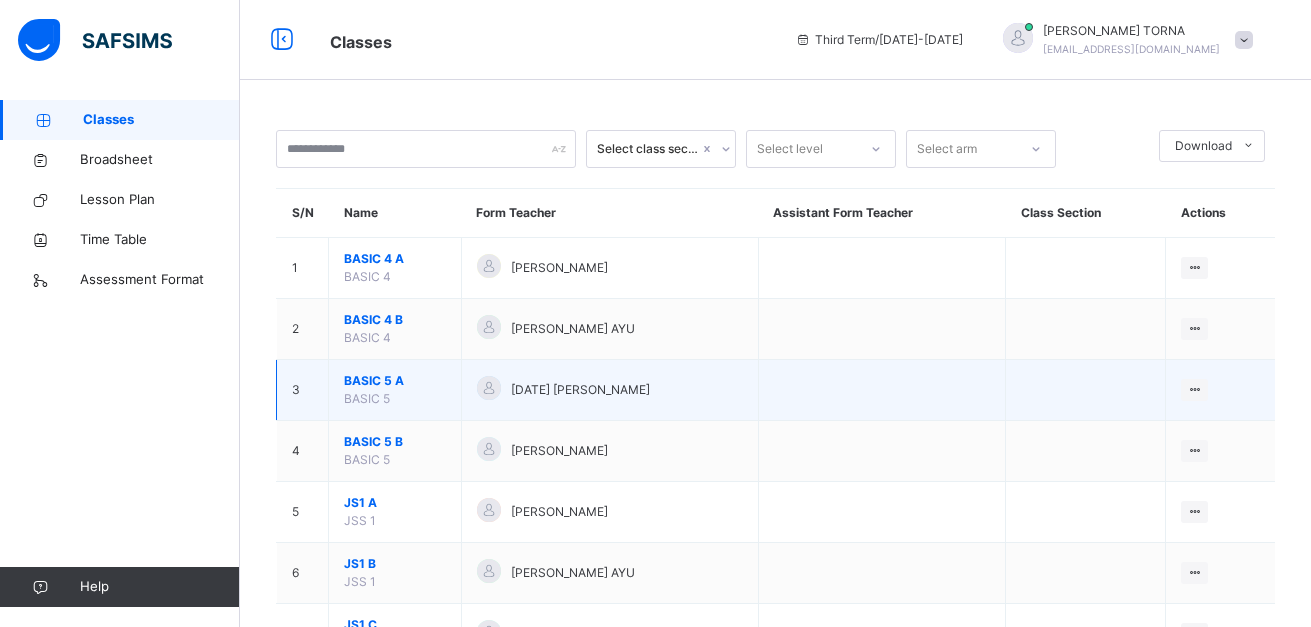 click on "BASIC 5   A" at bounding box center (395, 381) 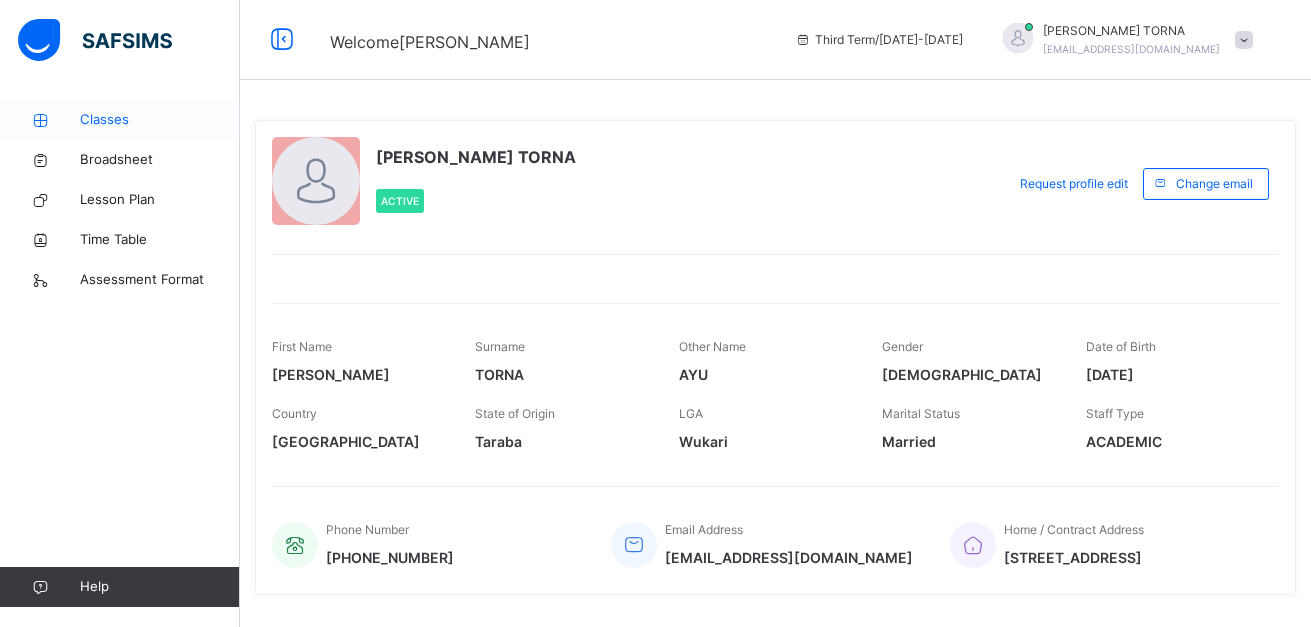 click on "Classes" at bounding box center (120, 120) 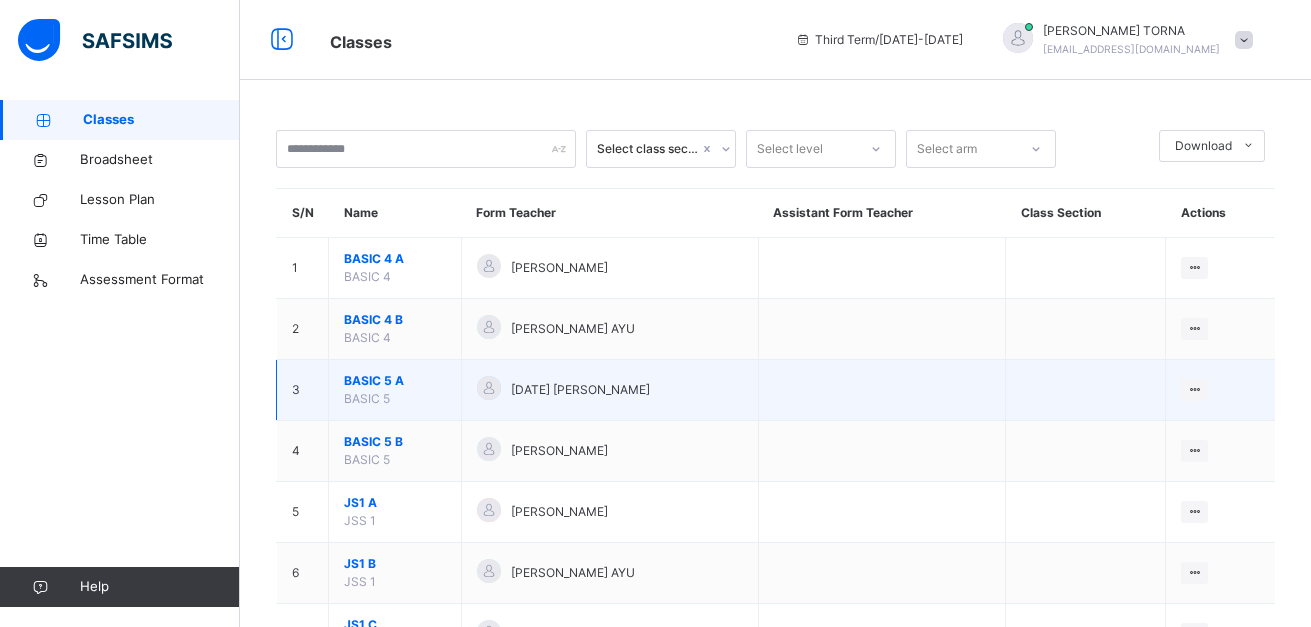 click on "BASIC 5   A" at bounding box center [395, 381] 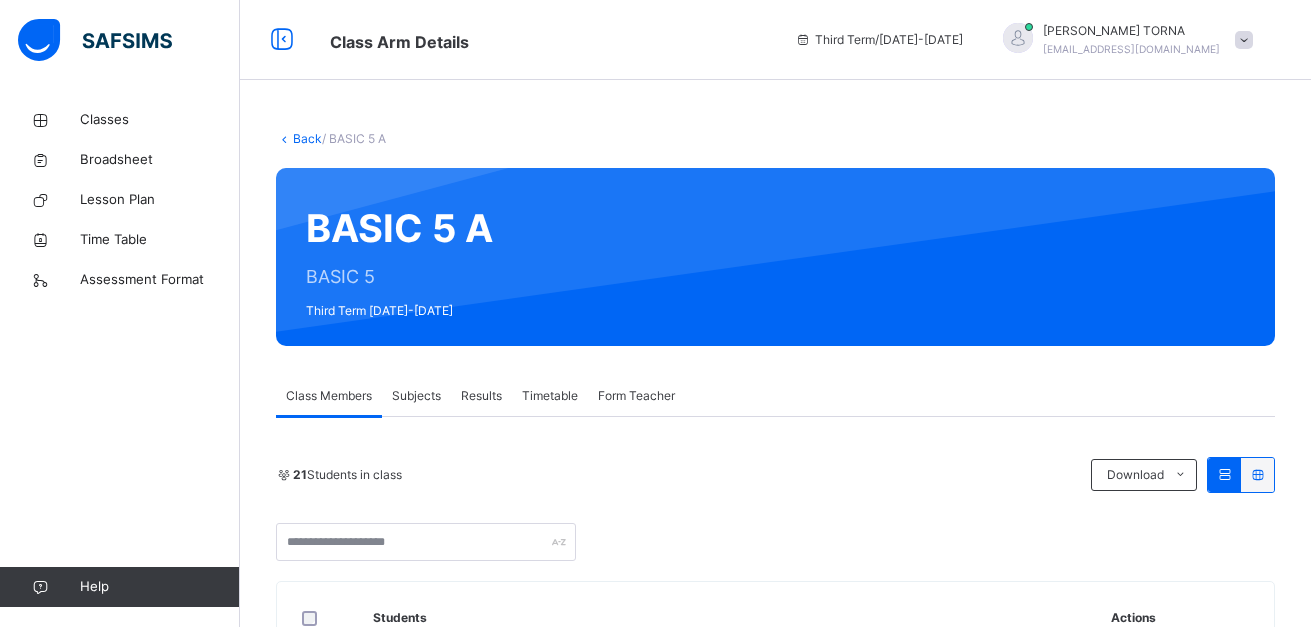 click on "Subjects" at bounding box center (416, 396) 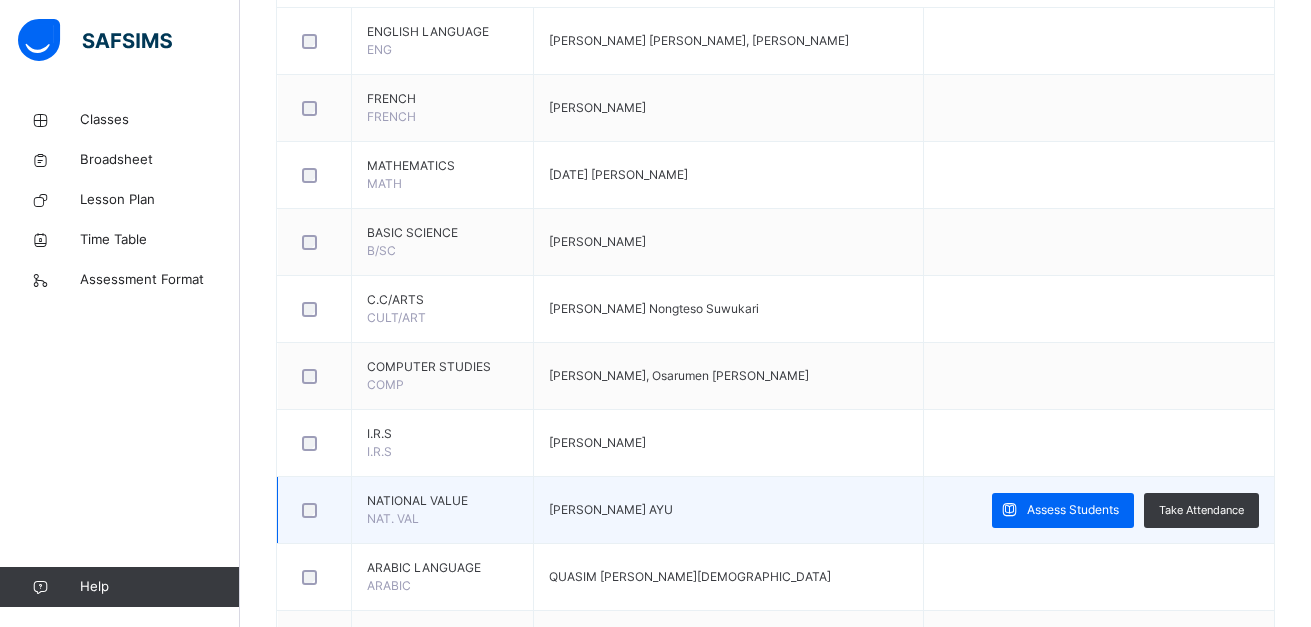 scroll, scrollTop: 600, scrollLeft: 0, axis: vertical 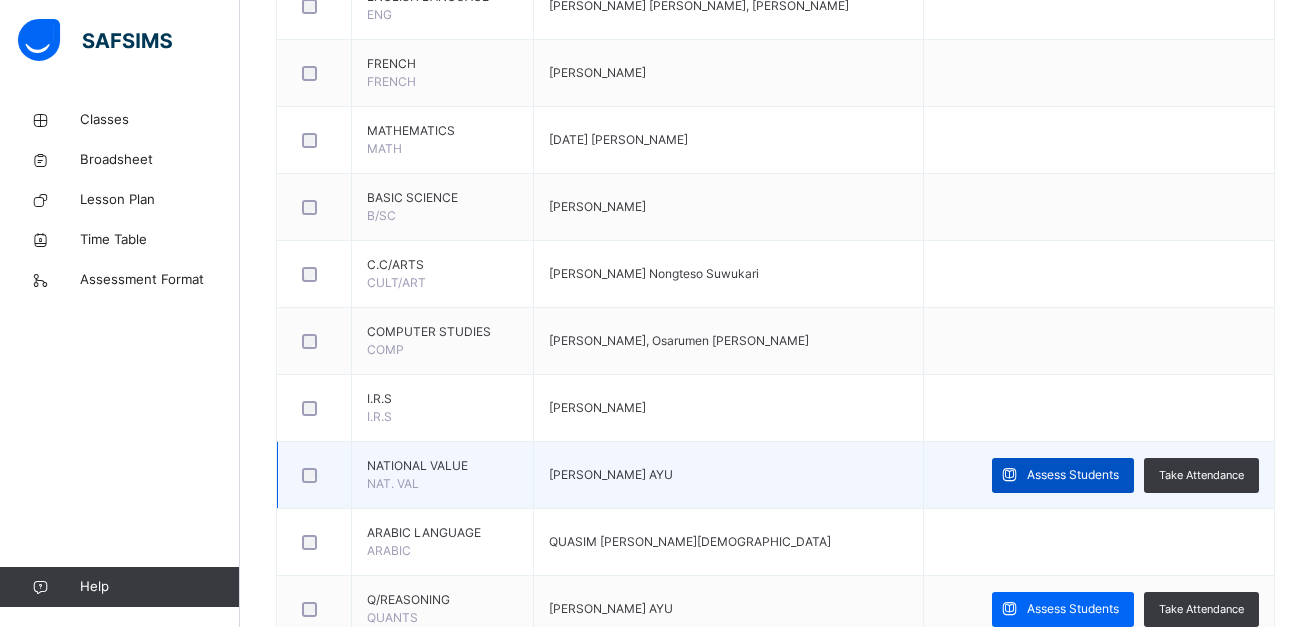 click on "Assess Students" at bounding box center (1063, 475) 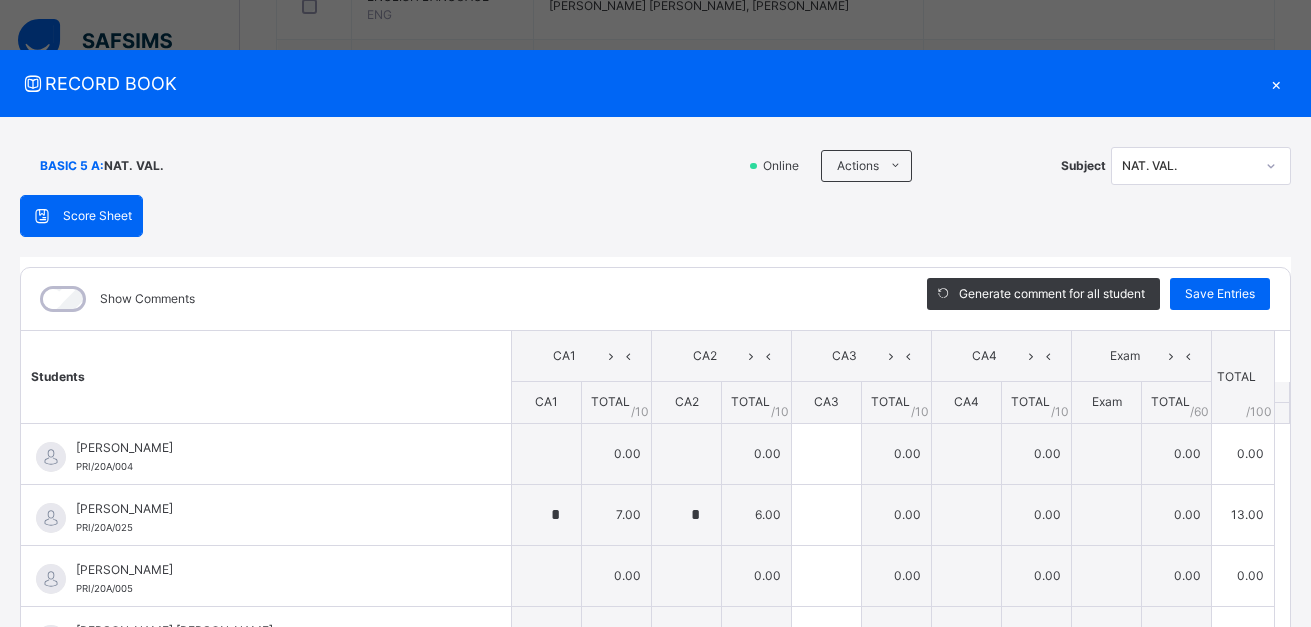 type on "*" 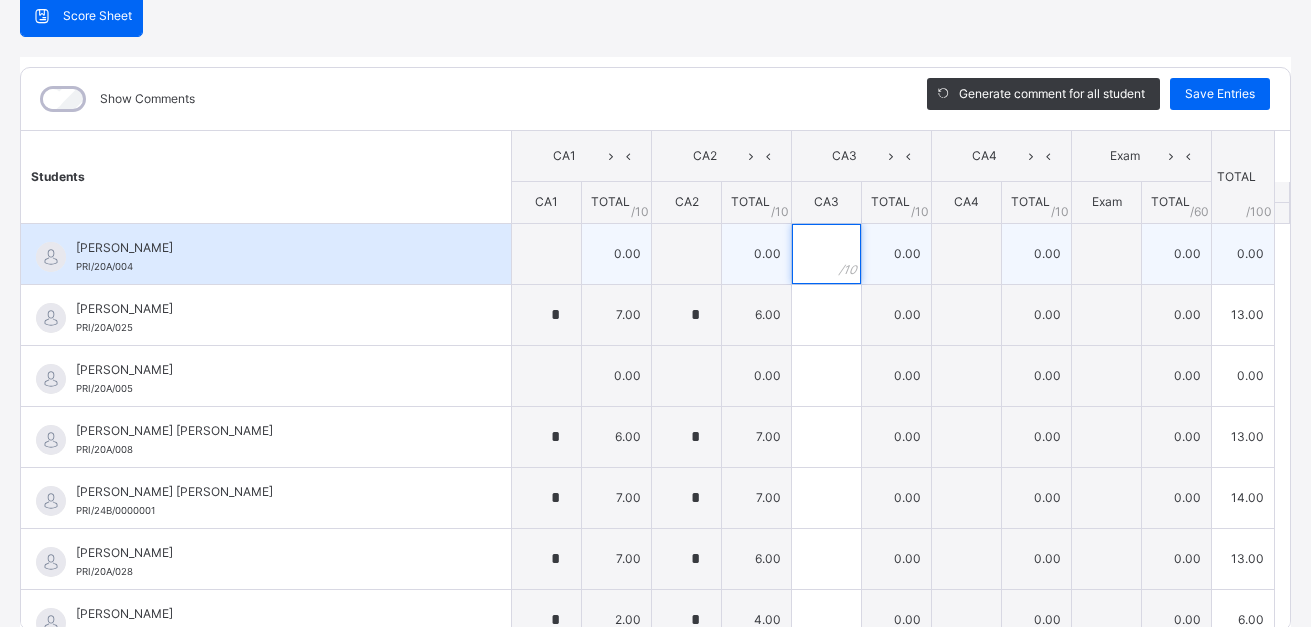 click at bounding box center (826, 254) 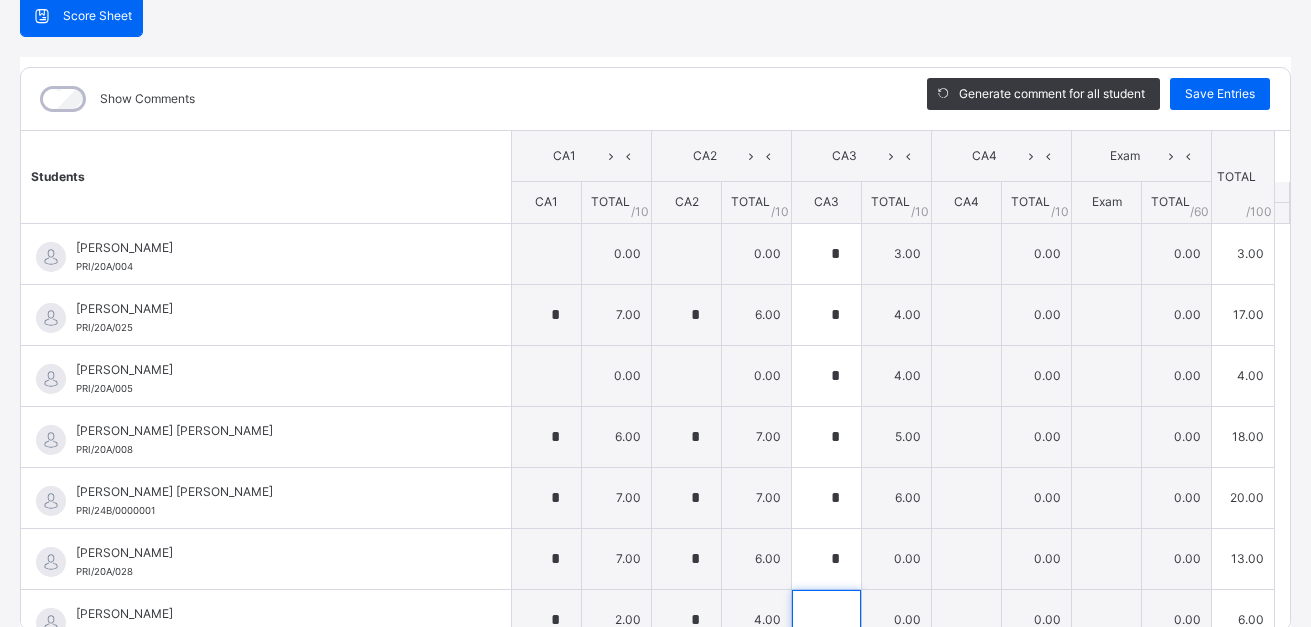 scroll, scrollTop: 203, scrollLeft: 0, axis: vertical 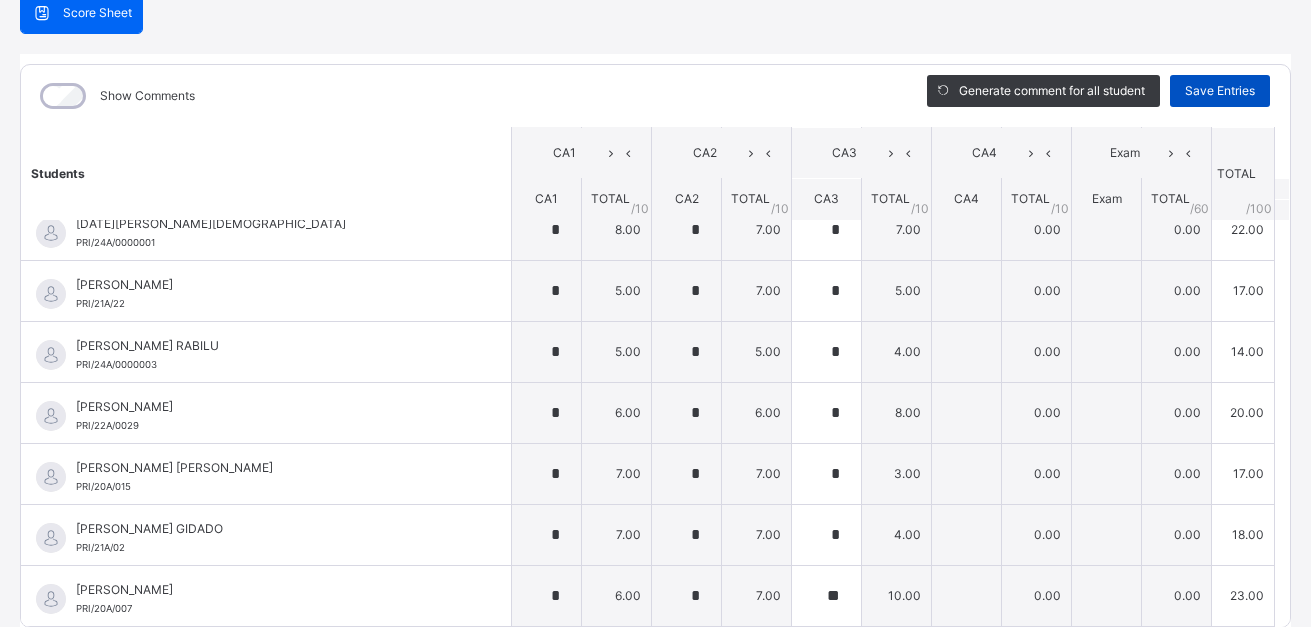 click on "Save Entries" at bounding box center [1220, 91] 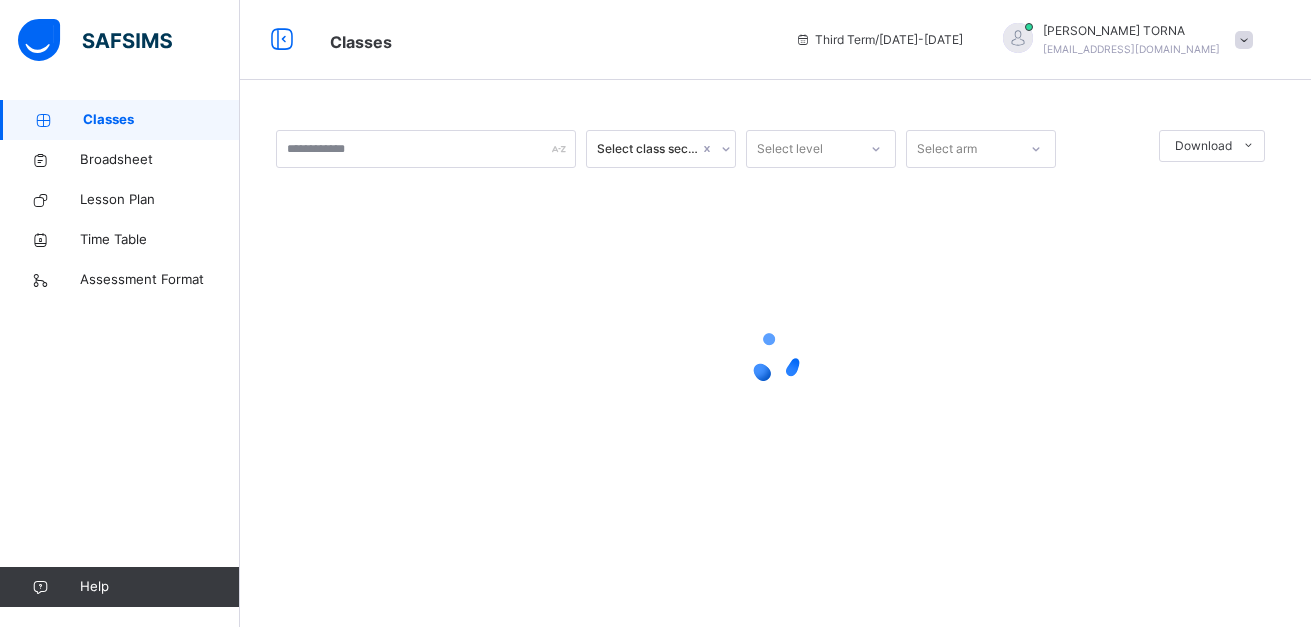 scroll, scrollTop: 0, scrollLeft: 0, axis: both 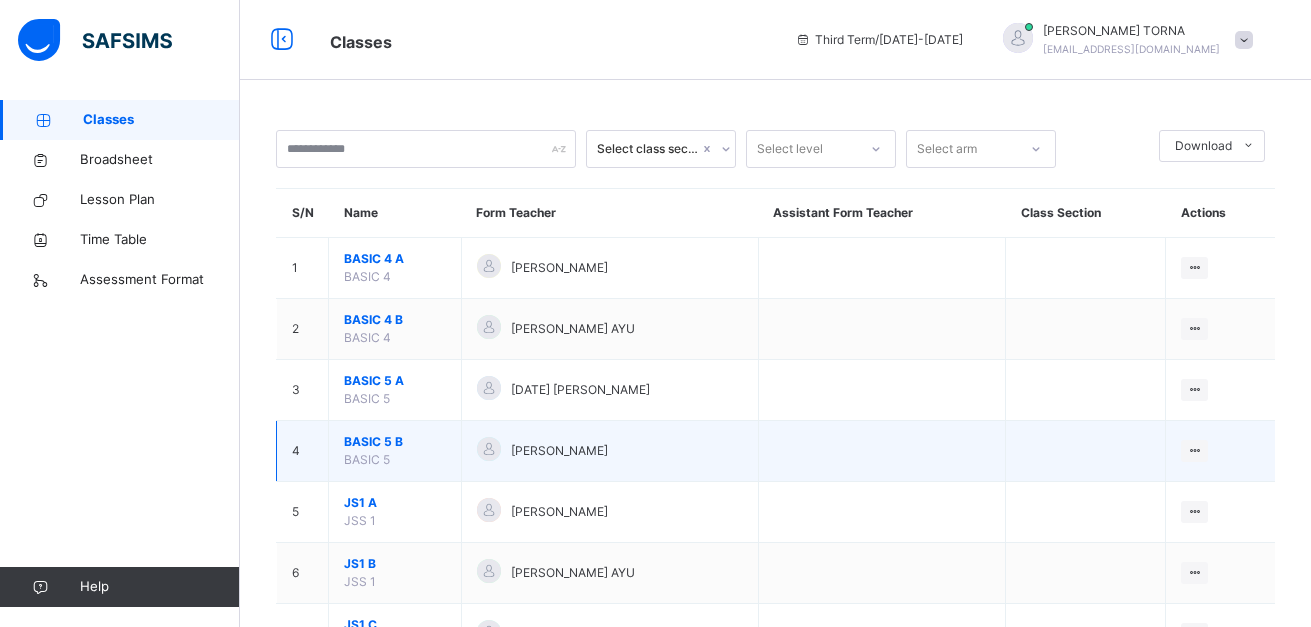 click on "BASIC 5   B" at bounding box center (395, 442) 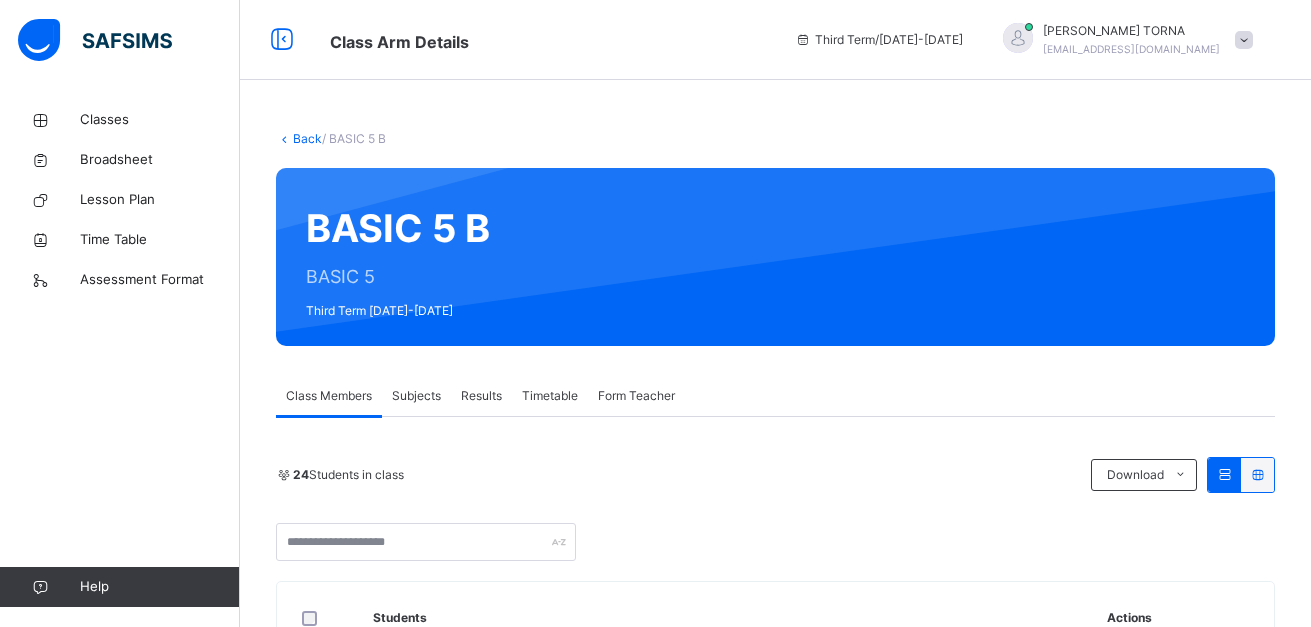 click on "Subjects" at bounding box center (416, 396) 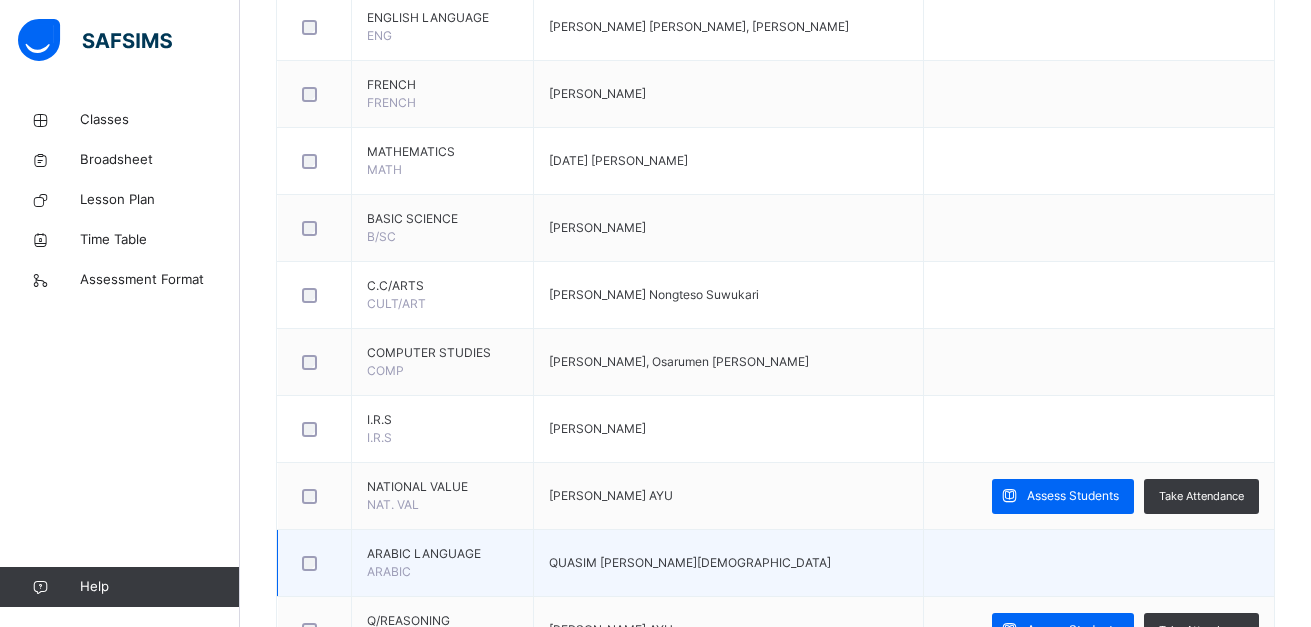 scroll, scrollTop: 700, scrollLeft: 0, axis: vertical 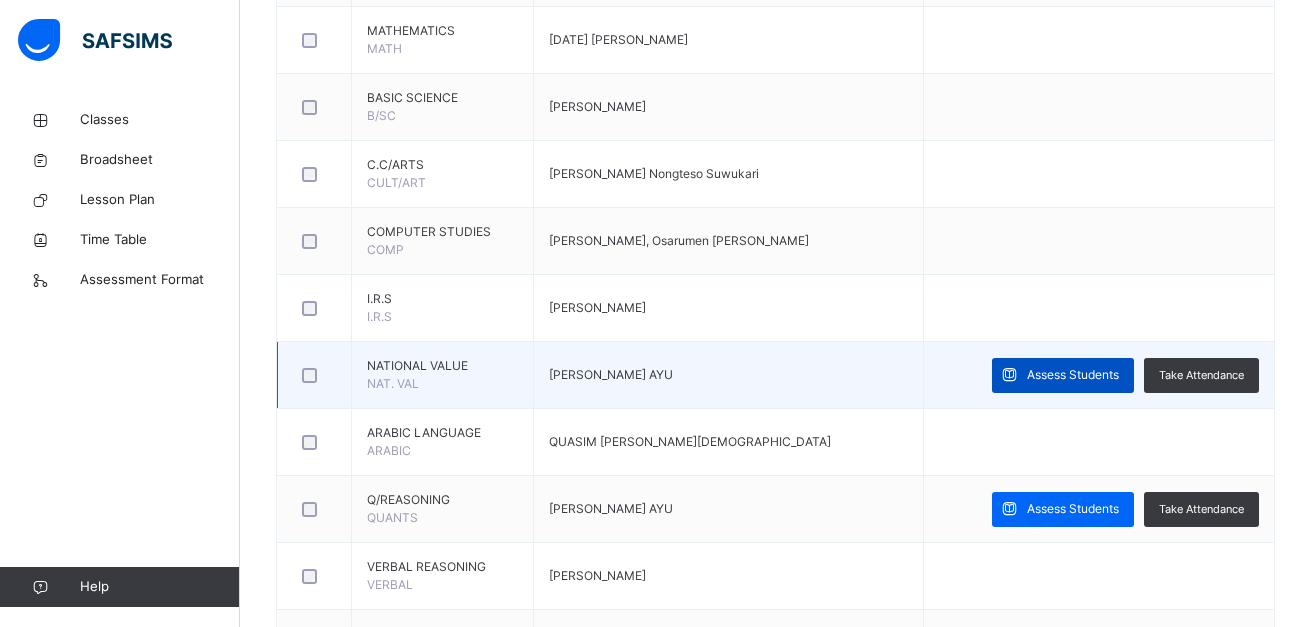click on "Assess Students" at bounding box center [1073, 375] 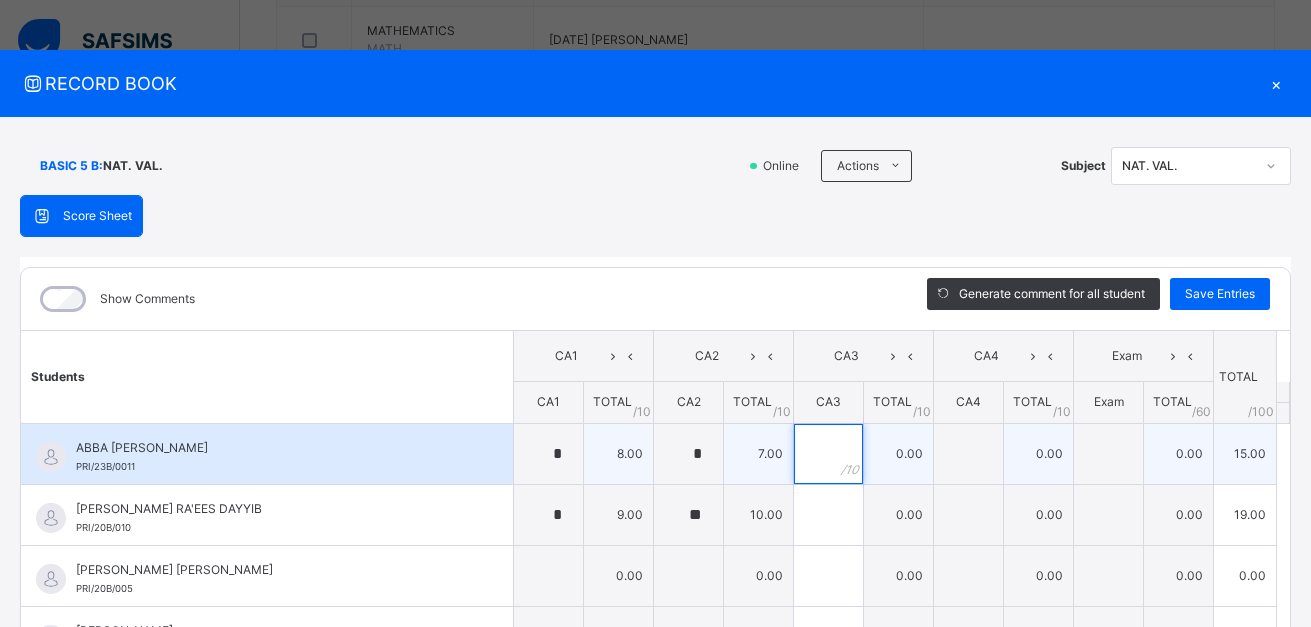 click at bounding box center (828, 454) 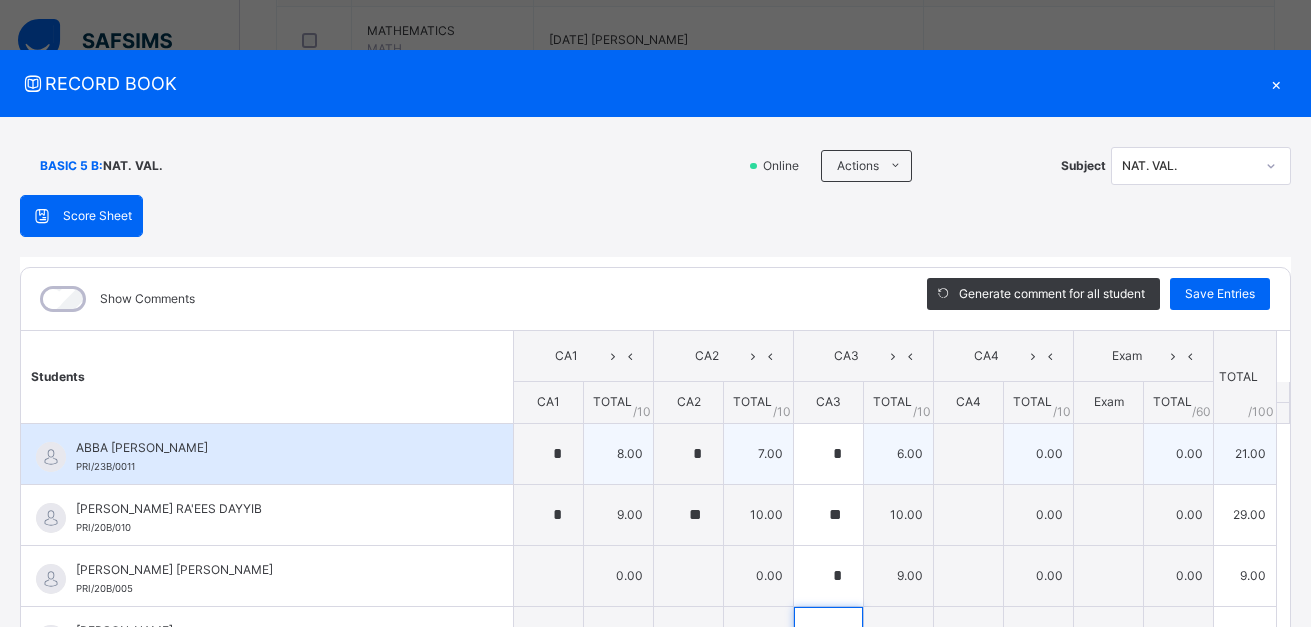 scroll, scrollTop: 40, scrollLeft: 0, axis: vertical 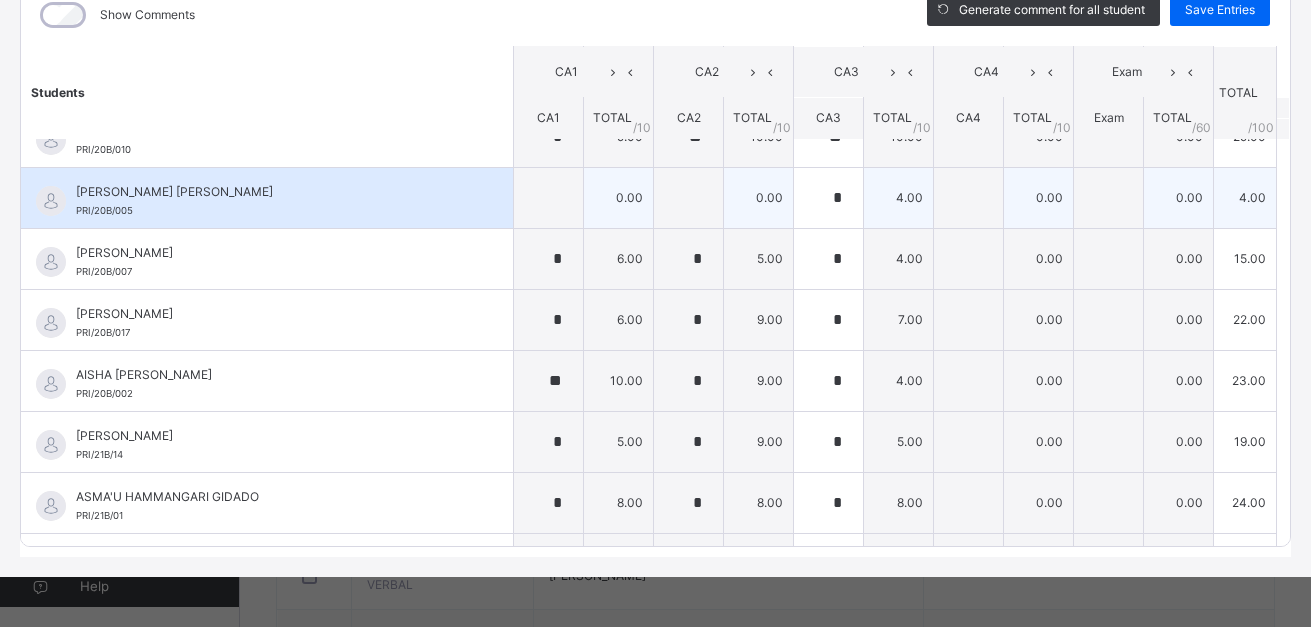 drag, startPoint x: 833, startPoint y: 191, endPoint x: 717, endPoint y: 218, distance: 119.1008 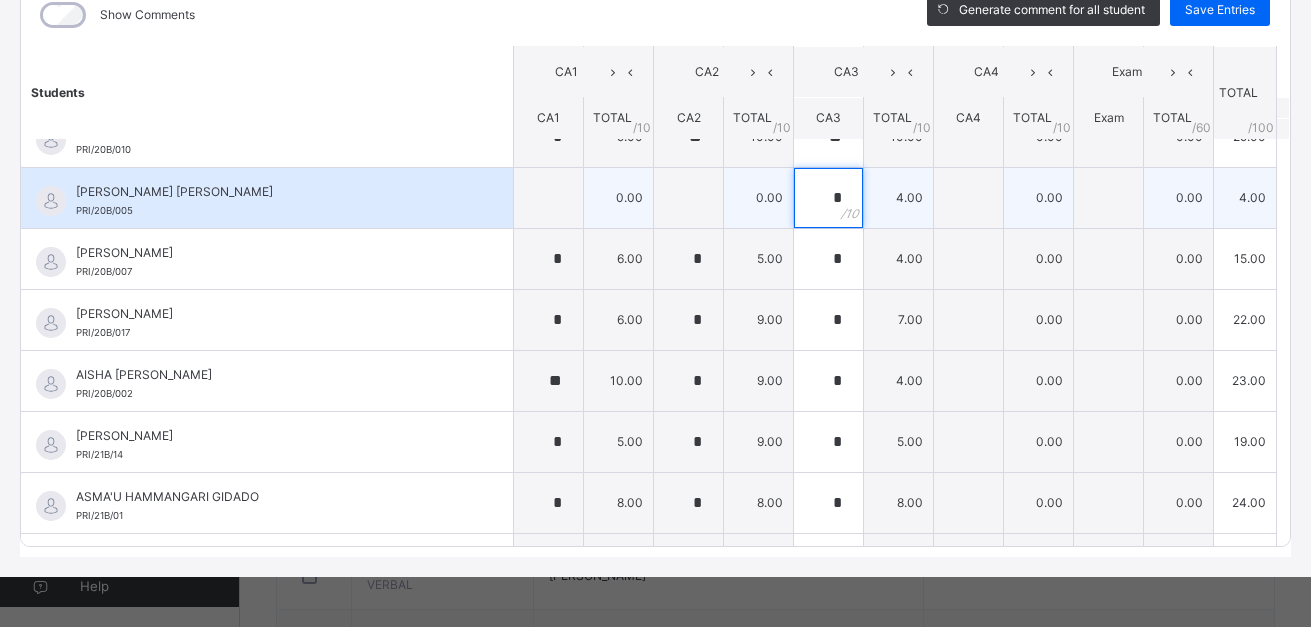 drag, startPoint x: 717, startPoint y: 218, endPoint x: 809, endPoint y: 194, distance: 95.07891 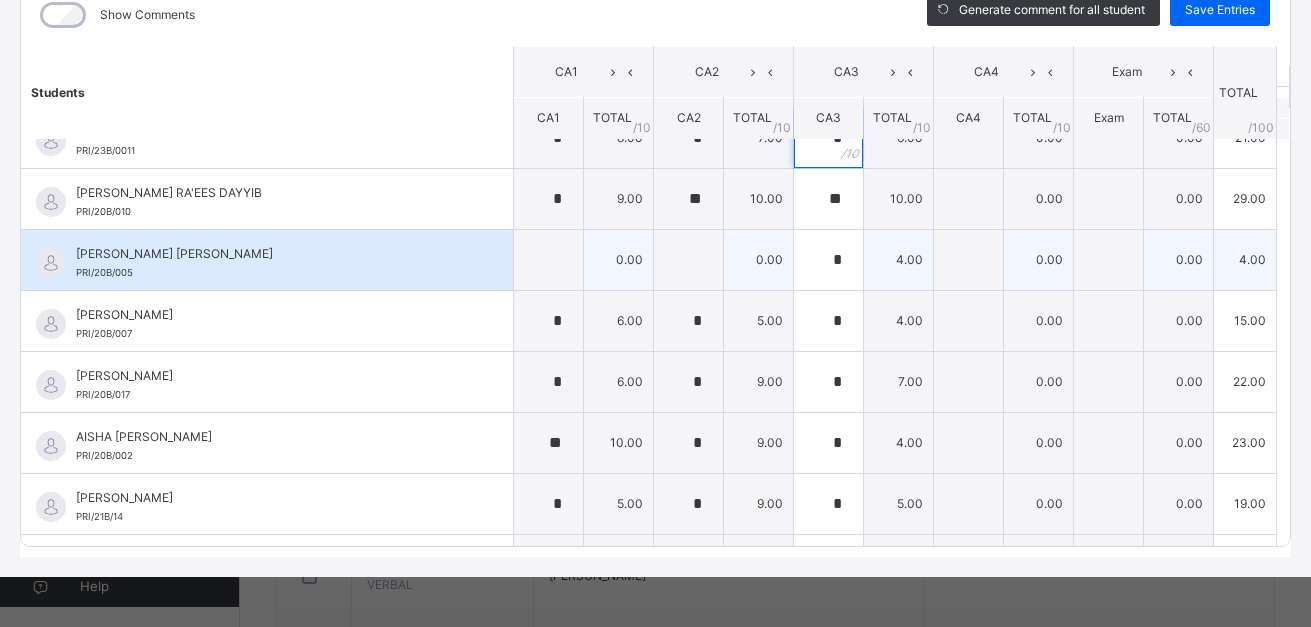scroll, scrollTop: 0, scrollLeft: 0, axis: both 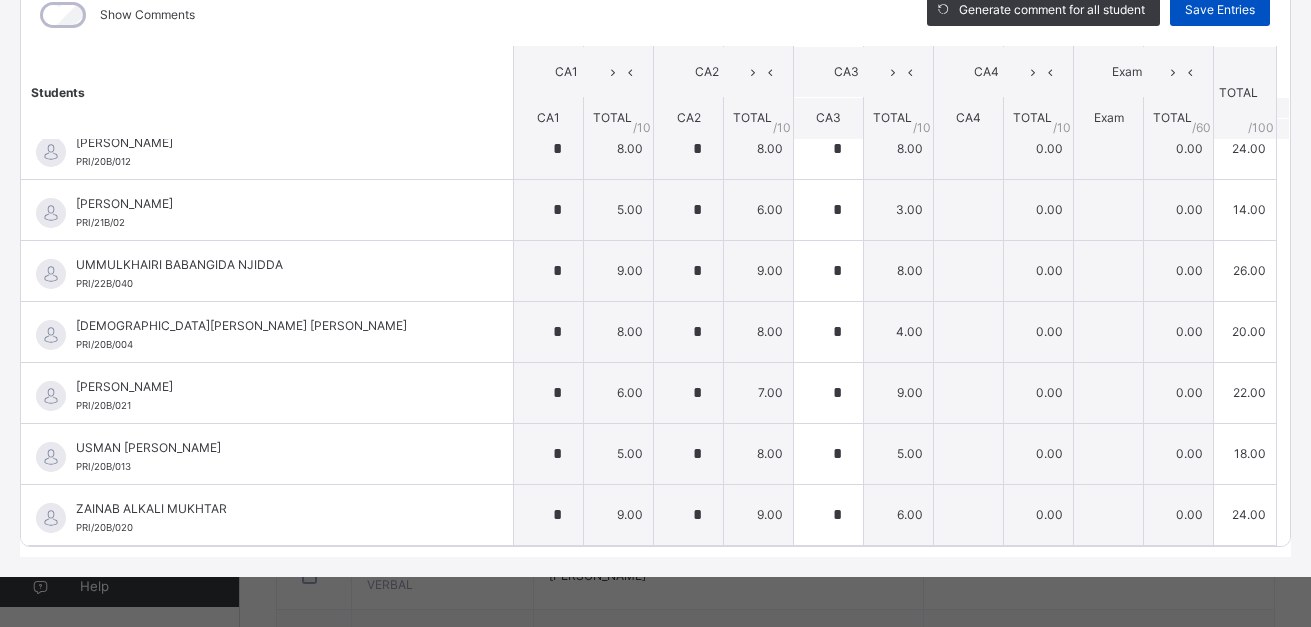 click on "Save Entries" at bounding box center (1220, 10) 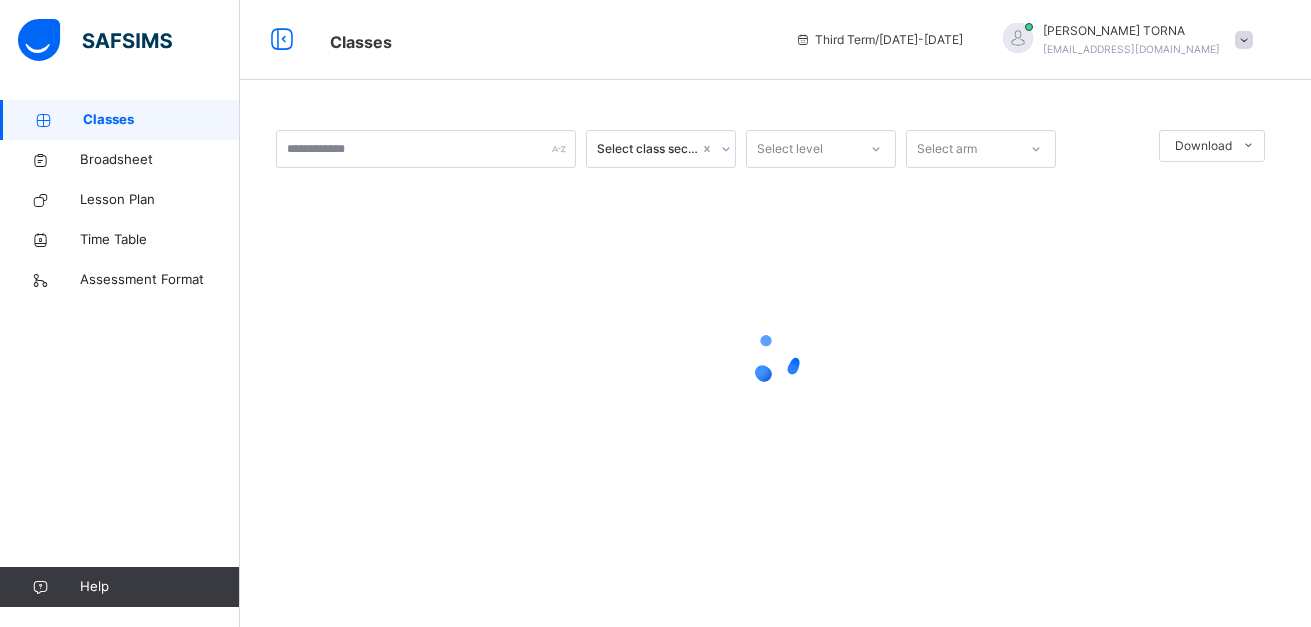 scroll, scrollTop: 0, scrollLeft: 0, axis: both 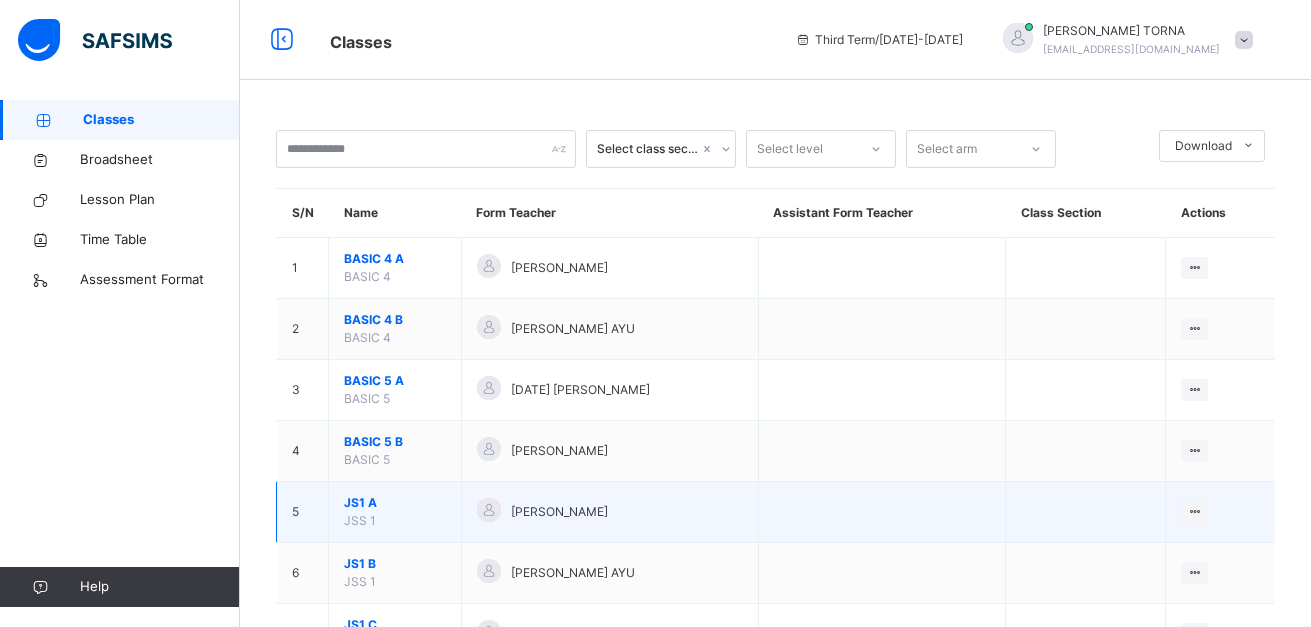 click on "JS1   A" at bounding box center (395, 503) 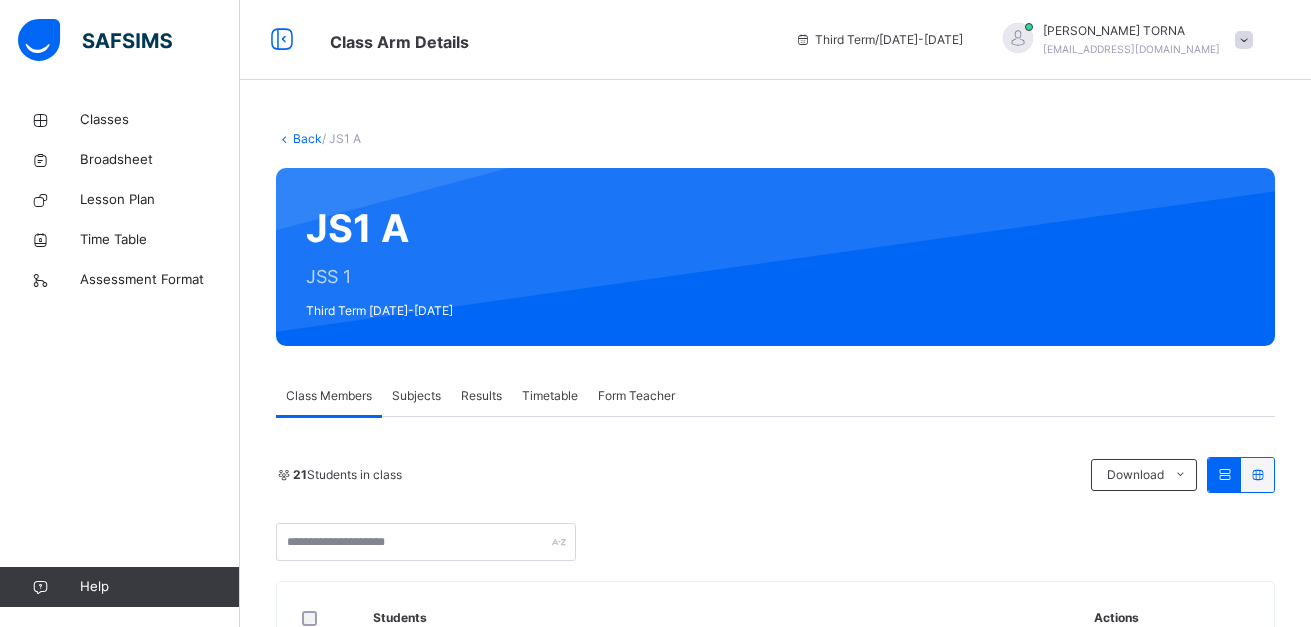 click on "Subjects" at bounding box center (416, 396) 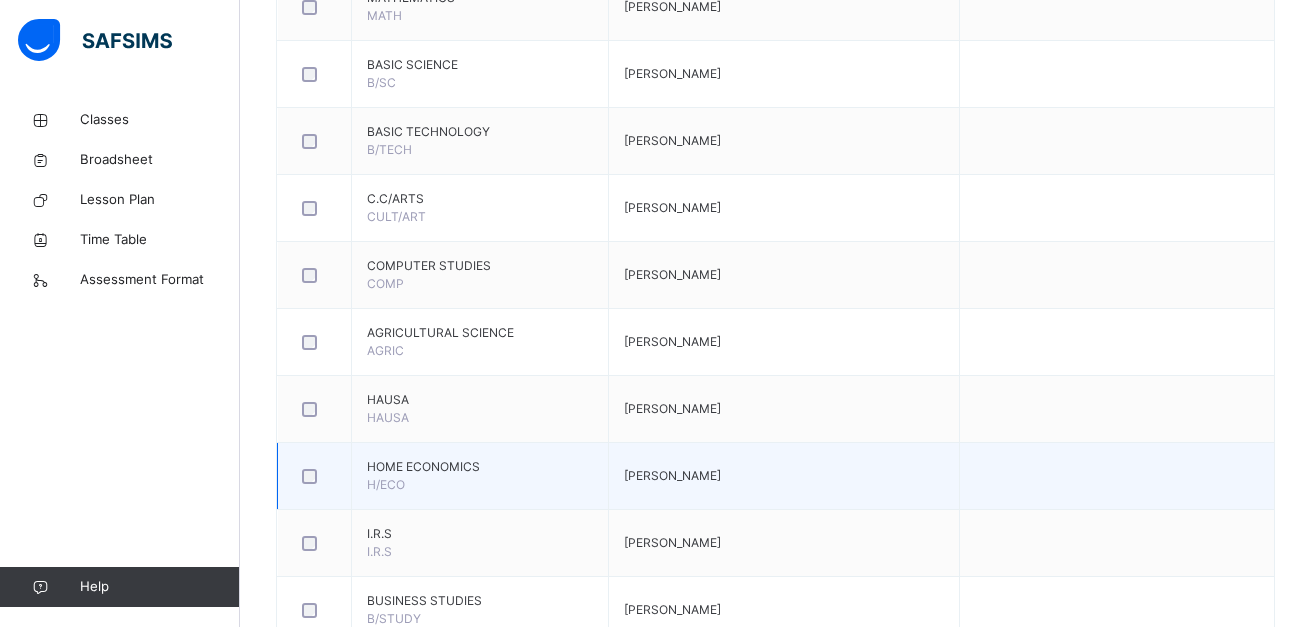 scroll, scrollTop: 1068, scrollLeft: 0, axis: vertical 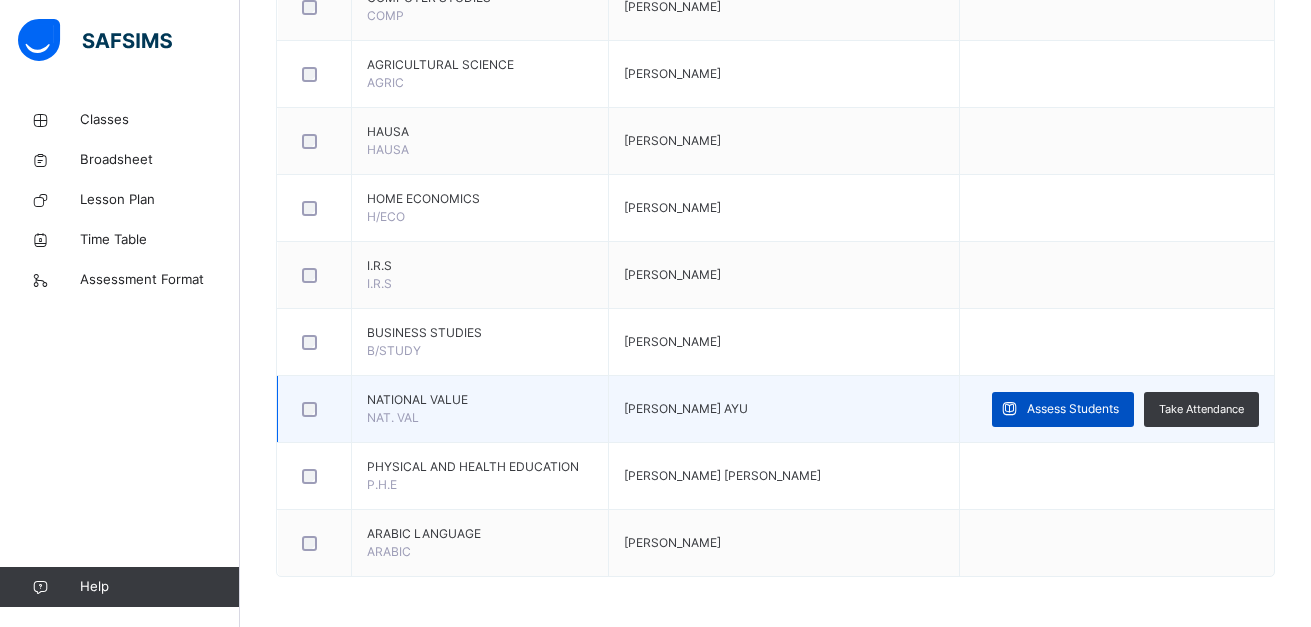click on "Assess Students" at bounding box center [1073, 409] 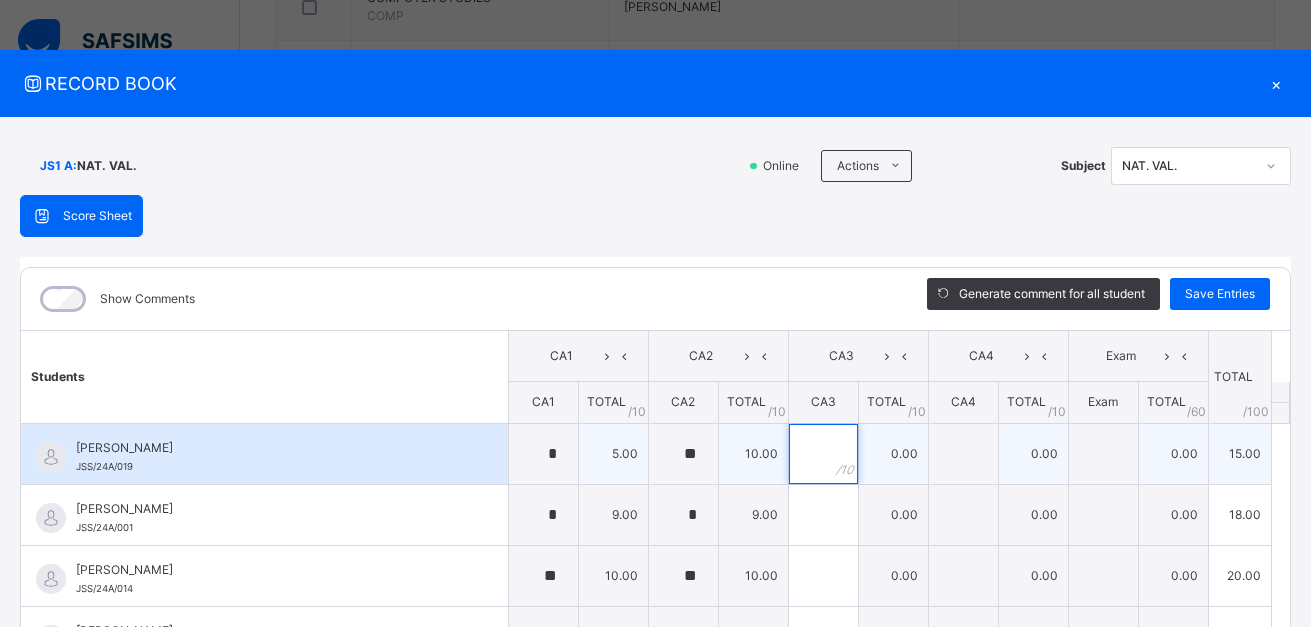 click at bounding box center (823, 454) 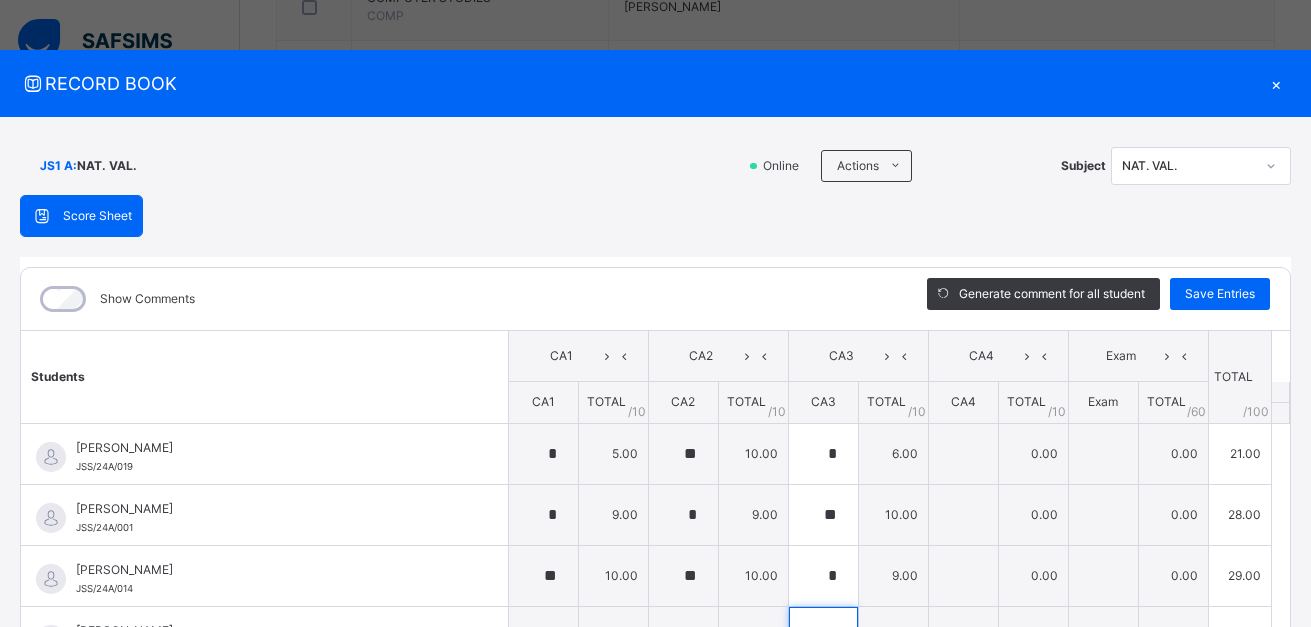 scroll, scrollTop: 40, scrollLeft: 0, axis: vertical 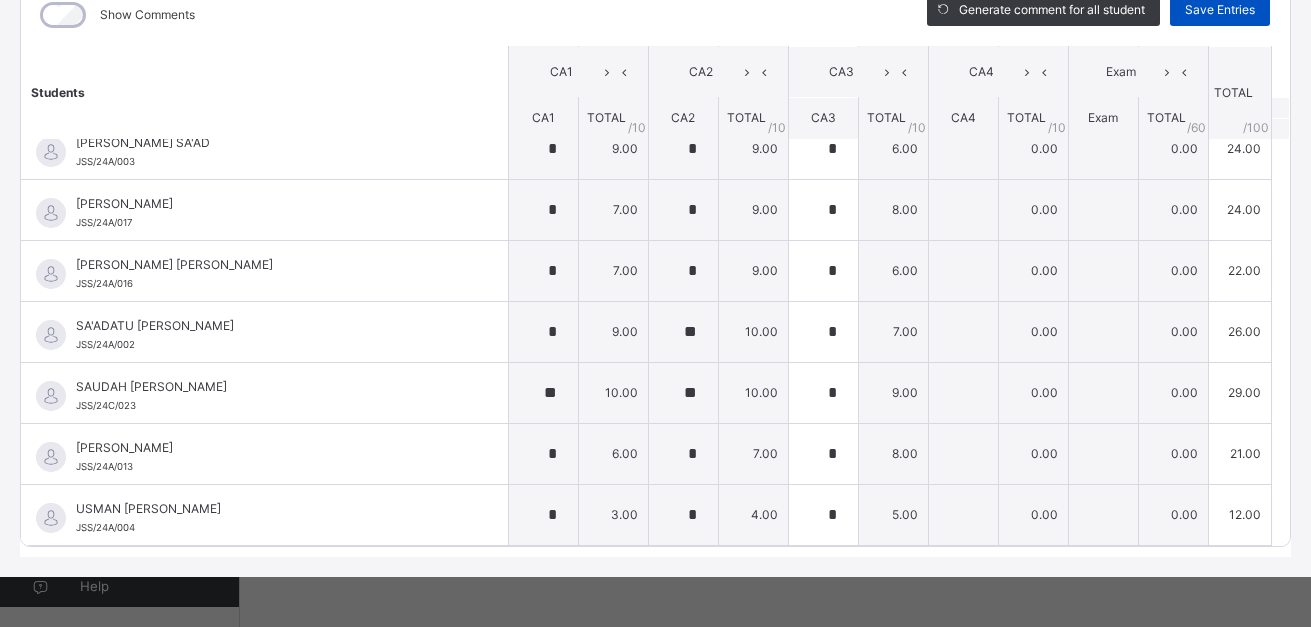 click on "Save Entries" at bounding box center (1220, 10) 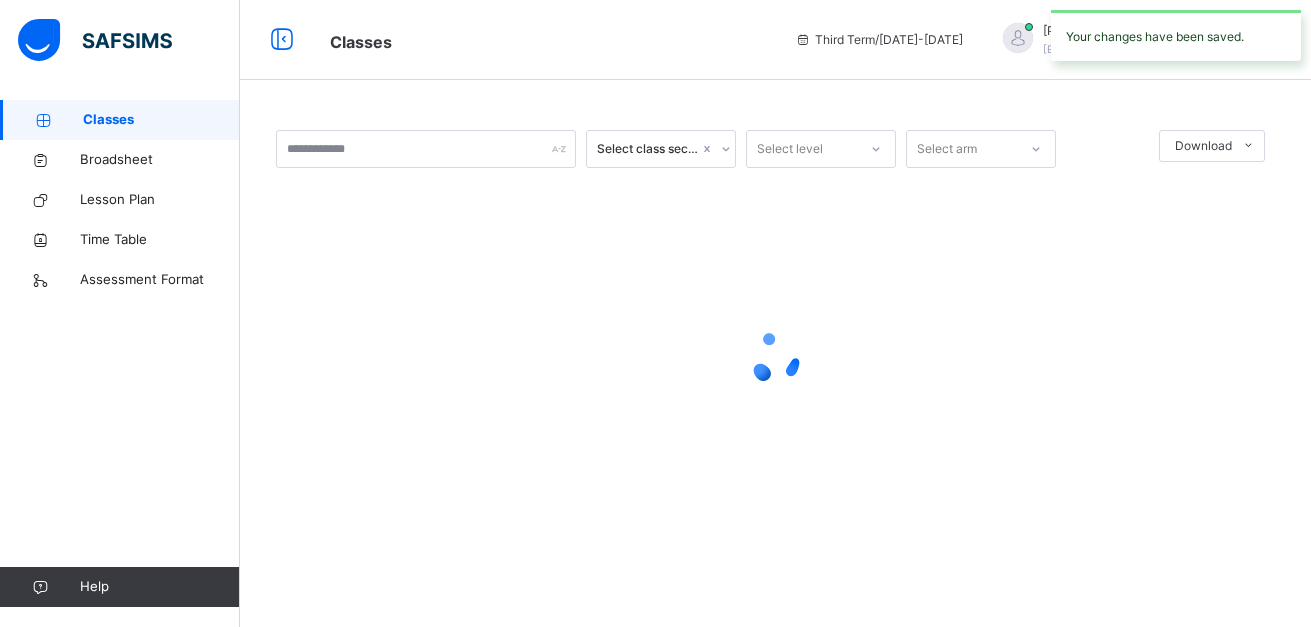 scroll, scrollTop: 0, scrollLeft: 0, axis: both 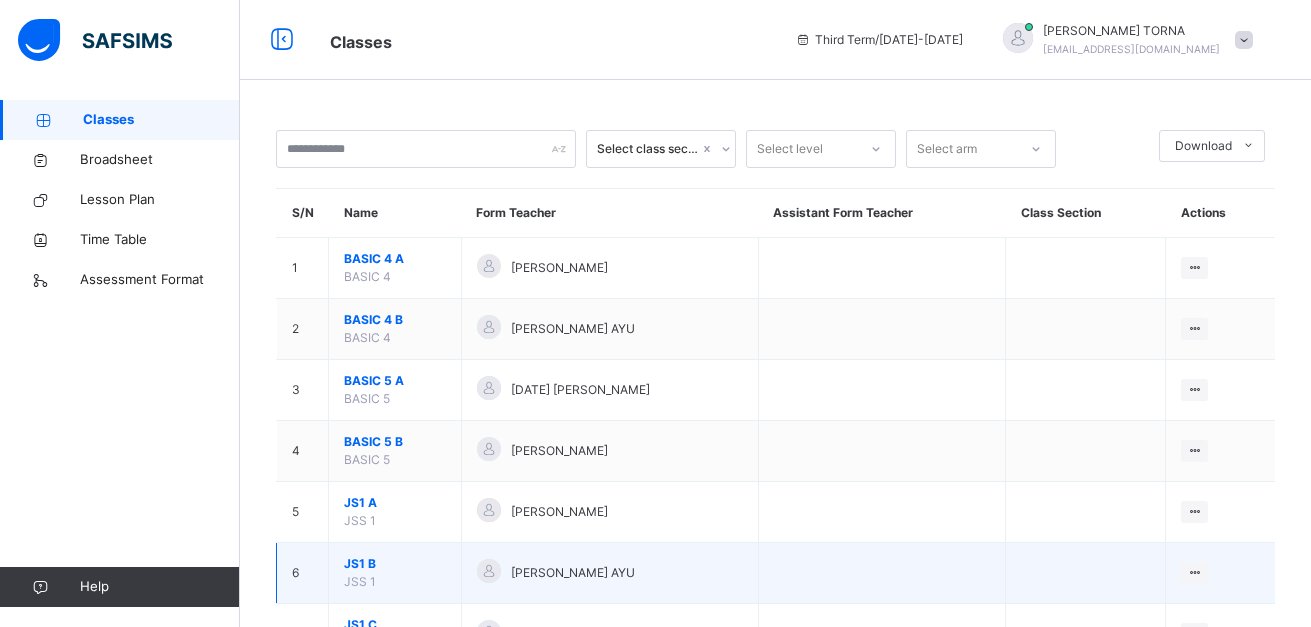 click on "JS1   B" at bounding box center [395, 564] 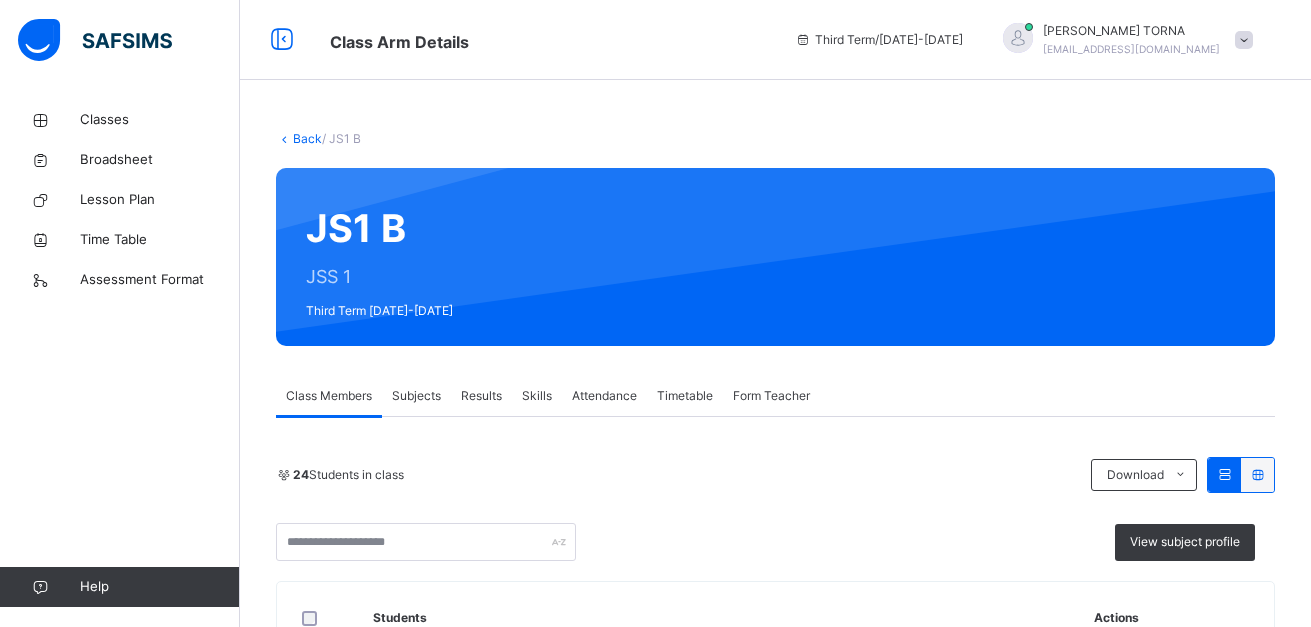 click on "Subjects" at bounding box center (416, 396) 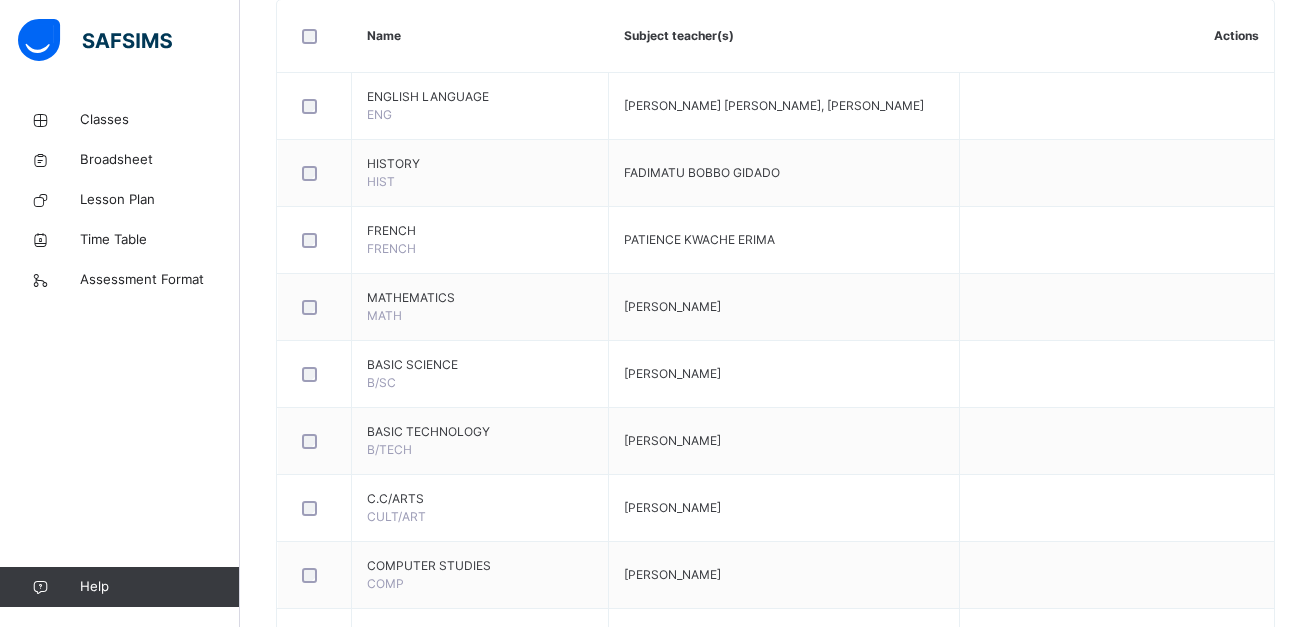 scroll, scrollTop: 900, scrollLeft: 0, axis: vertical 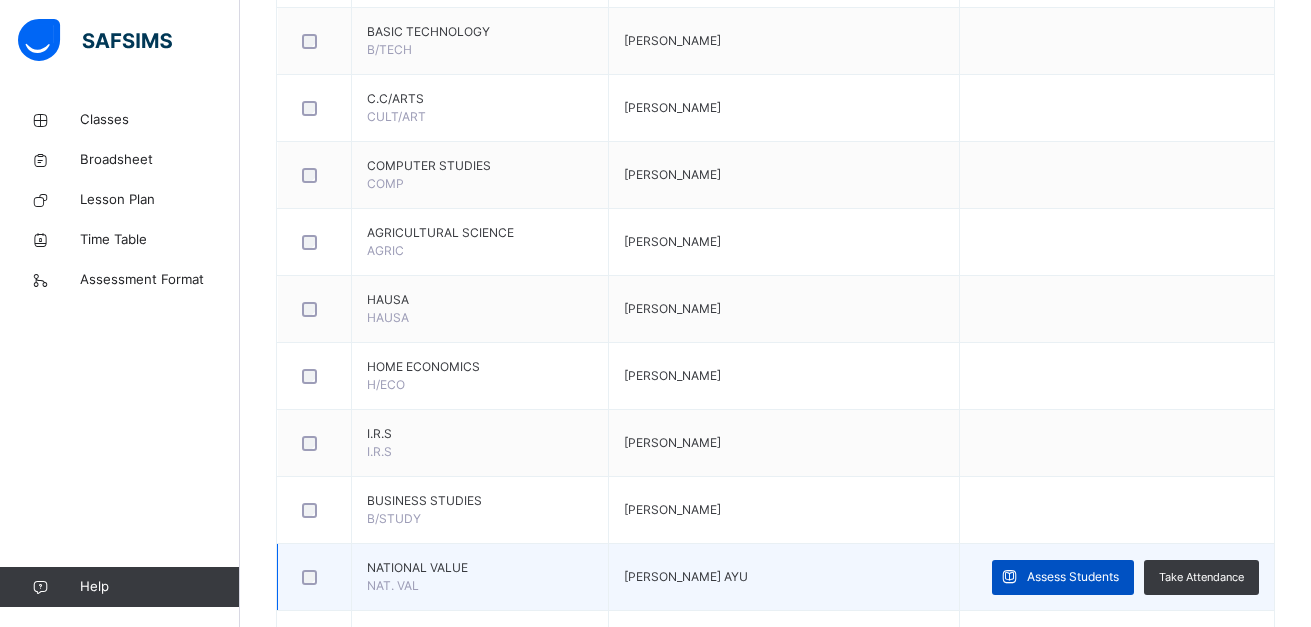 click on "Assess Students" at bounding box center [1063, 577] 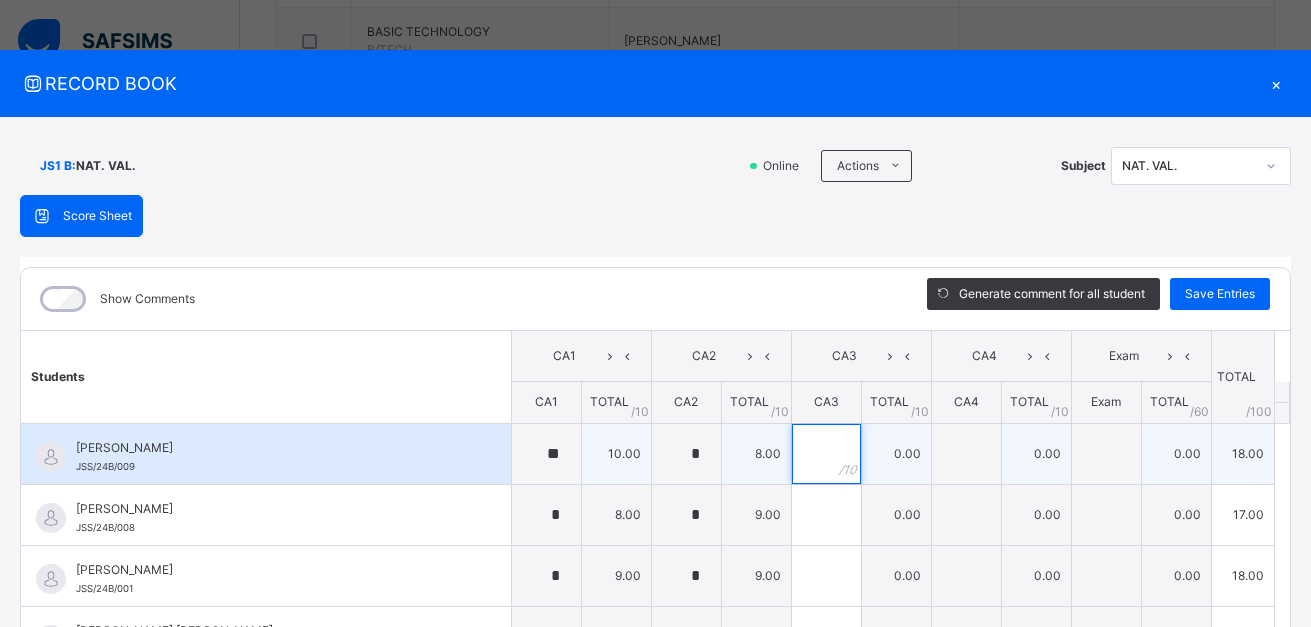 click at bounding box center (826, 454) 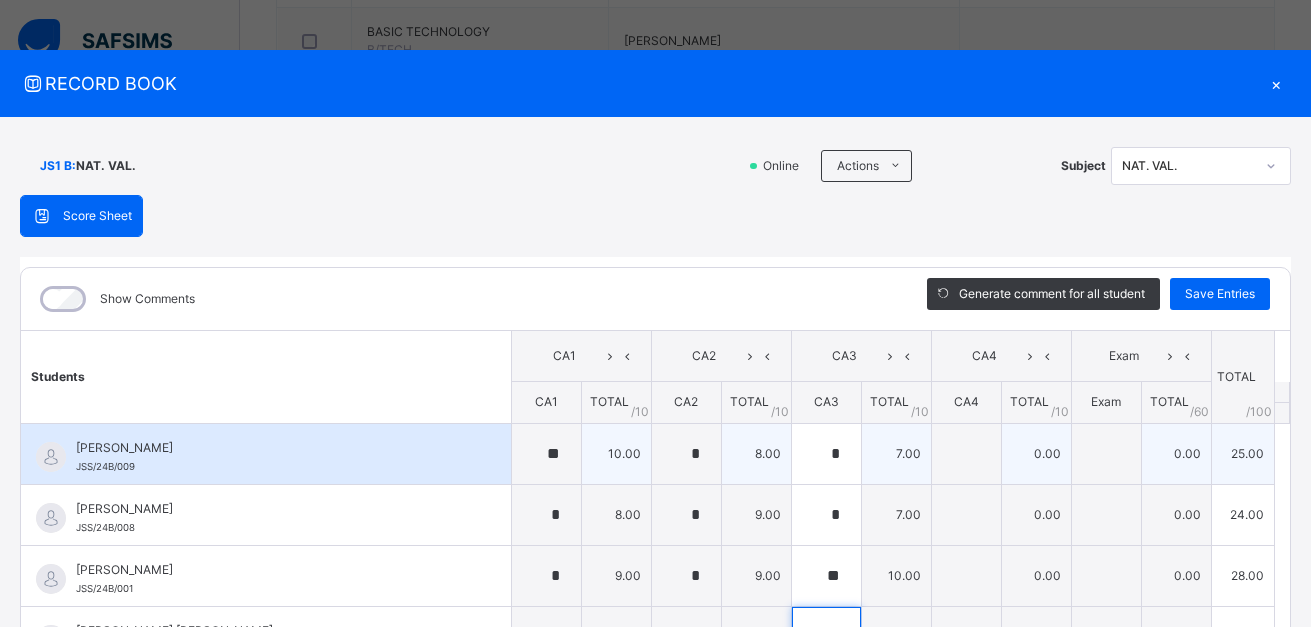 scroll, scrollTop: 40, scrollLeft: 0, axis: vertical 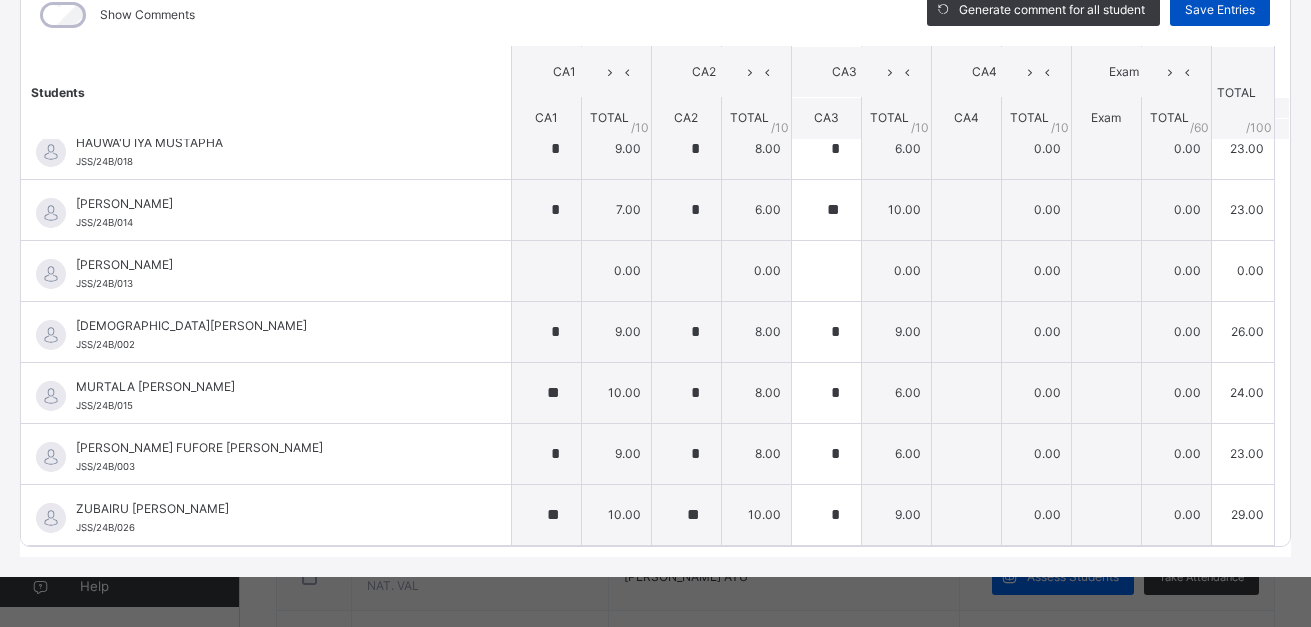 click on "Save Entries" at bounding box center (1220, 10) 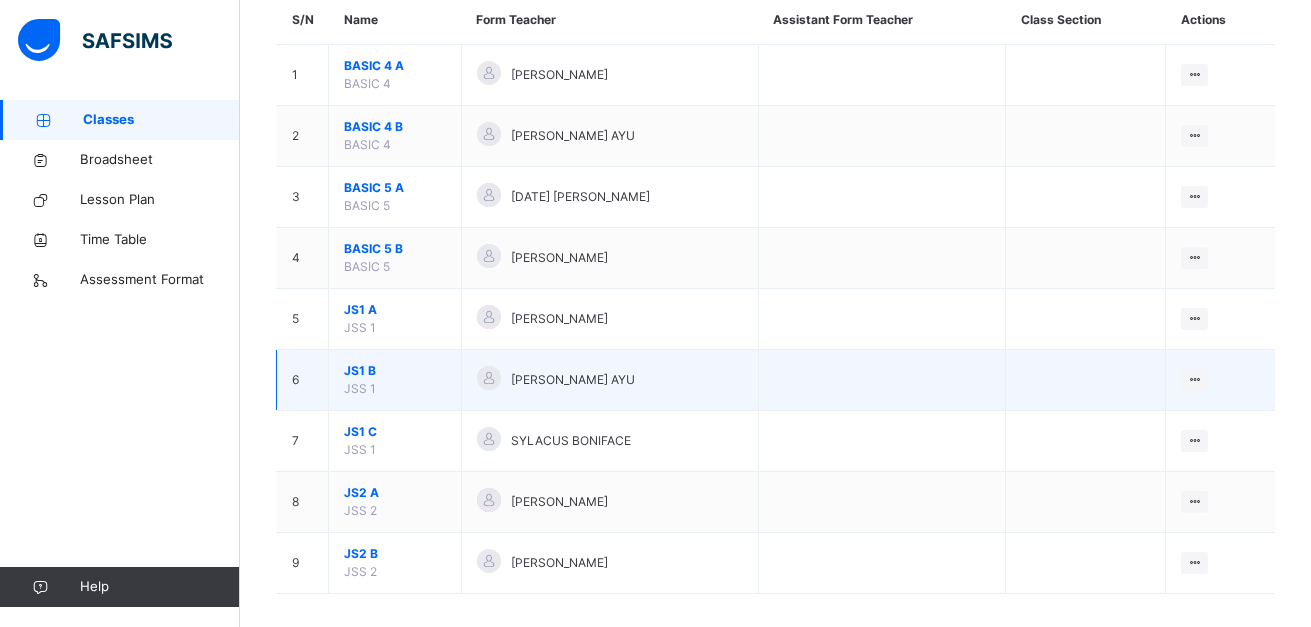 scroll, scrollTop: 200, scrollLeft: 0, axis: vertical 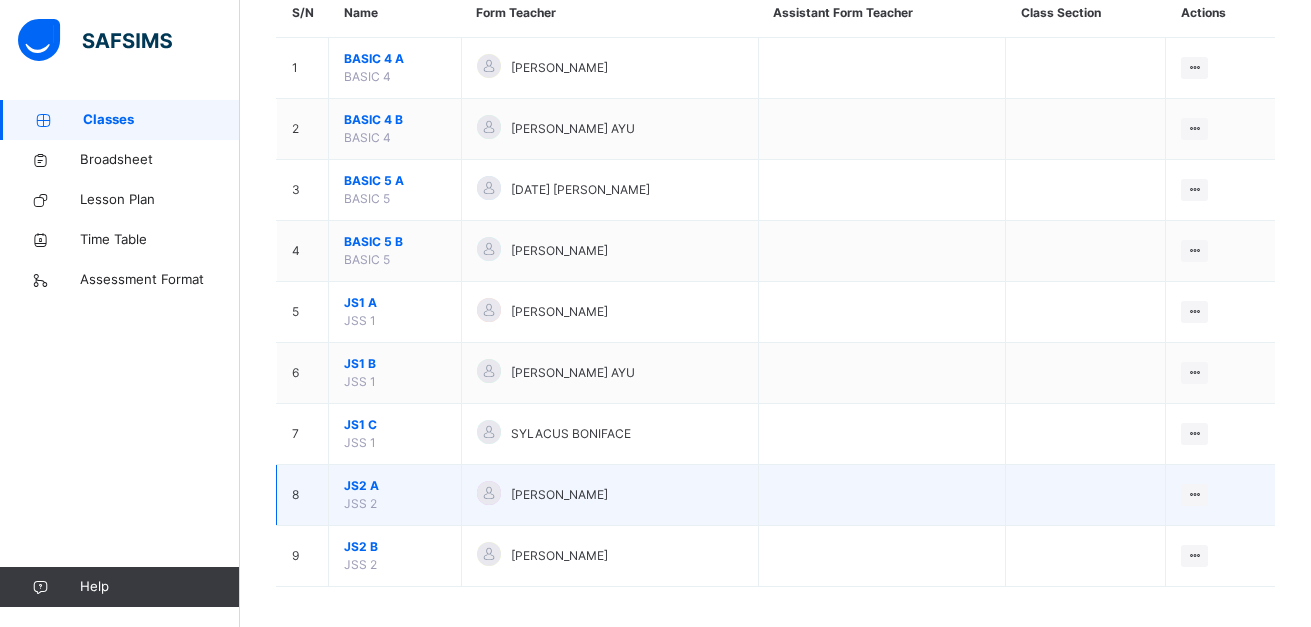 click on "JS2   A" at bounding box center (395, 486) 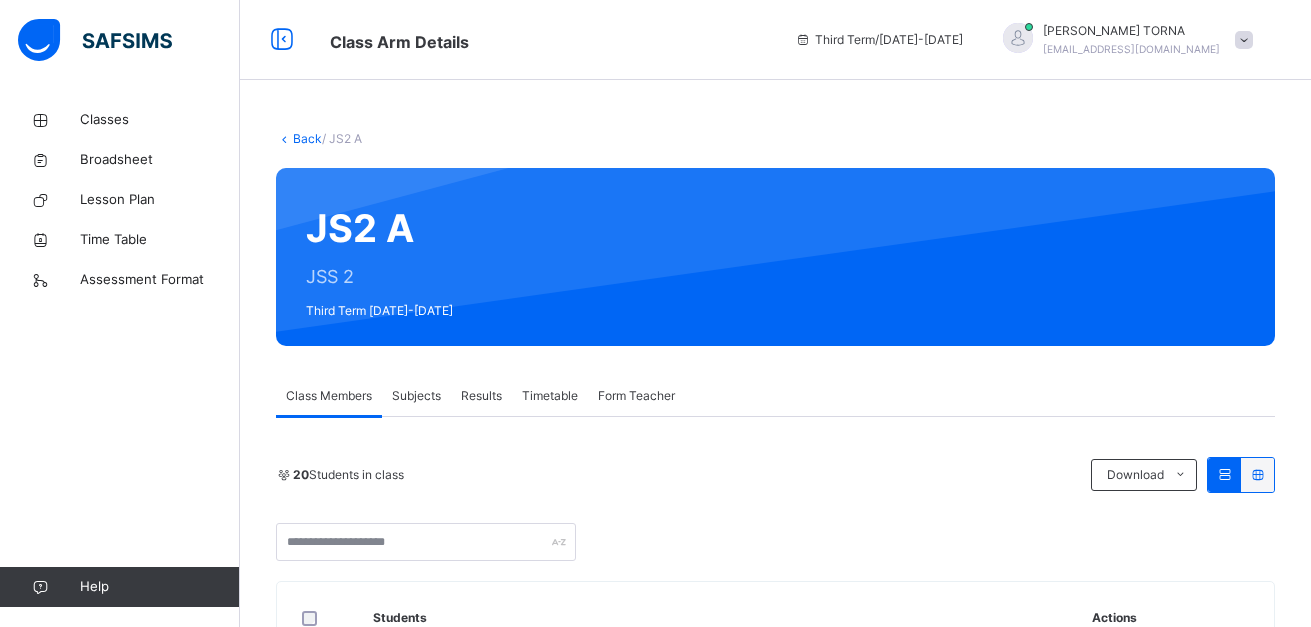 click on "Subjects" at bounding box center (416, 396) 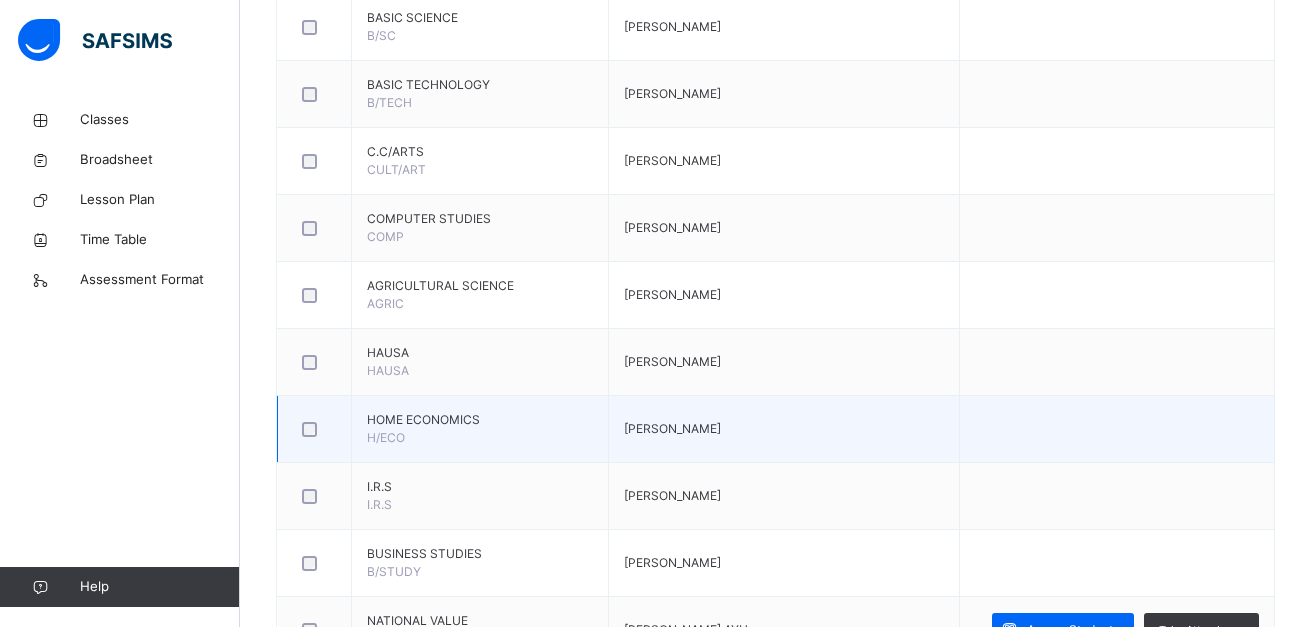 scroll, scrollTop: 900, scrollLeft: 0, axis: vertical 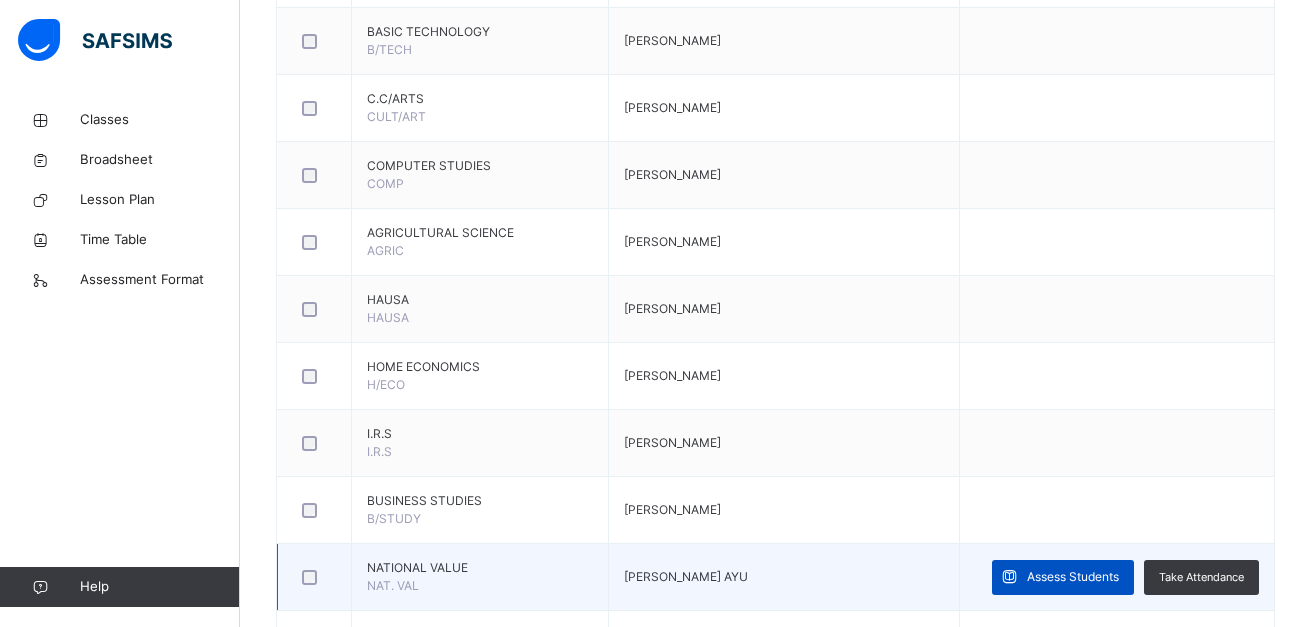 click on "Assess Students" at bounding box center [1073, 577] 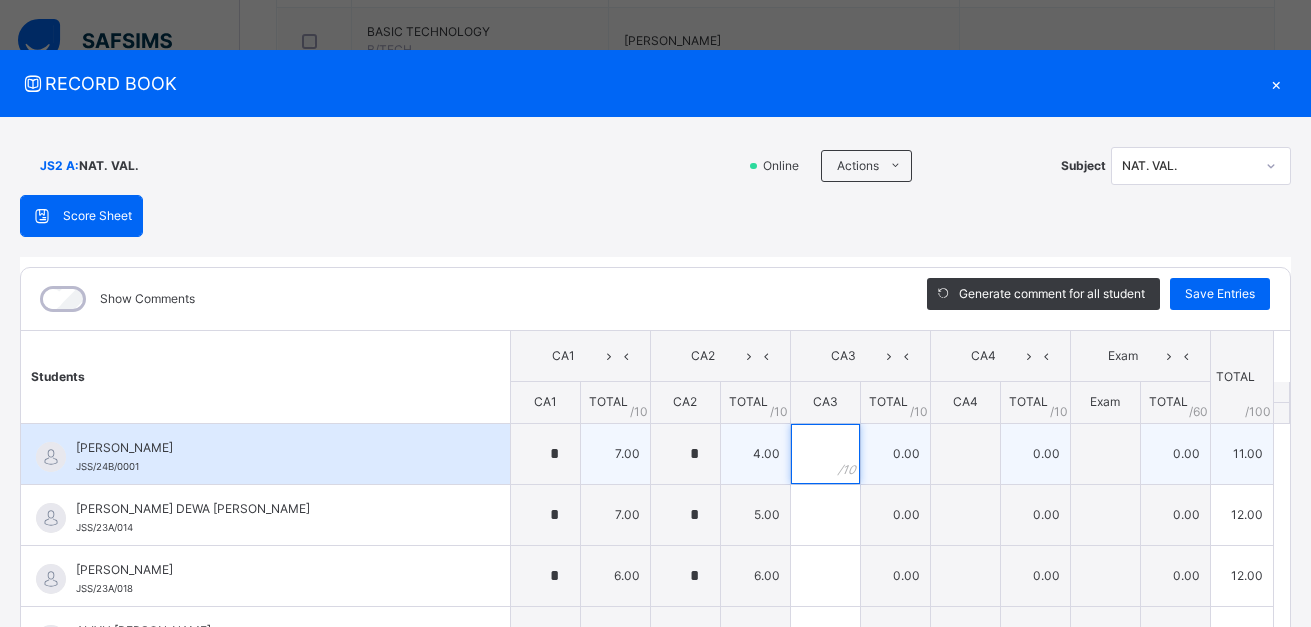 click at bounding box center [825, 454] 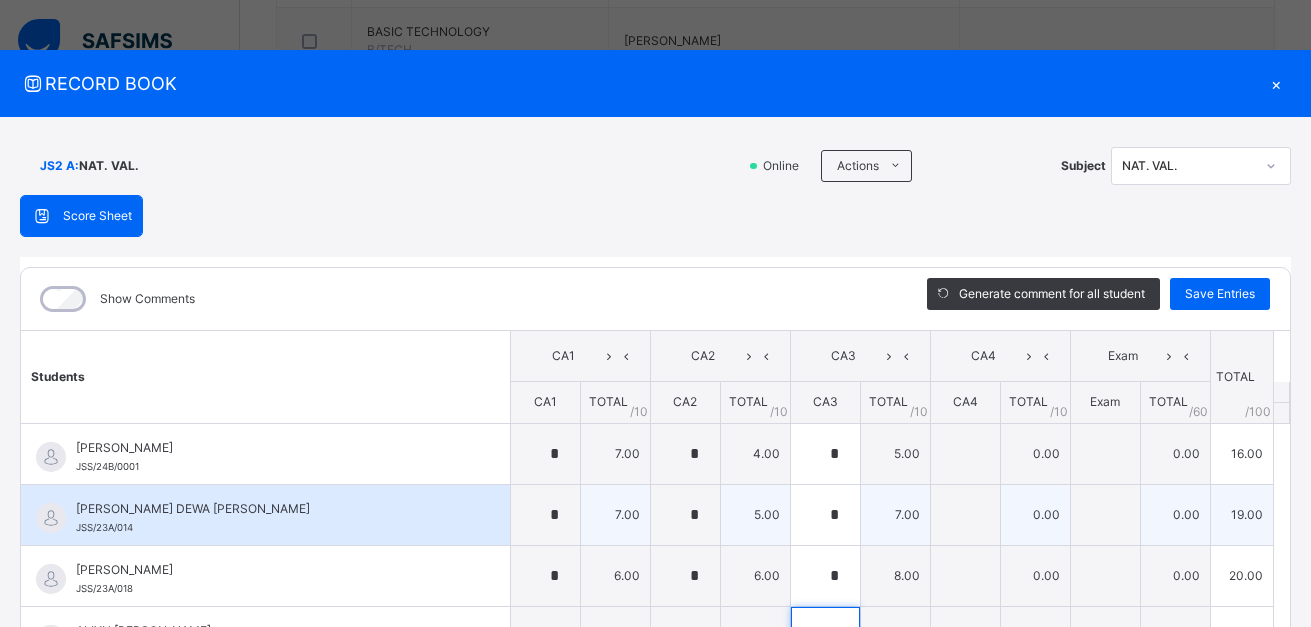 scroll, scrollTop: 40, scrollLeft: 0, axis: vertical 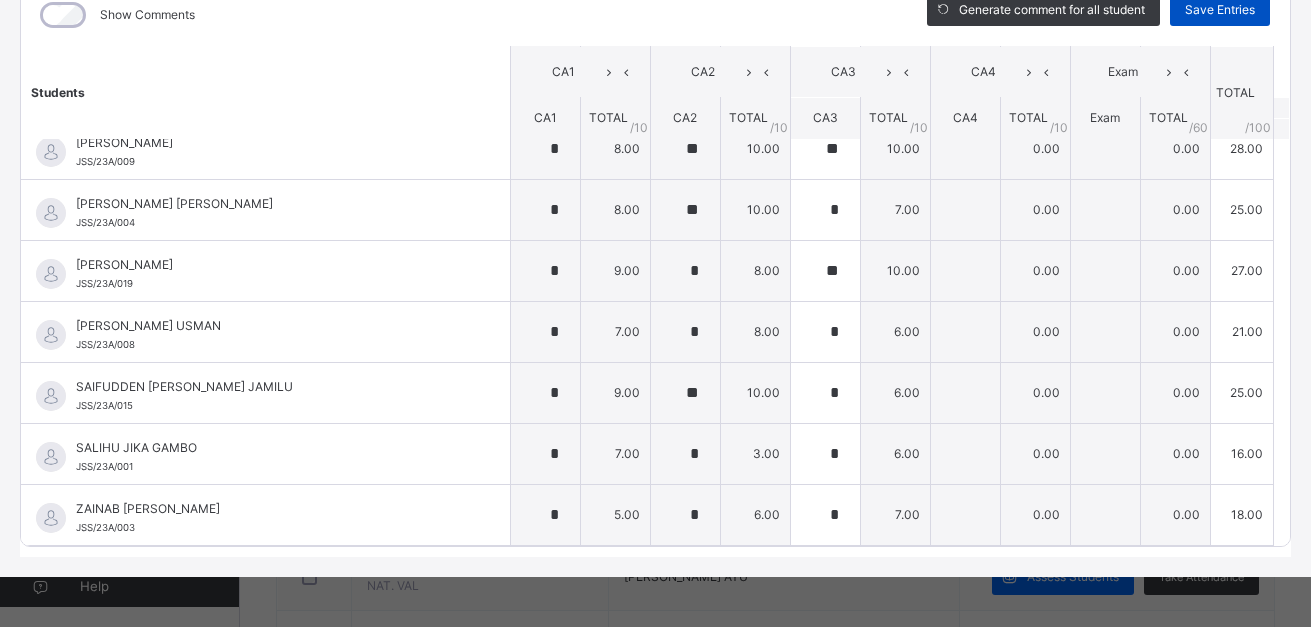 click on "Save Entries" at bounding box center (1220, 10) 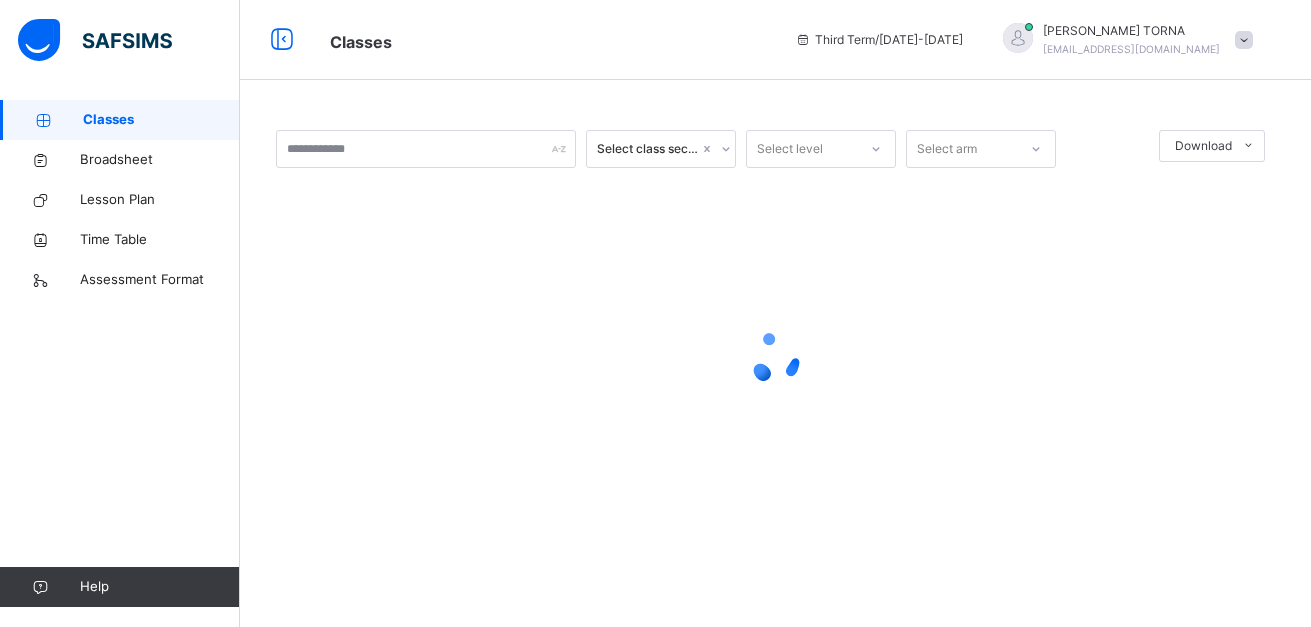 scroll, scrollTop: 0, scrollLeft: 0, axis: both 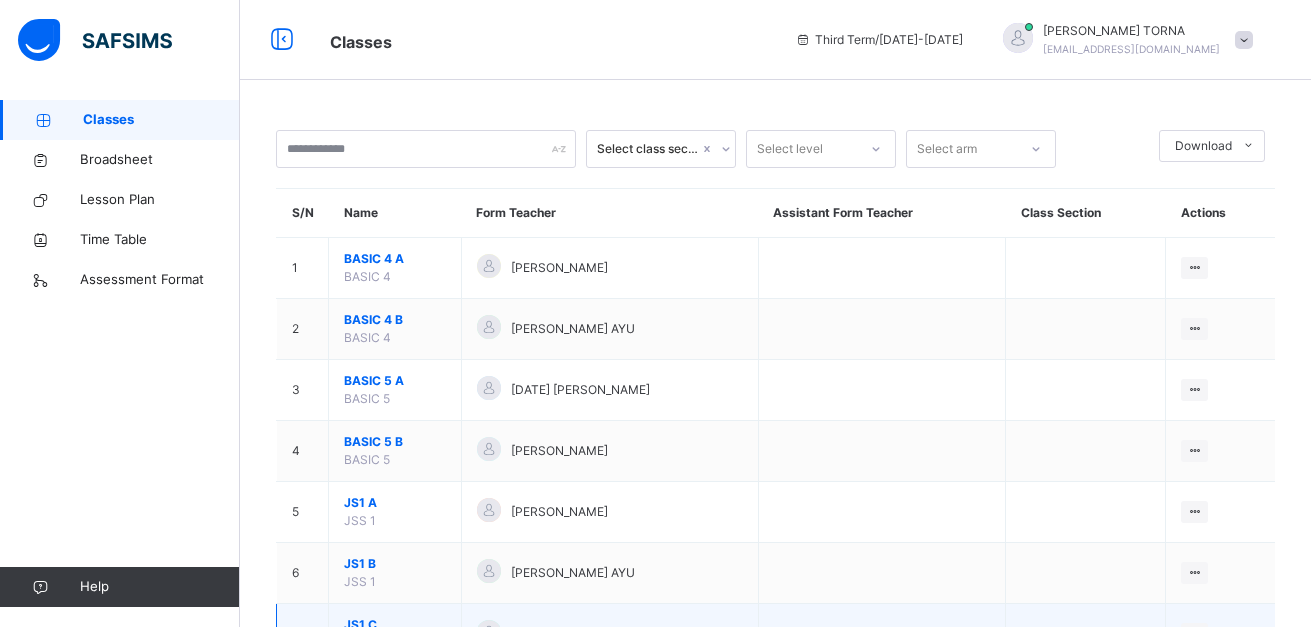click on "JS1   C" at bounding box center [395, 625] 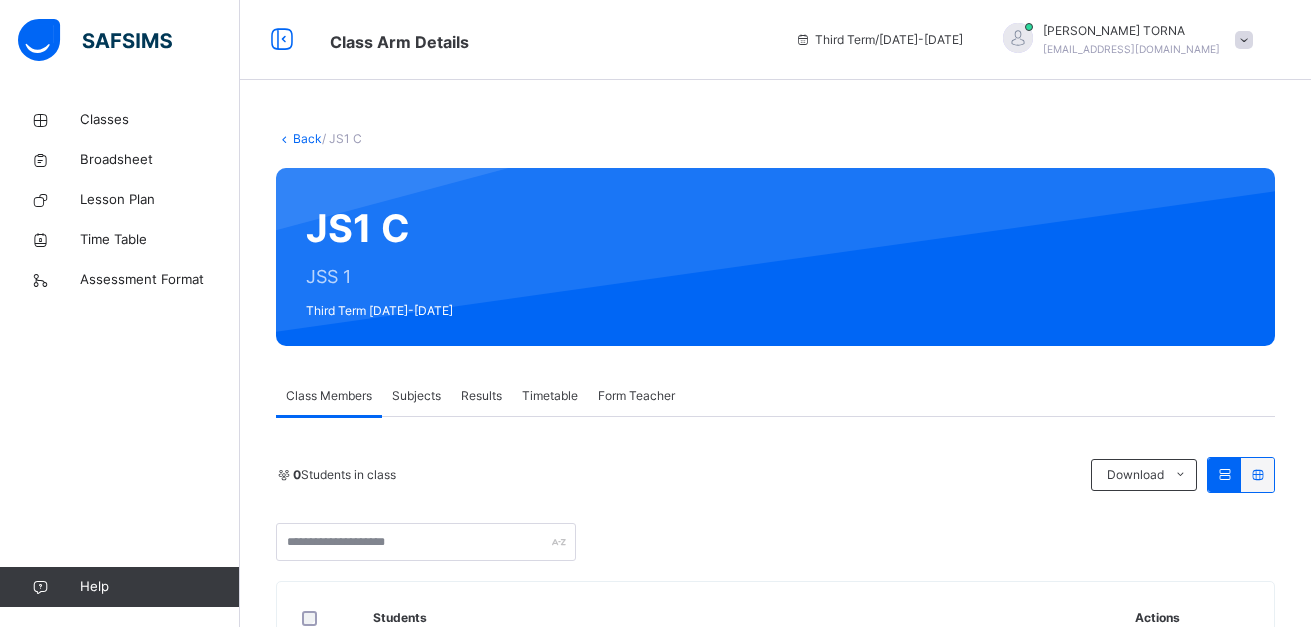 click on "Subjects" at bounding box center (416, 396) 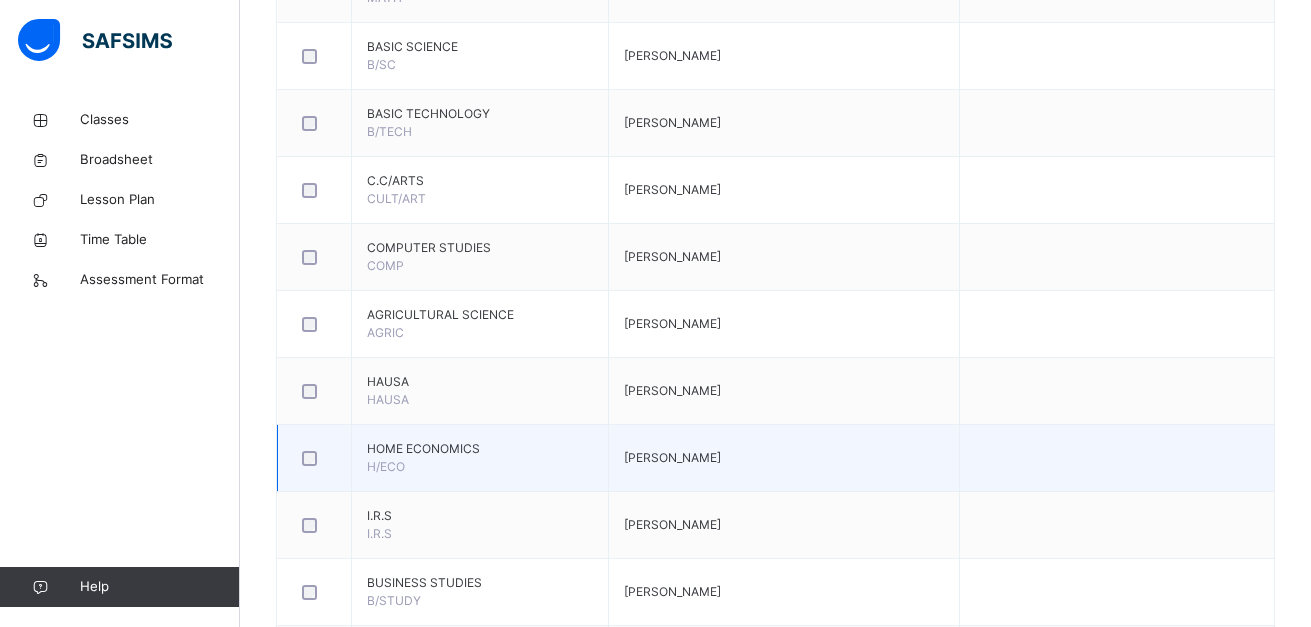 scroll, scrollTop: 1000, scrollLeft: 0, axis: vertical 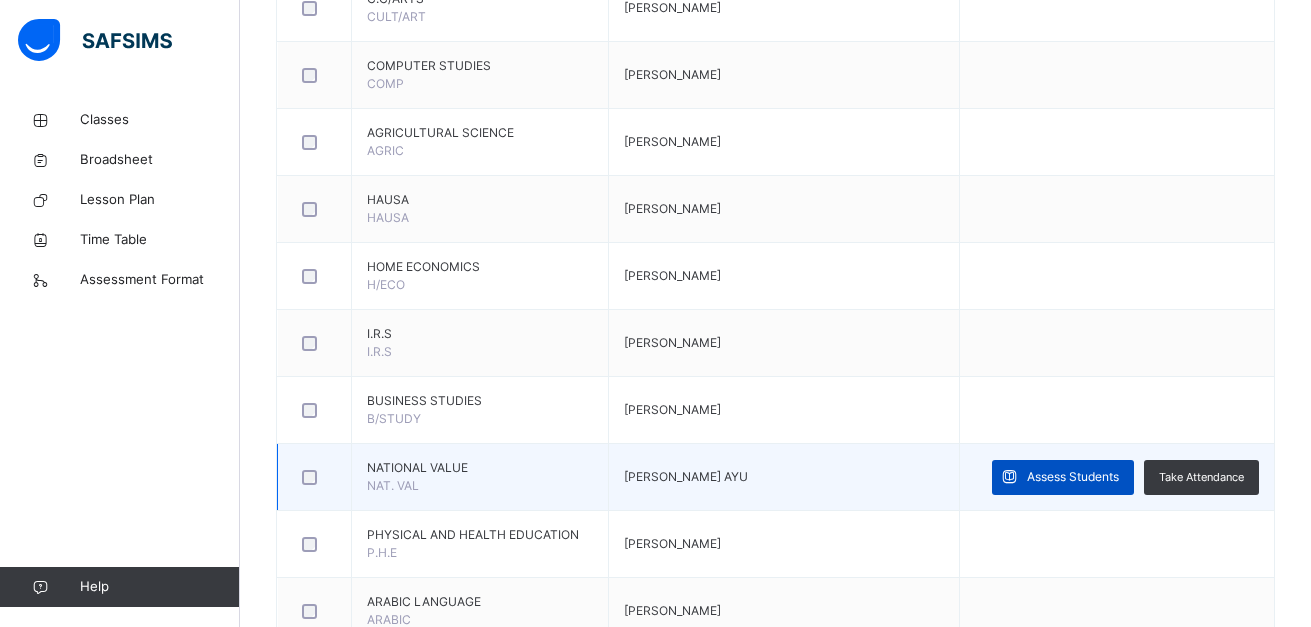click on "Assess Students" at bounding box center (1073, 477) 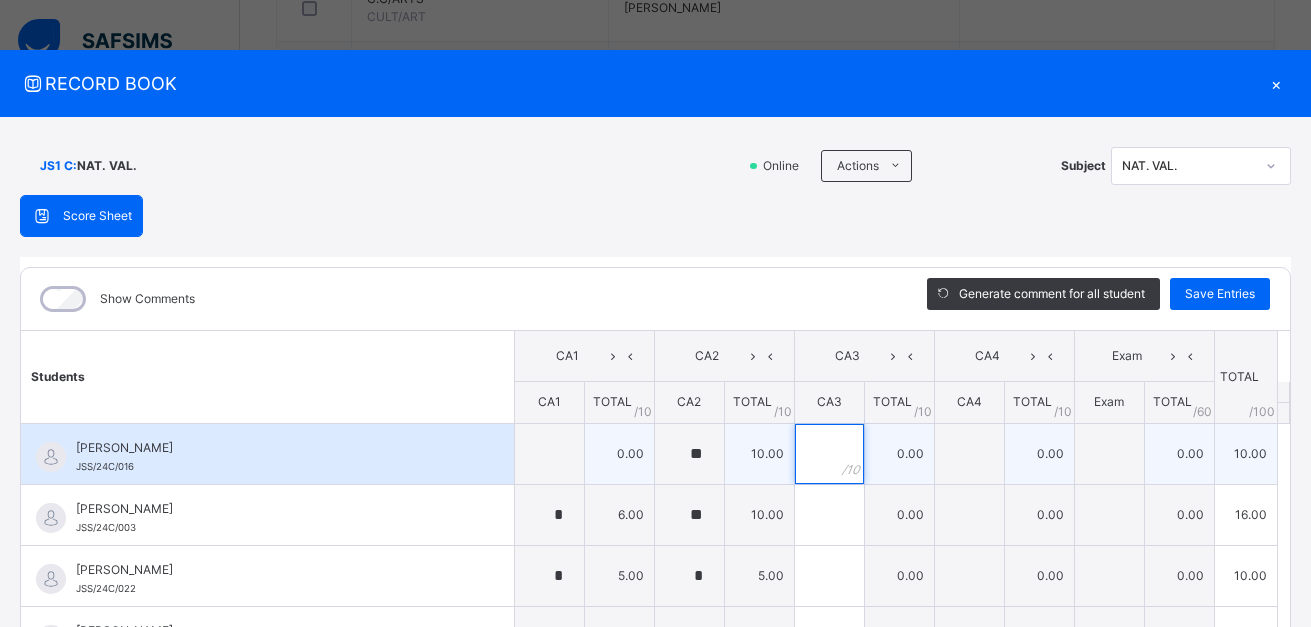 click at bounding box center [829, 454] 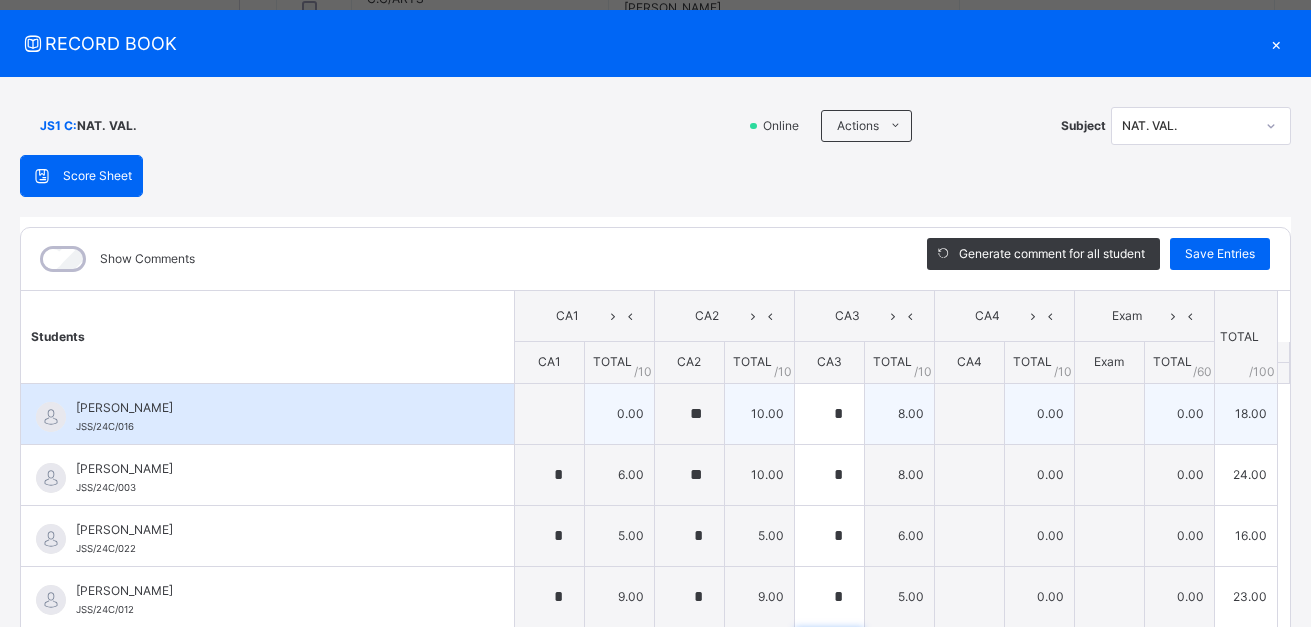 scroll, scrollTop: 284, scrollLeft: 0, axis: vertical 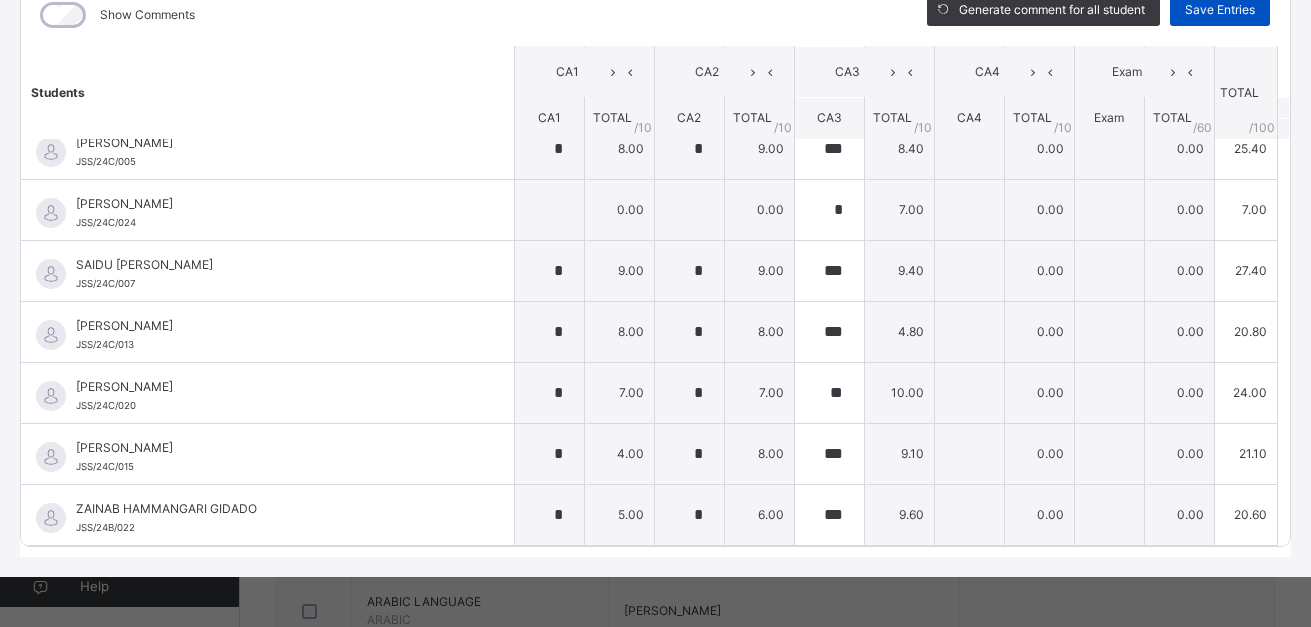 click on "Save Entries" at bounding box center [1220, 10] 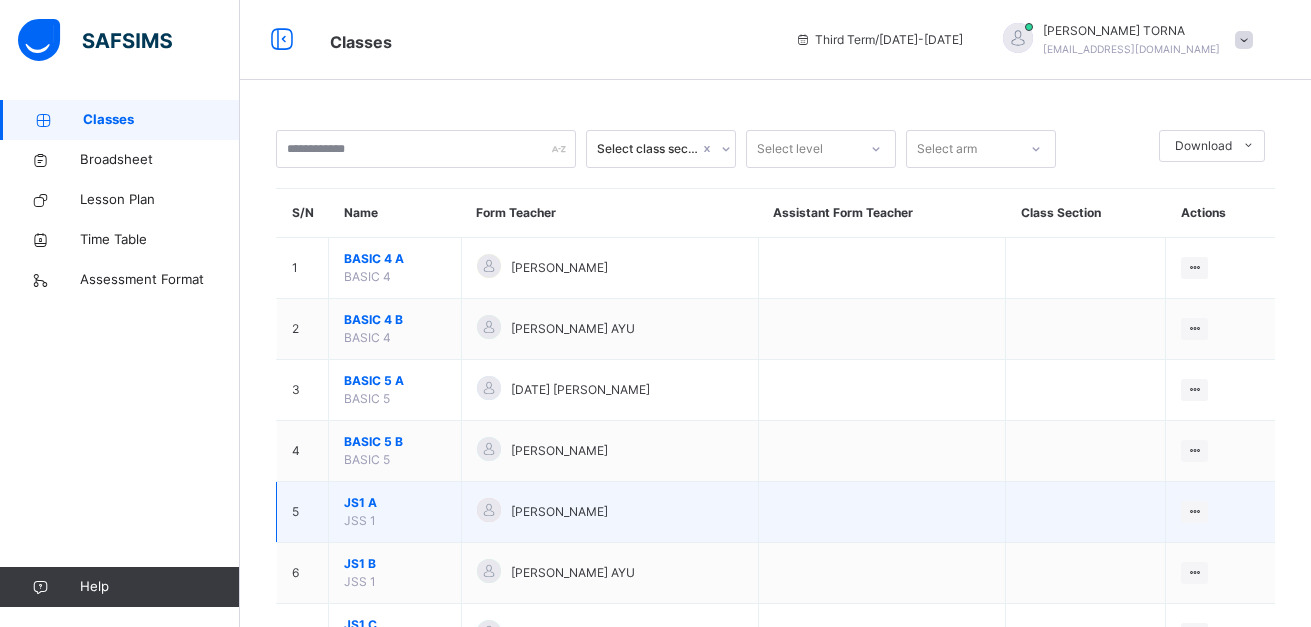 scroll, scrollTop: 210, scrollLeft: 0, axis: vertical 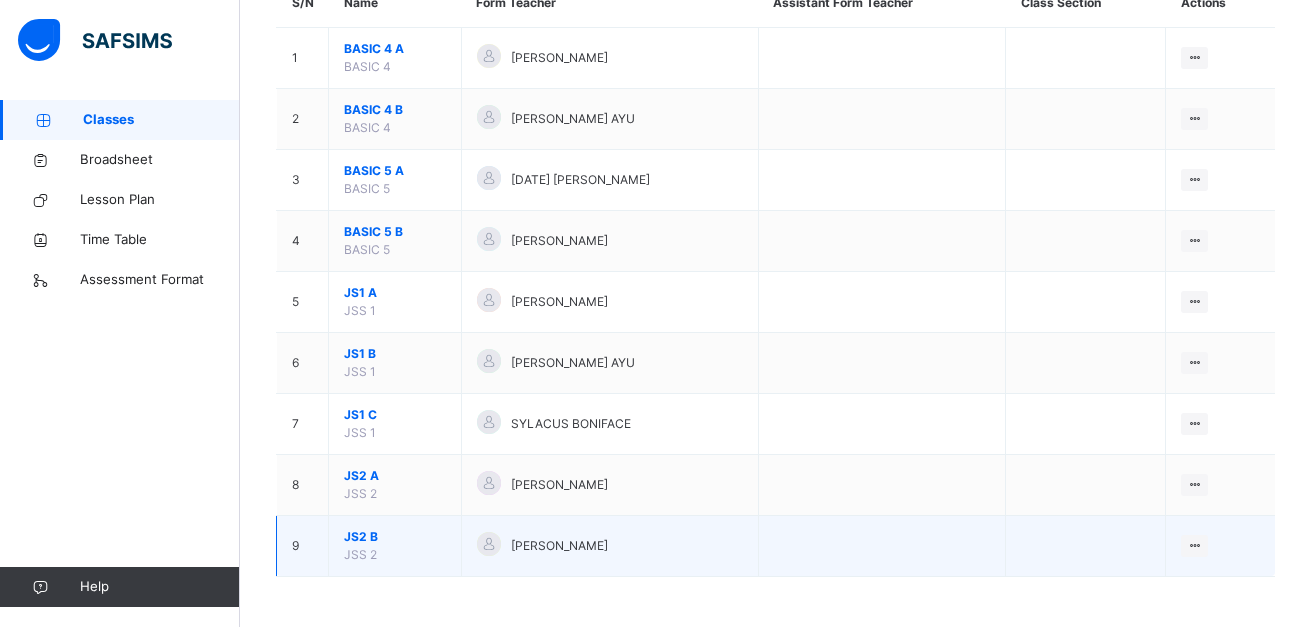 click on "JS2   B" at bounding box center (395, 537) 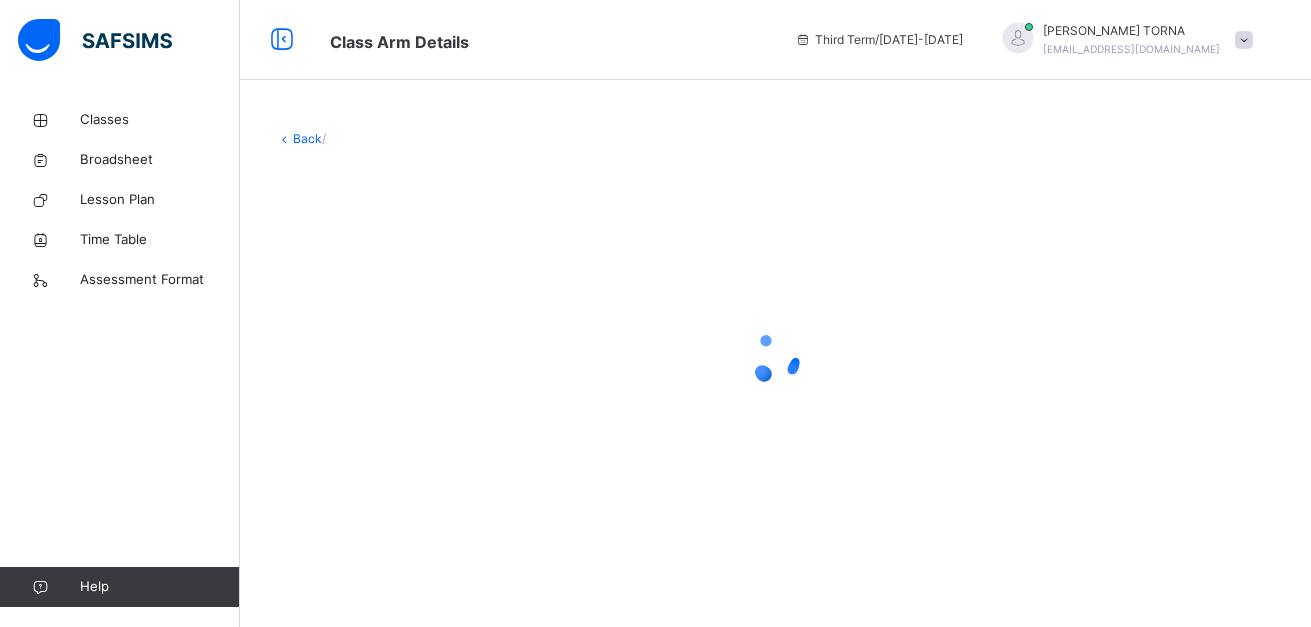 scroll, scrollTop: 0, scrollLeft: 0, axis: both 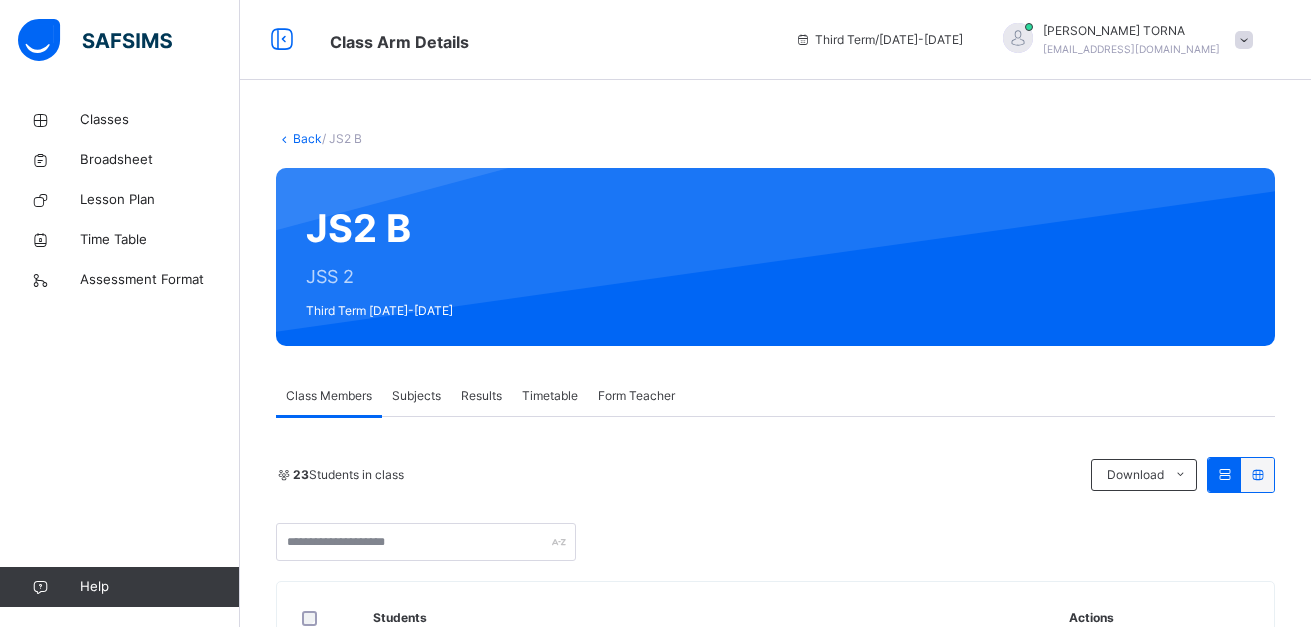 click on "Subjects" at bounding box center [416, 396] 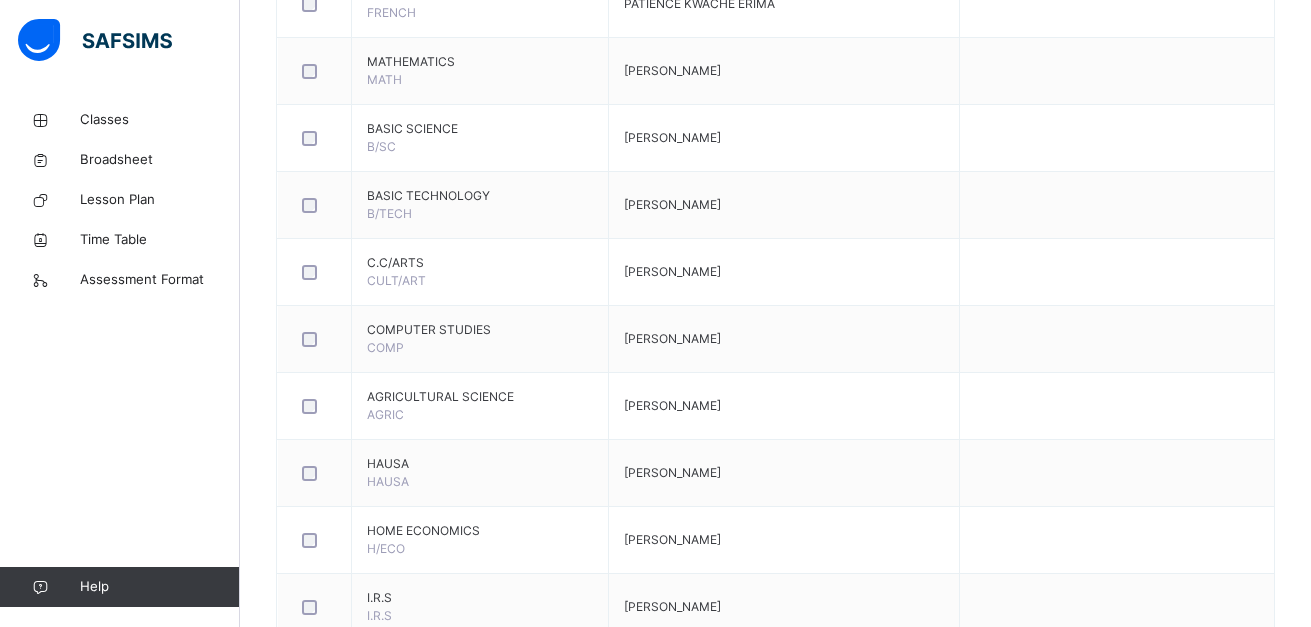 scroll, scrollTop: 1068, scrollLeft: 0, axis: vertical 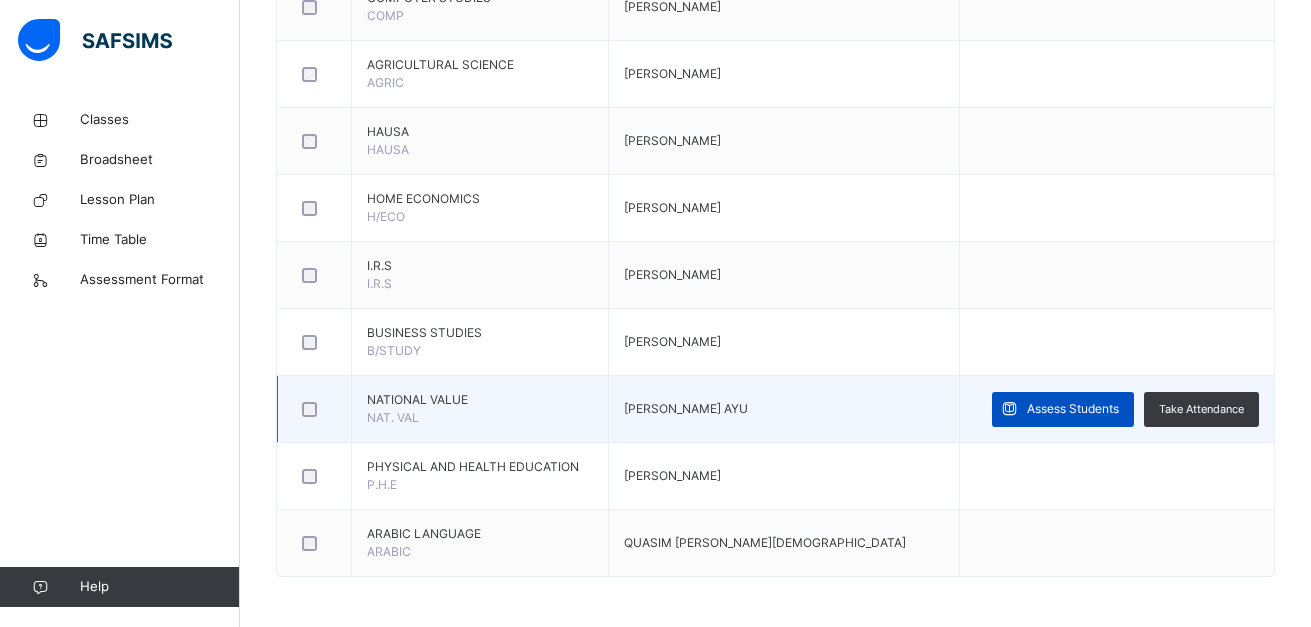 click on "Assess Students" at bounding box center (1073, 409) 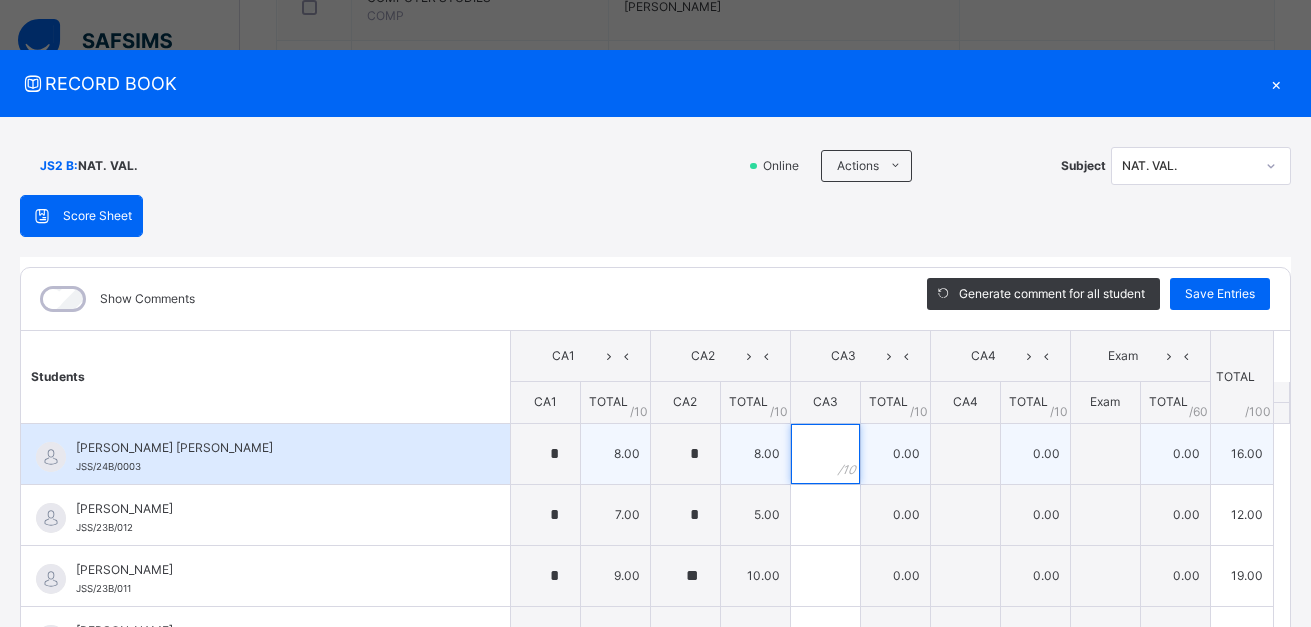 click at bounding box center (825, 454) 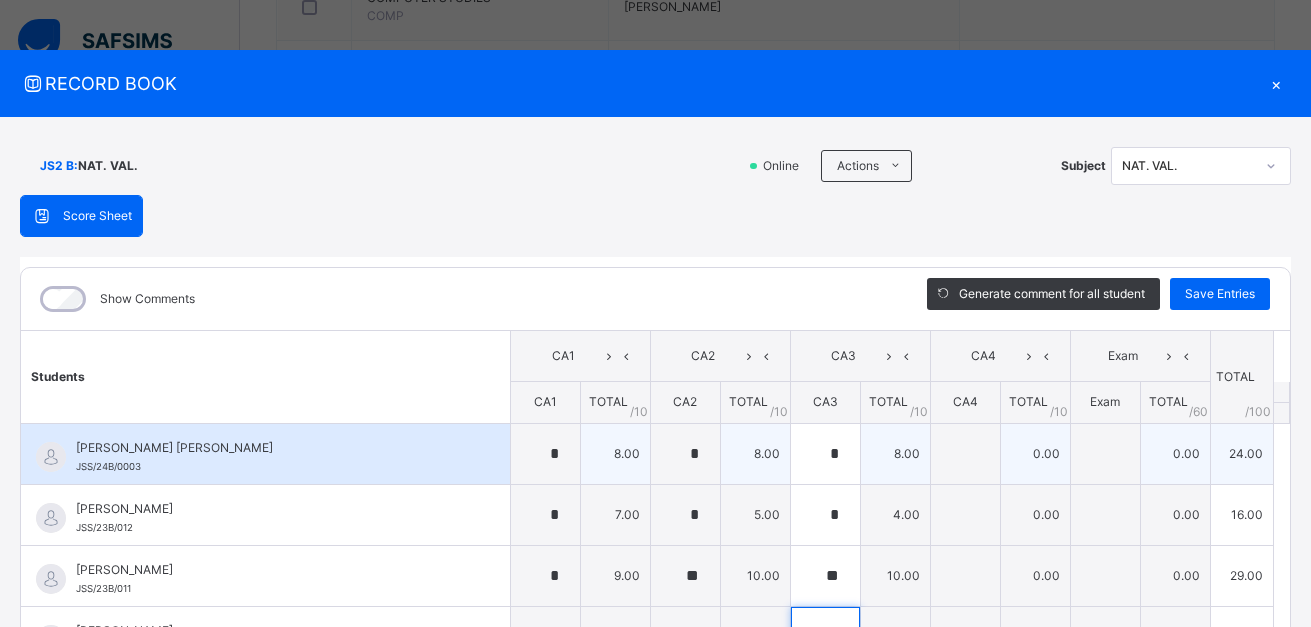 scroll, scrollTop: 40, scrollLeft: 0, axis: vertical 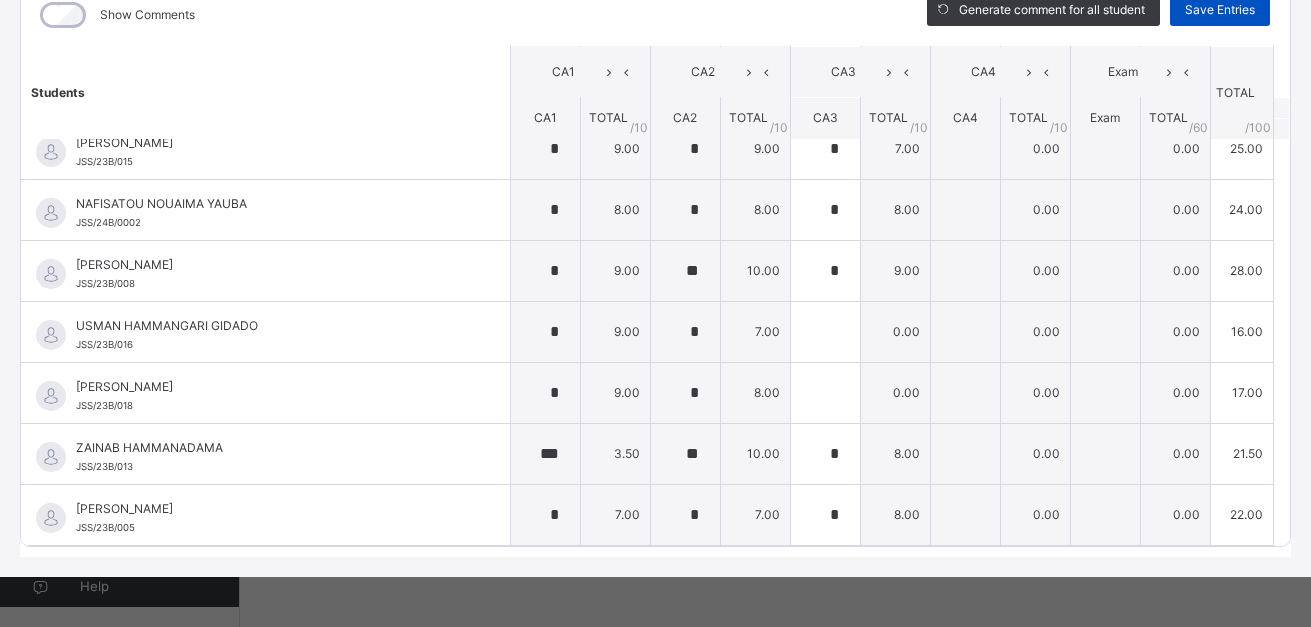 click on "Save Entries" at bounding box center [1220, 10] 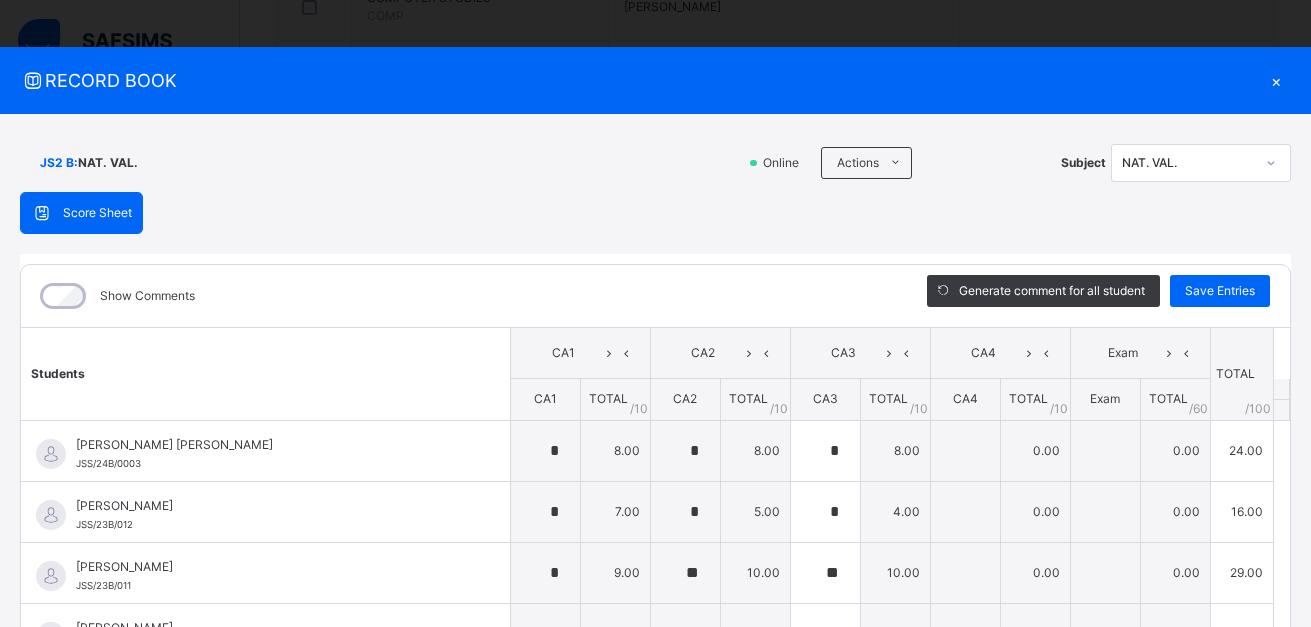 scroll, scrollTop: 0, scrollLeft: 0, axis: both 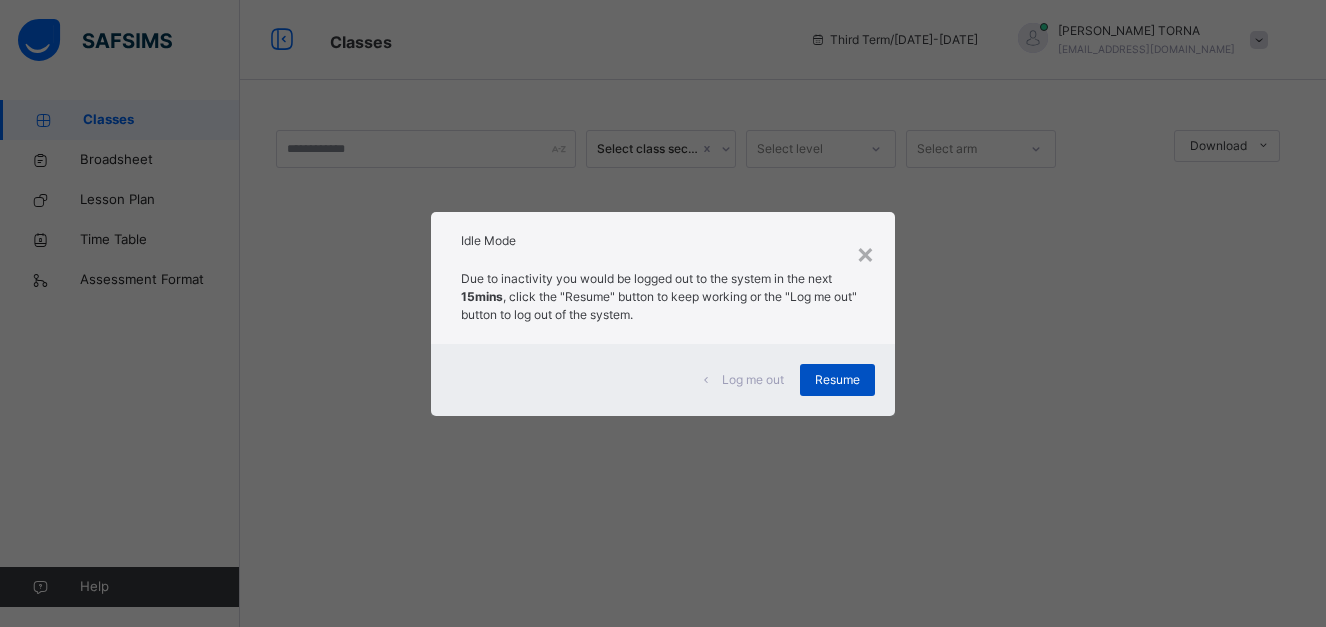 click on "Resume" at bounding box center [837, 380] 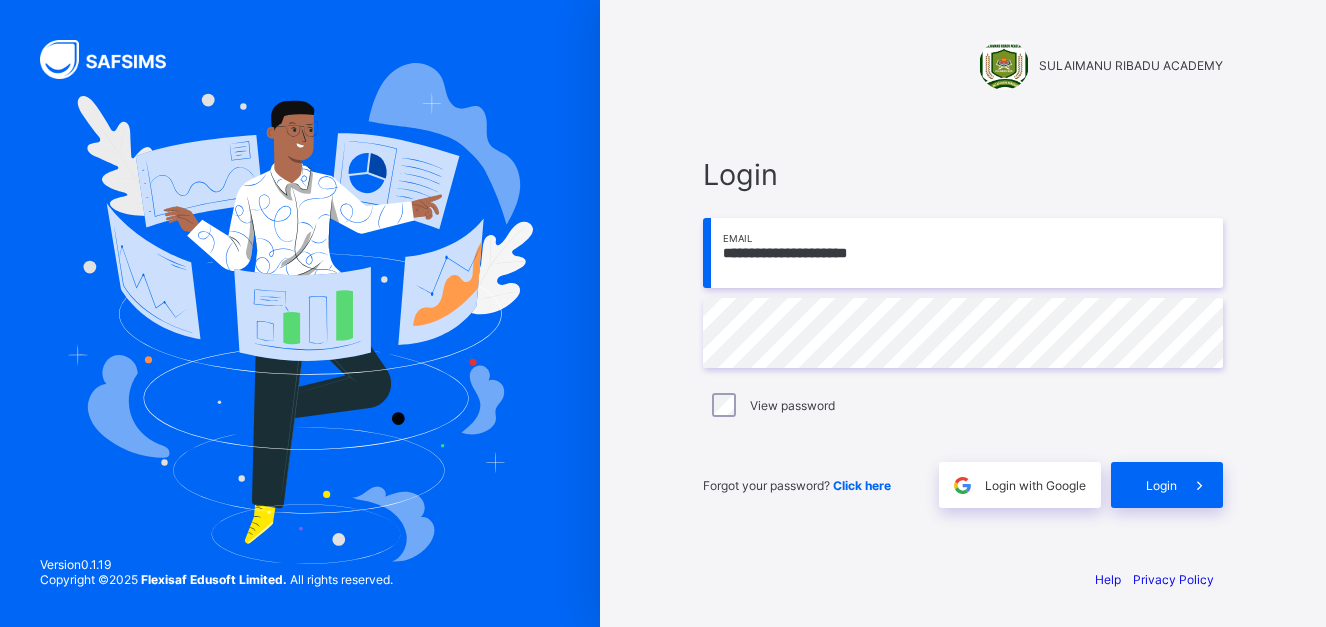 scroll, scrollTop: 0, scrollLeft: 0, axis: both 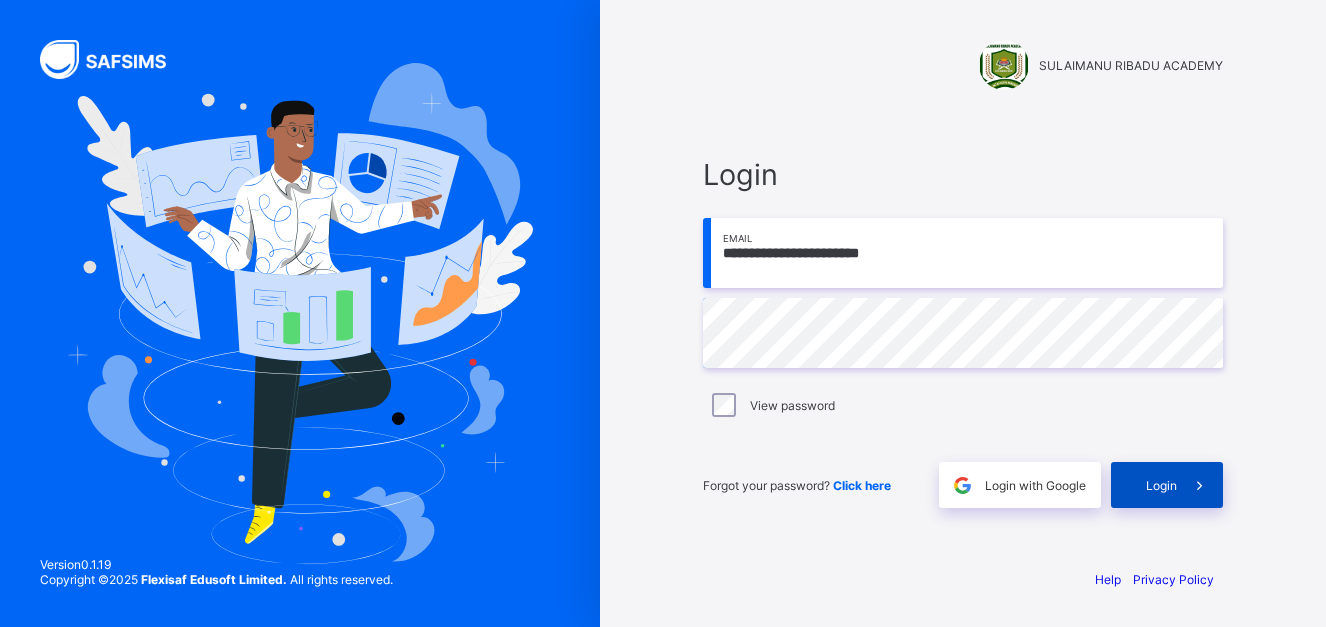click at bounding box center (1200, 485) 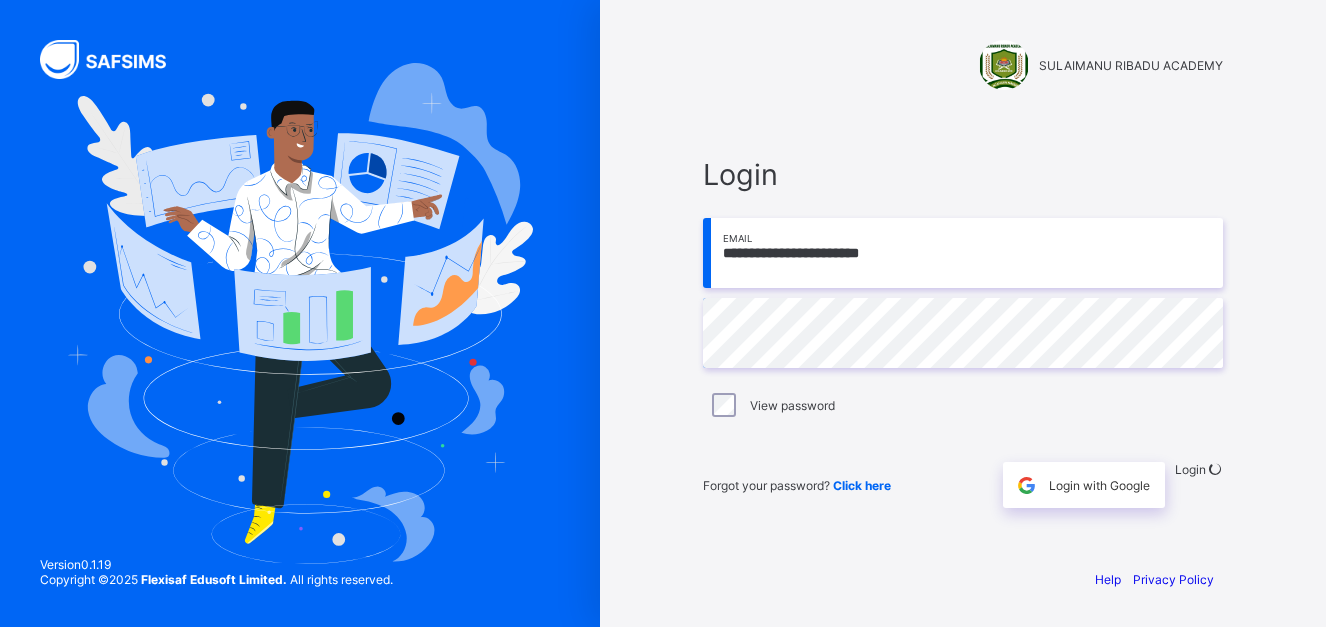 click on "**********" at bounding box center (963, 253) 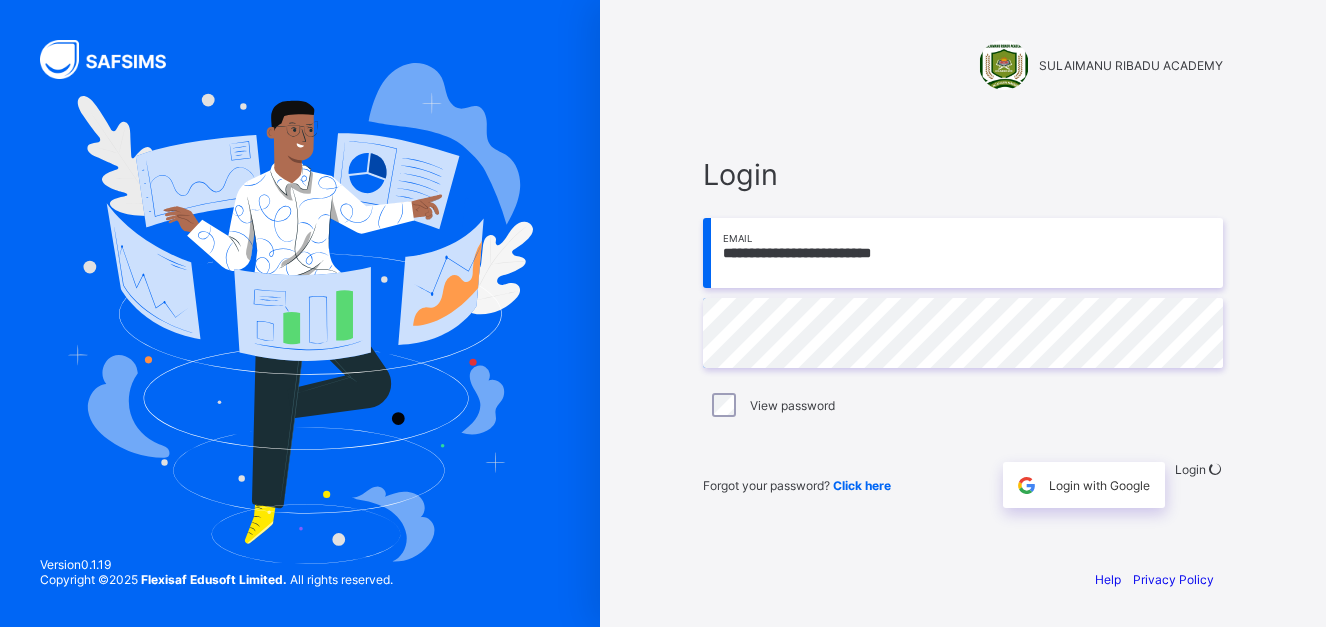 type on "**********" 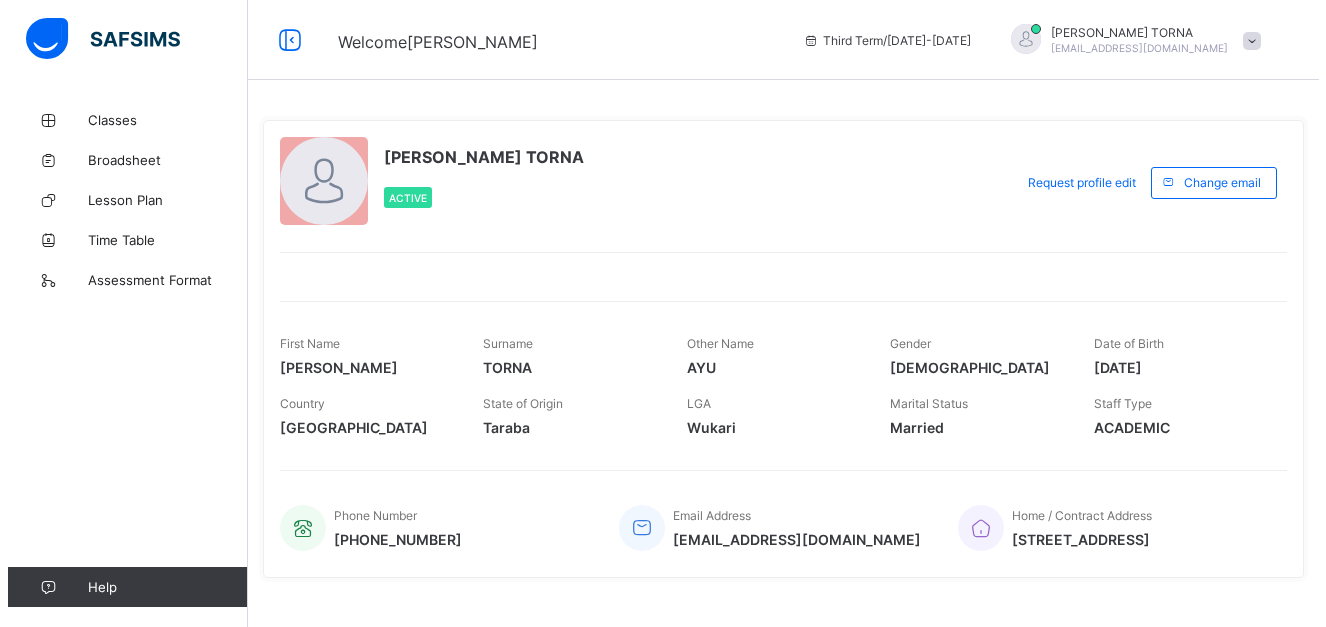 scroll, scrollTop: 0, scrollLeft: 0, axis: both 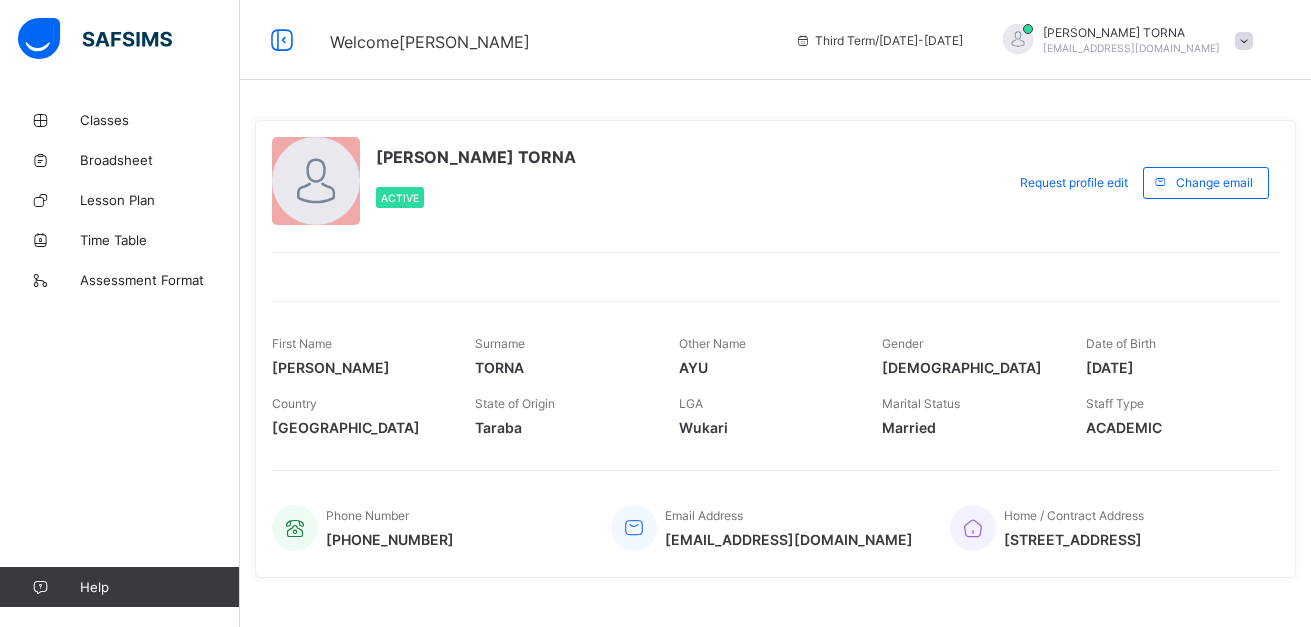 click at bounding box center [1244, 41] 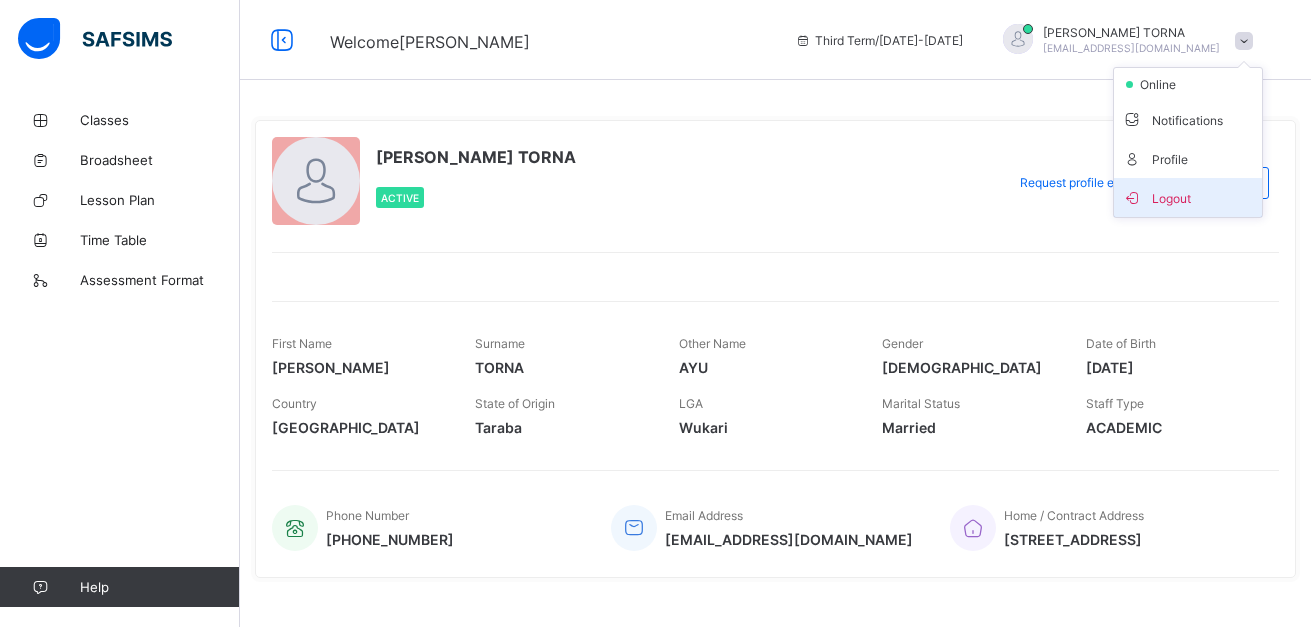 click on "Logout" at bounding box center [1188, 197] 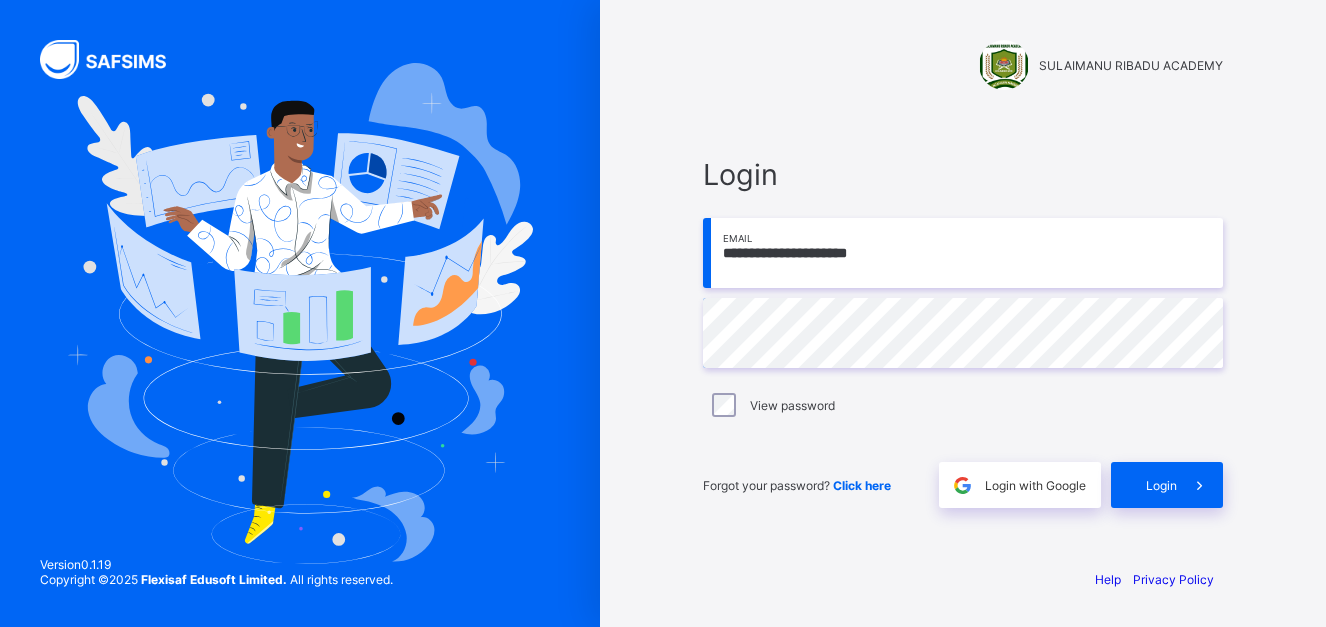 drag, startPoint x: 915, startPoint y: 263, endPoint x: 726, endPoint y: 257, distance: 189.09521 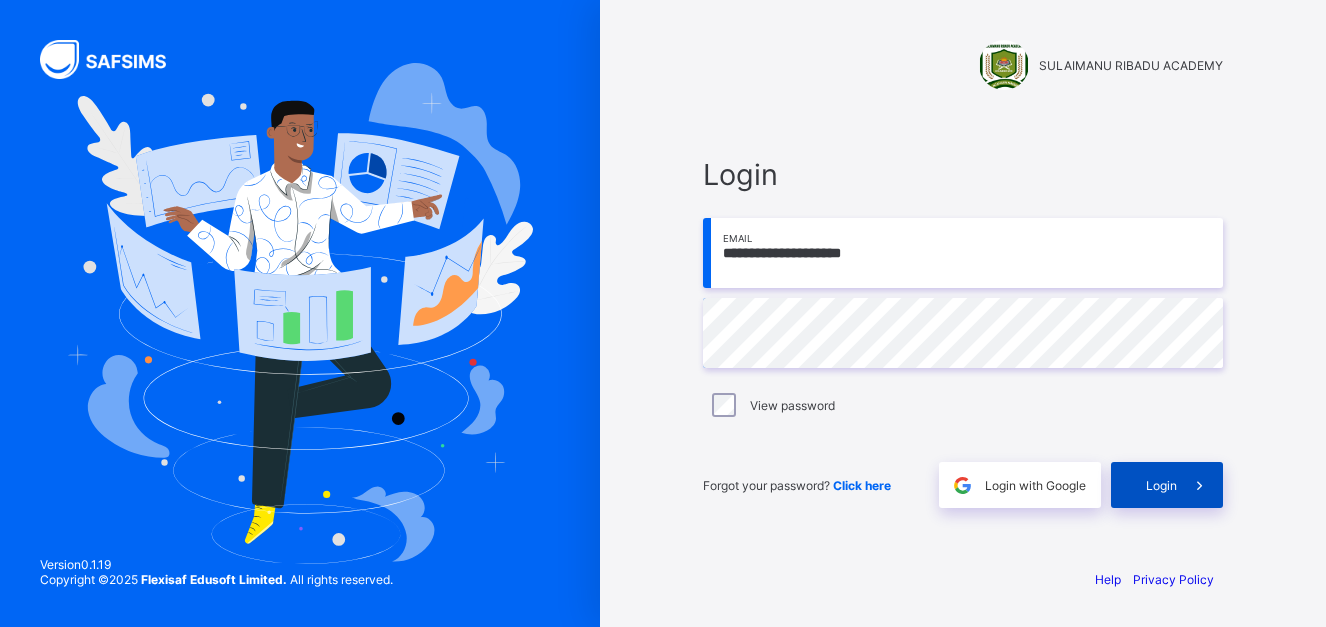 click on "Login" at bounding box center [1161, 485] 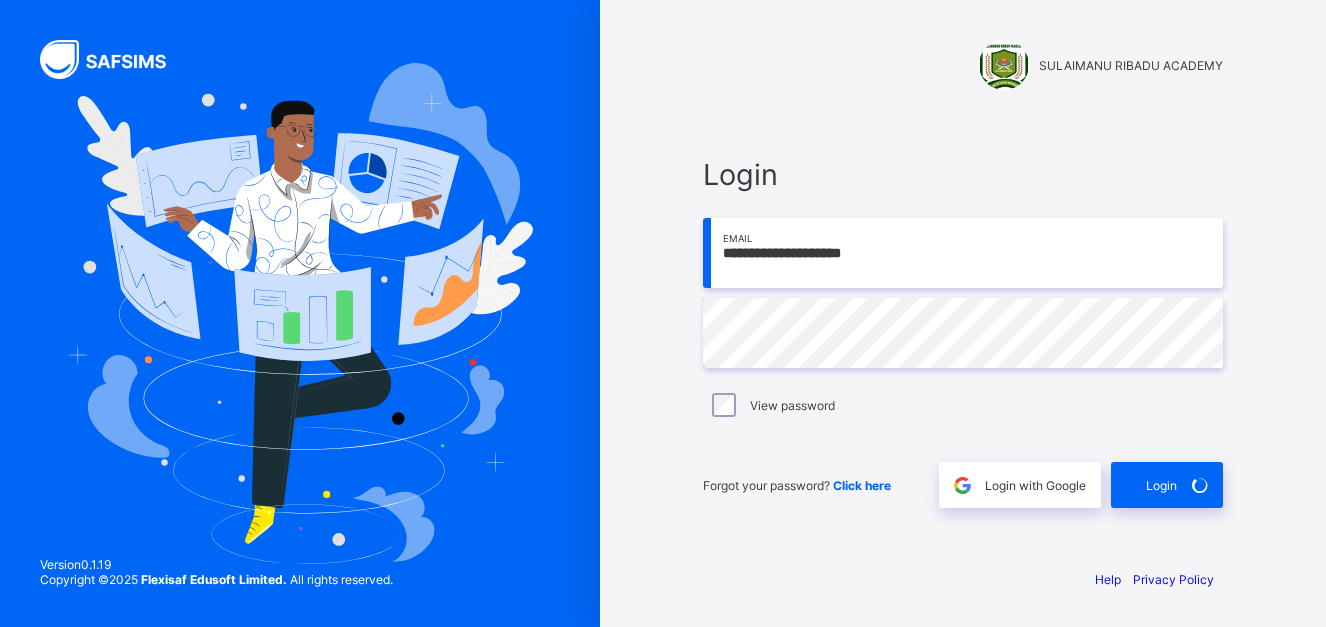 click on "**********" at bounding box center (963, 253) 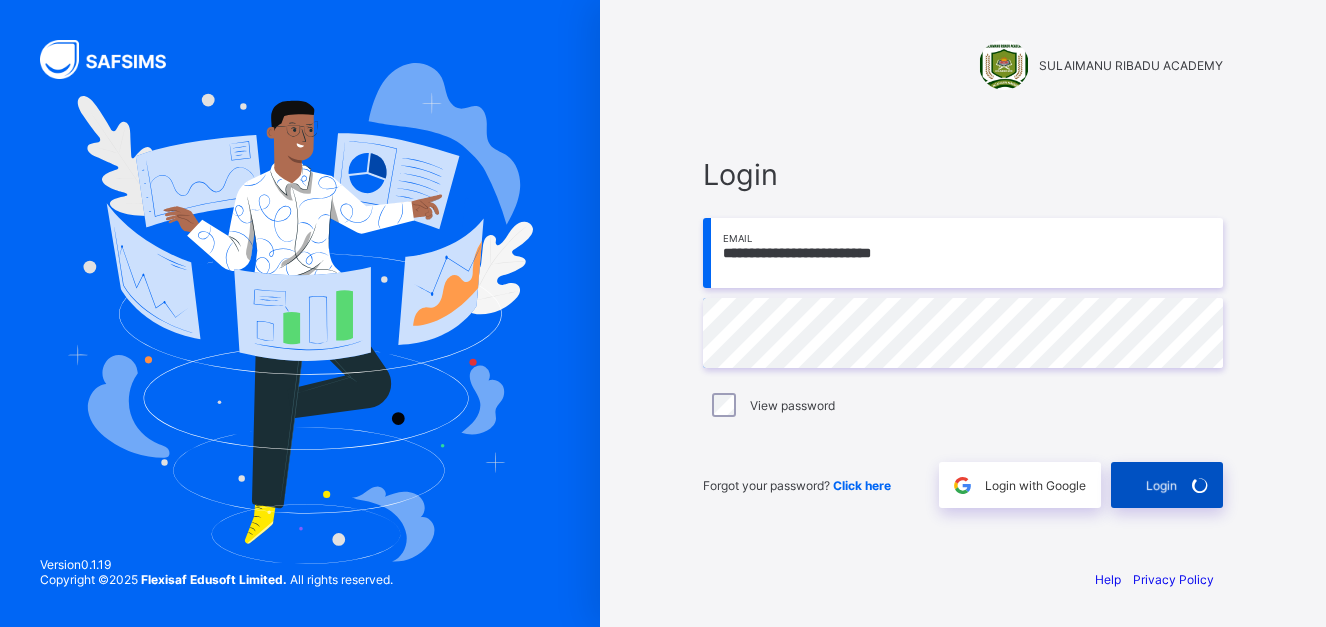 type on "**********" 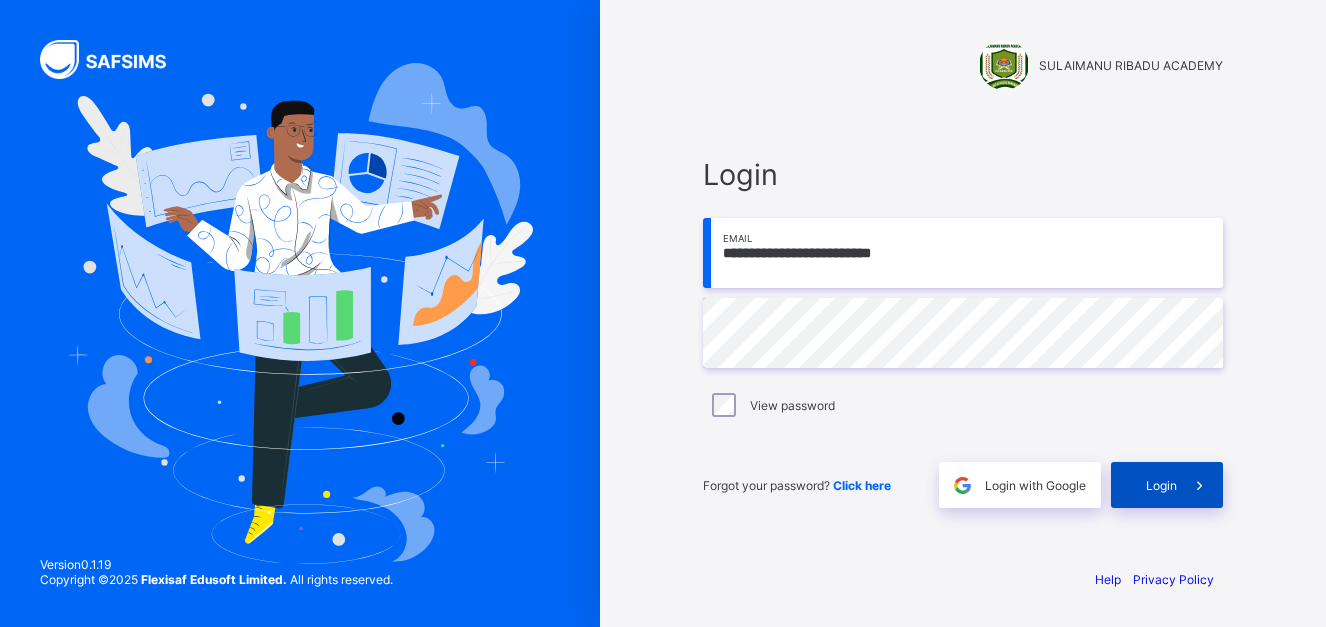 click on "Login" at bounding box center (1167, 485) 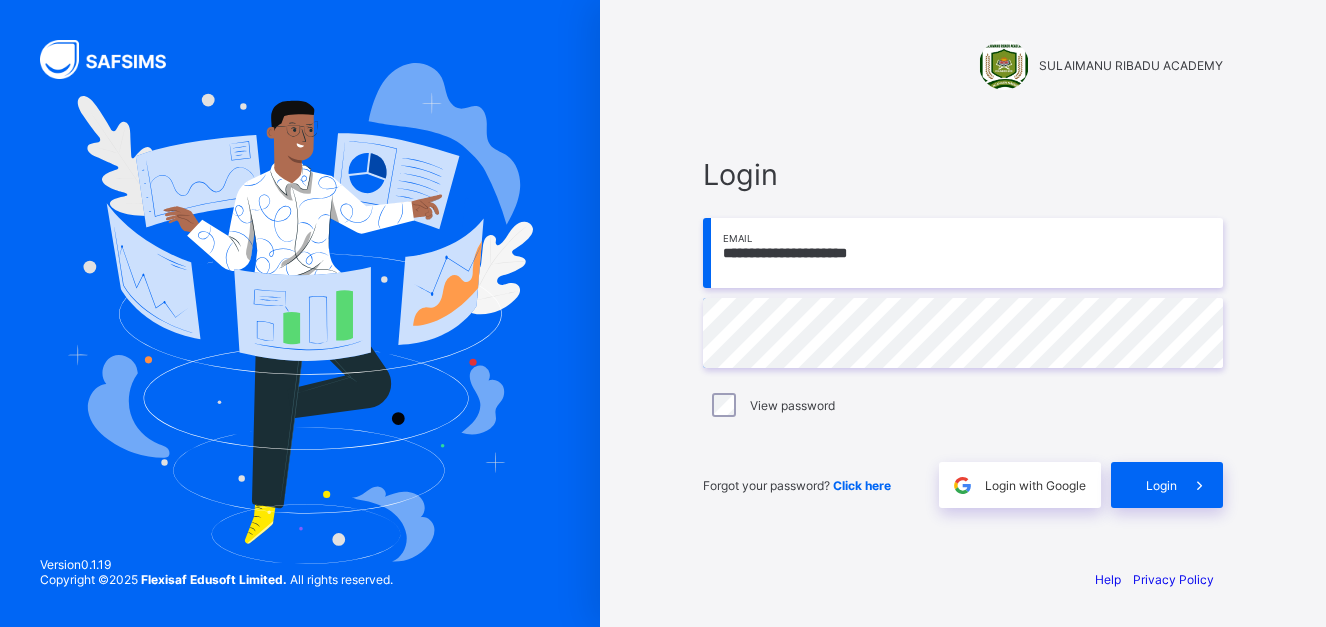 scroll, scrollTop: 0, scrollLeft: 0, axis: both 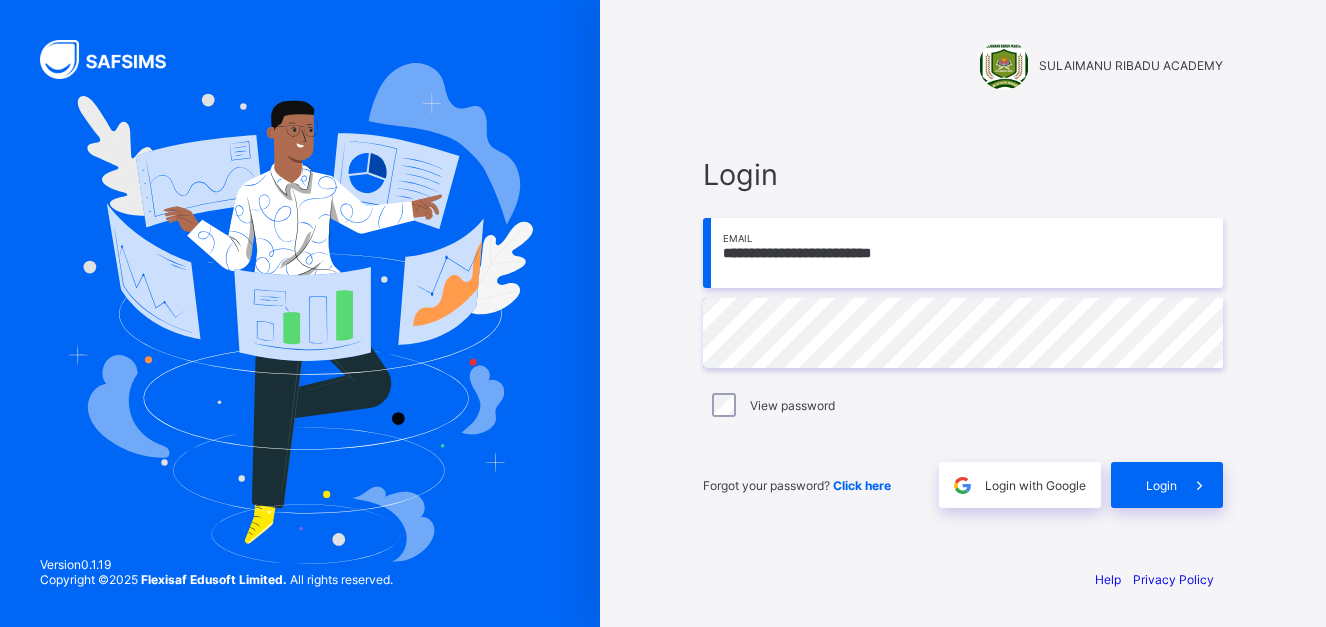 type on "**********" 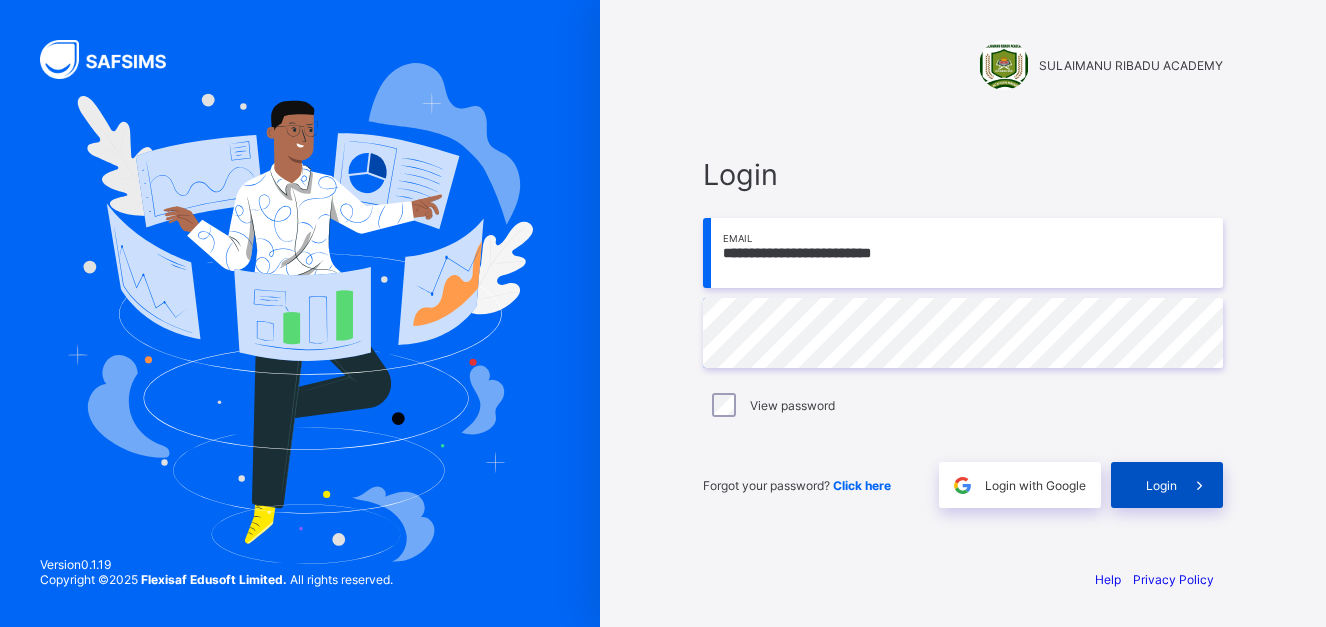click on "Login" at bounding box center [1161, 485] 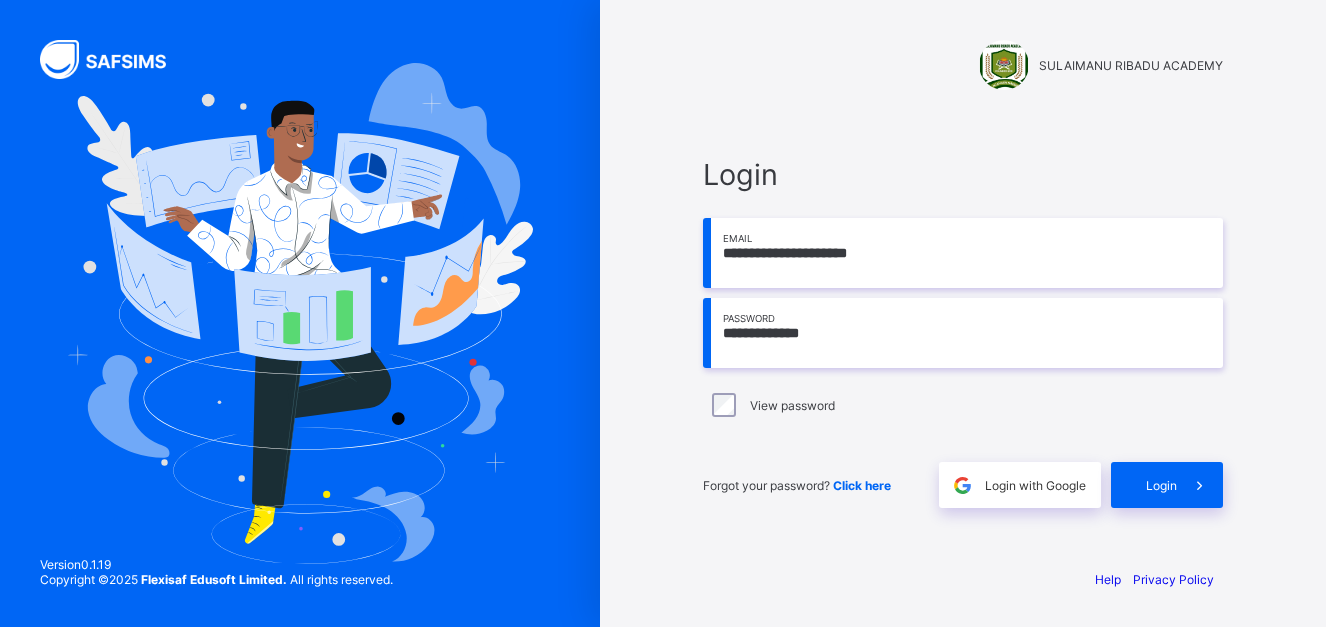 scroll, scrollTop: 0, scrollLeft: 0, axis: both 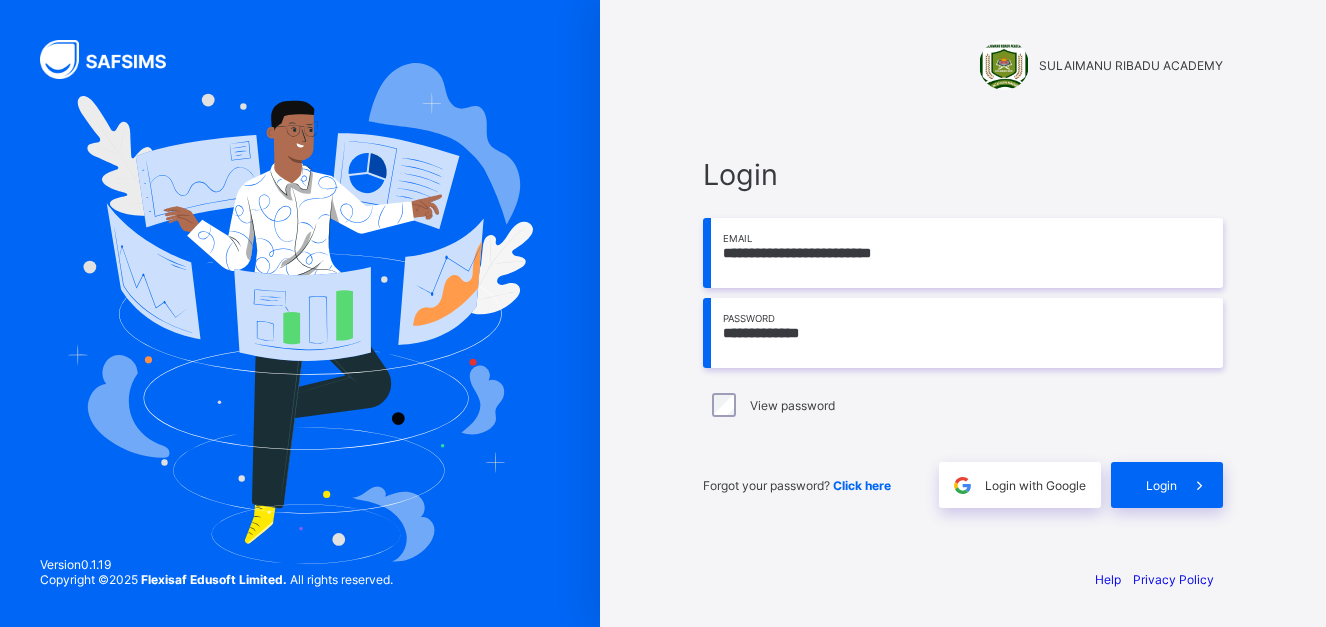 type on "**********" 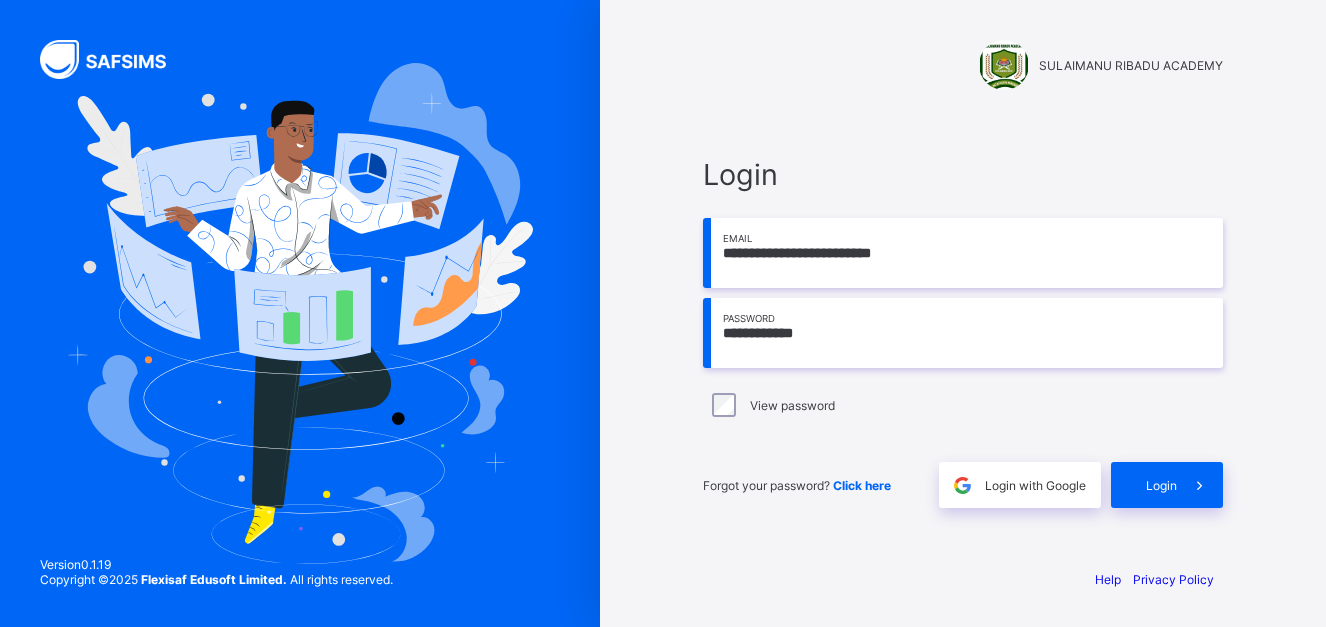 type on "**********" 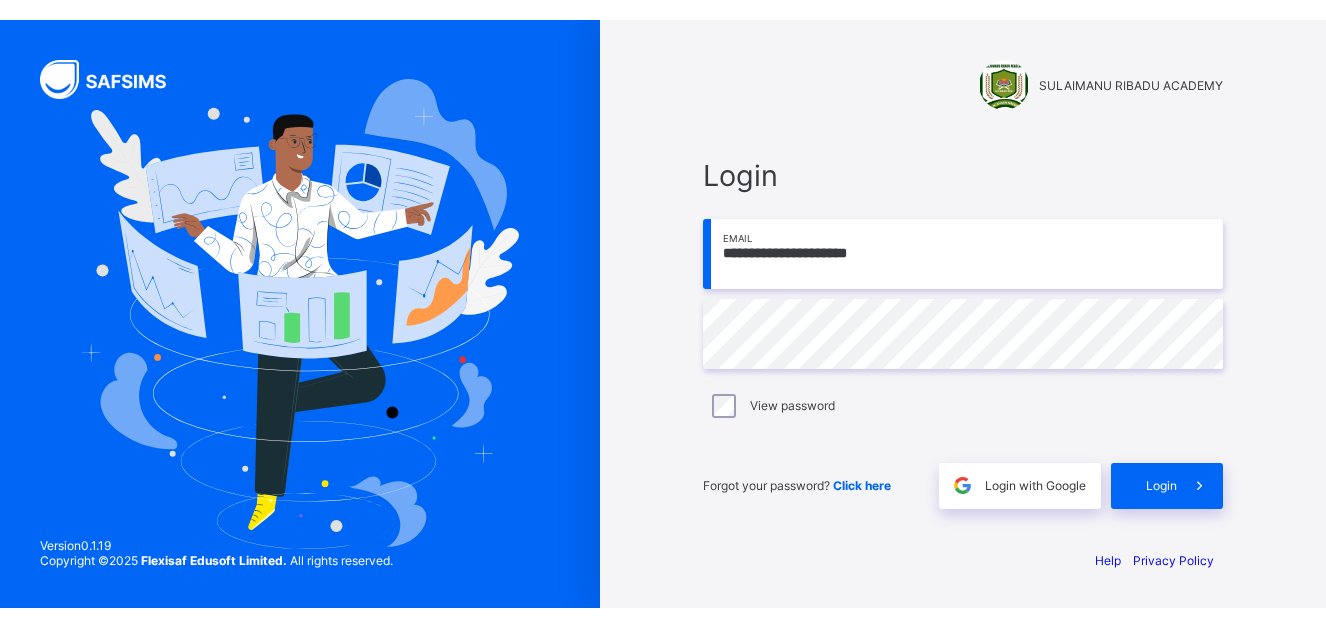 scroll, scrollTop: 0, scrollLeft: 0, axis: both 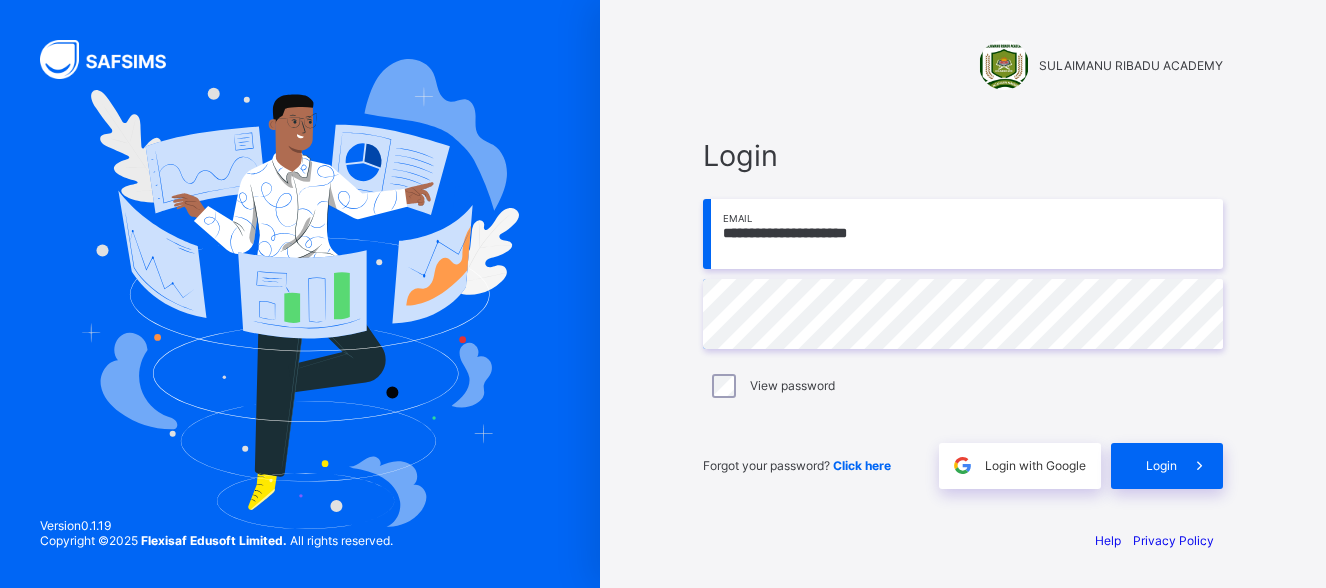 click on "**********" at bounding box center [963, 234] 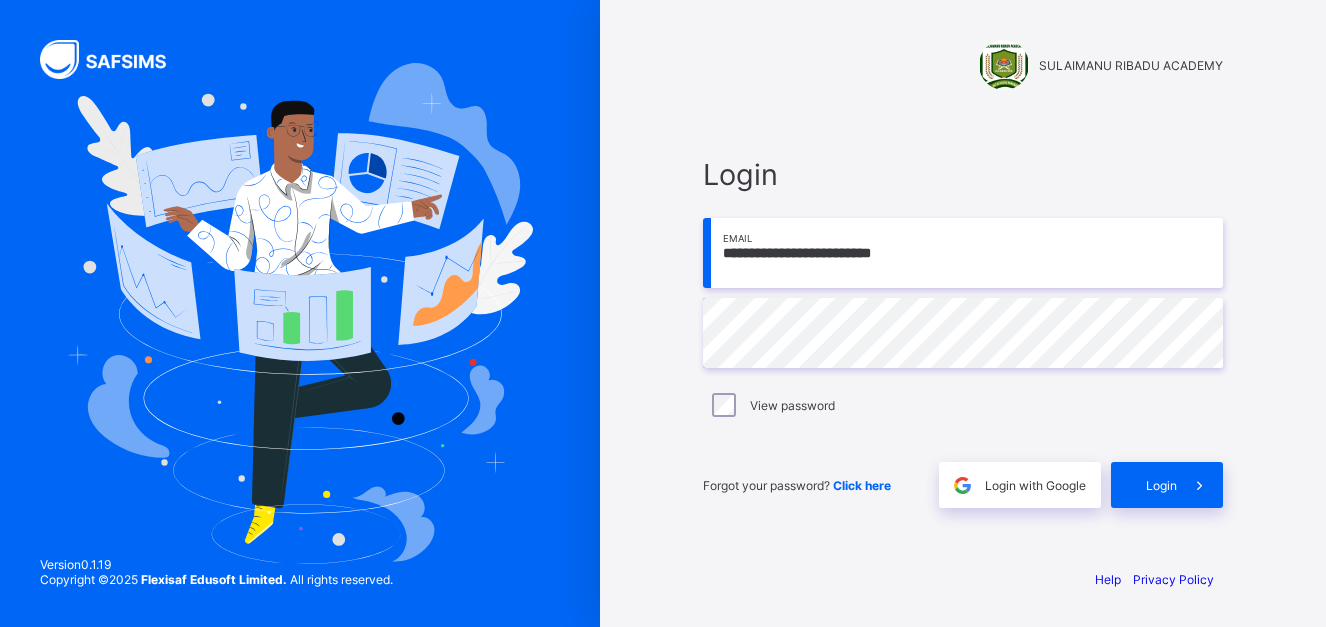 type on "**********" 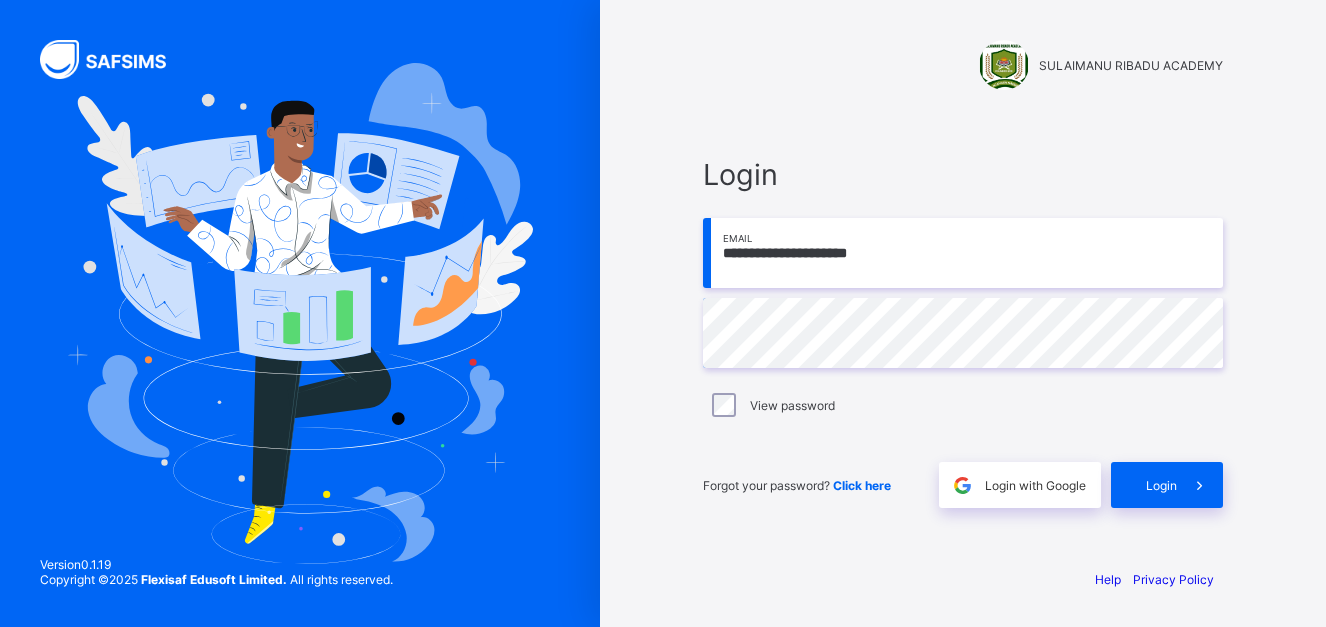 scroll, scrollTop: 0, scrollLeft: 0, axis: both 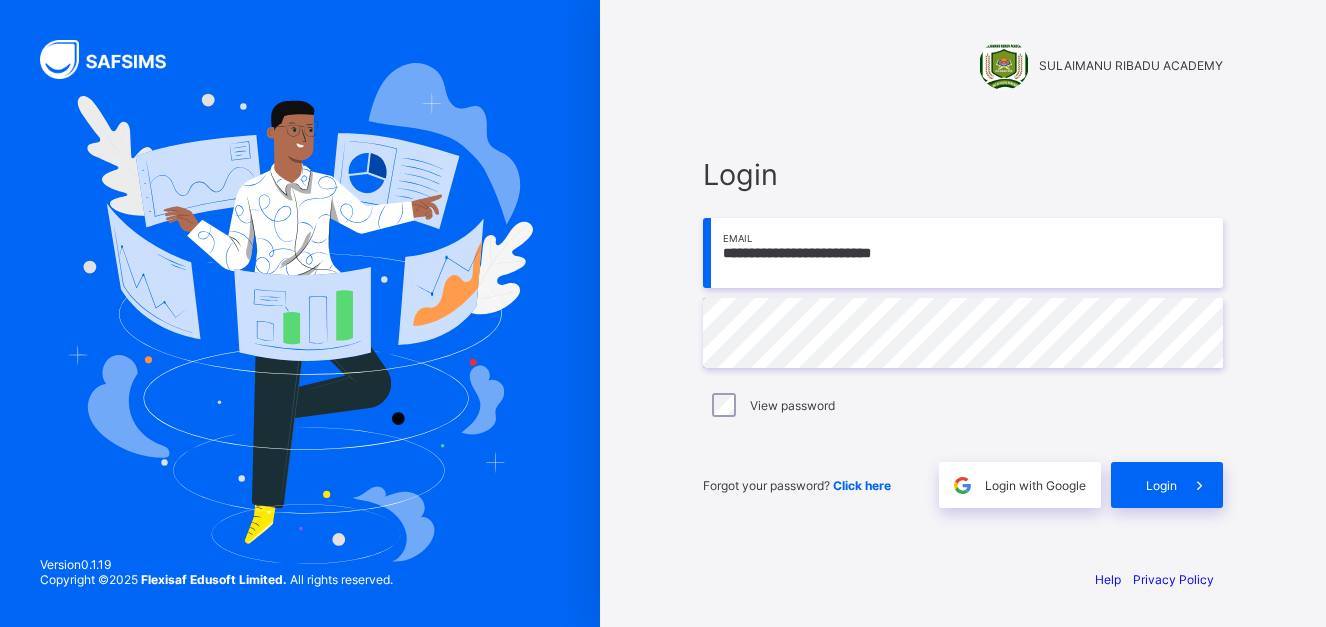 type on "**********" 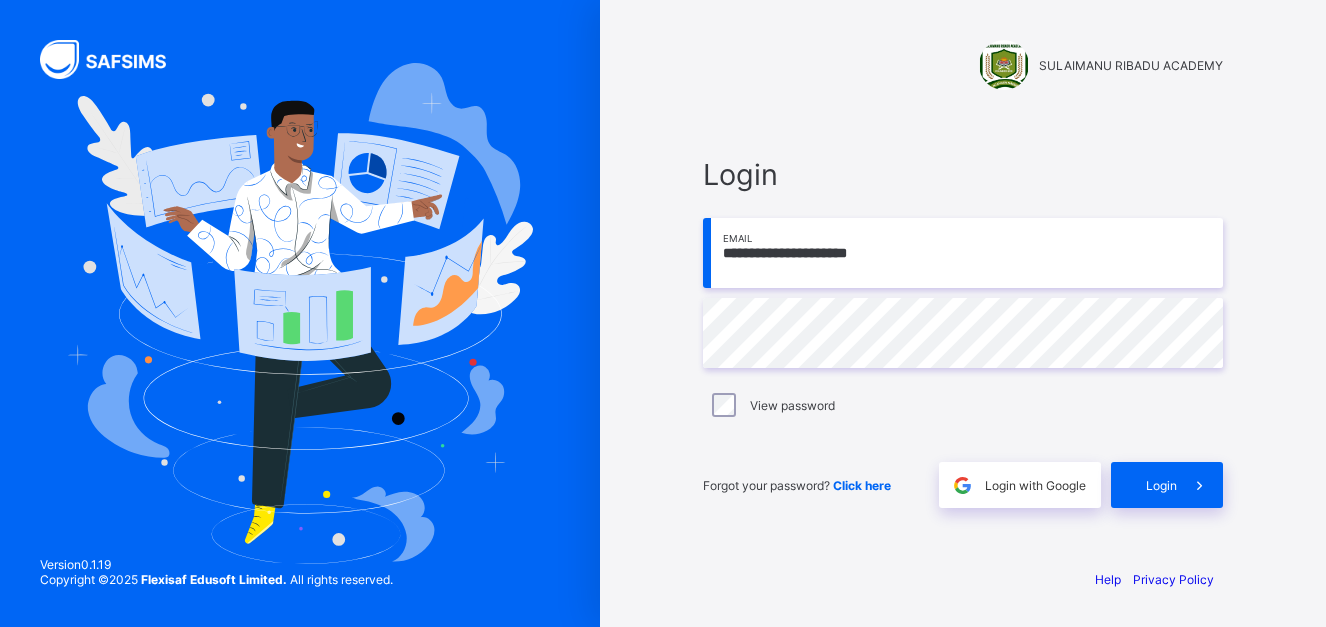 scroll, scrollTop: 0, scrollLeft: 0, axis: both 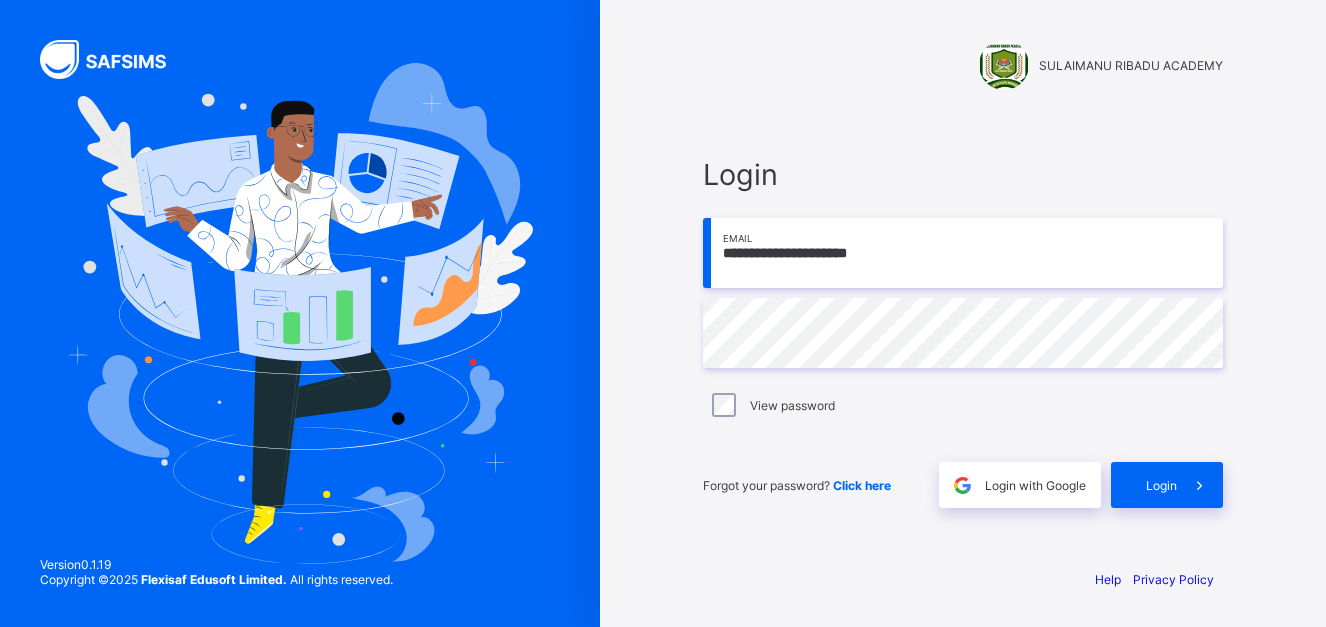 drag, startPoint x: 0, startPoint y: 0, endPoint x: 721, endPoint y: 263, distance: 767.46985 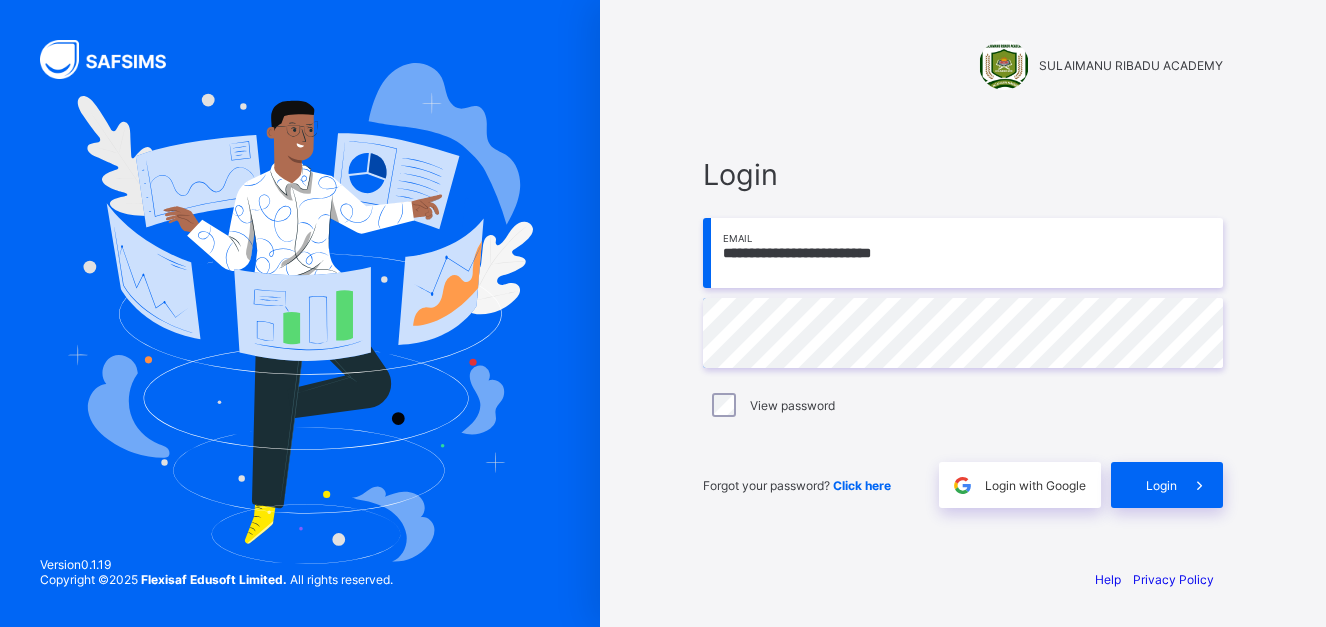 type on "**********" 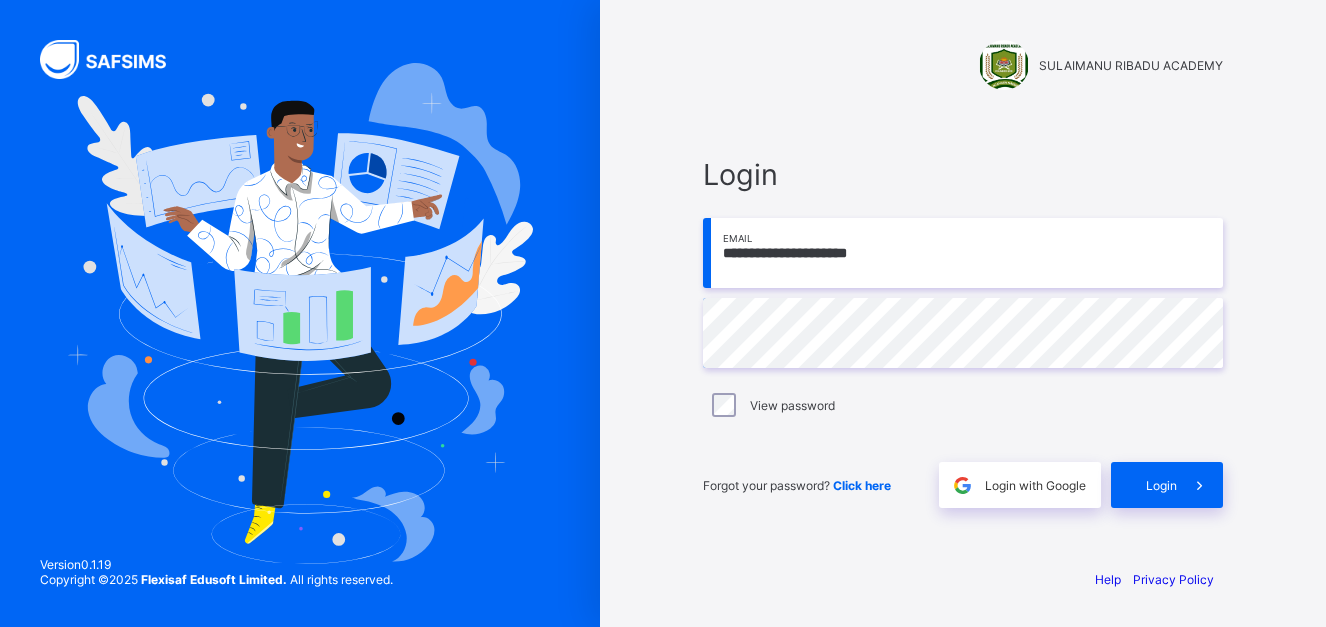 scroll, scrollTop: 0, scrollLeft: 0, axis: both 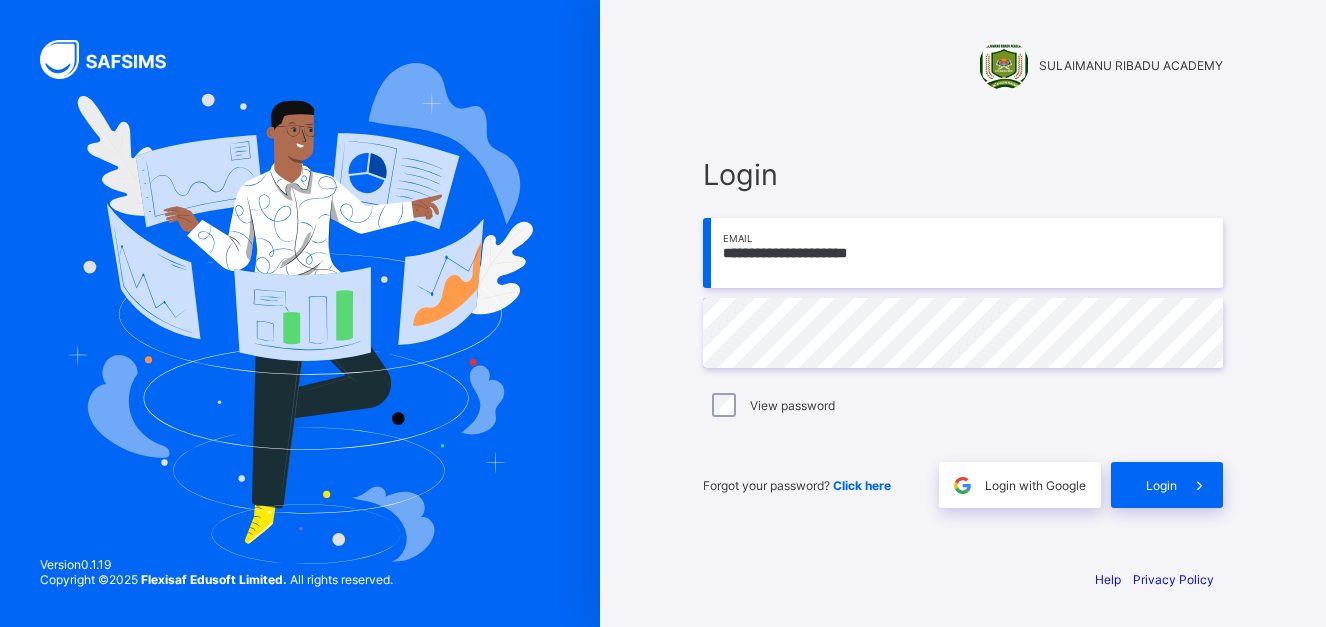 drag, startPoint x: 0, startPoint y: 0, endPoint x: 721, endPoint y: 263, distance: 767.46985 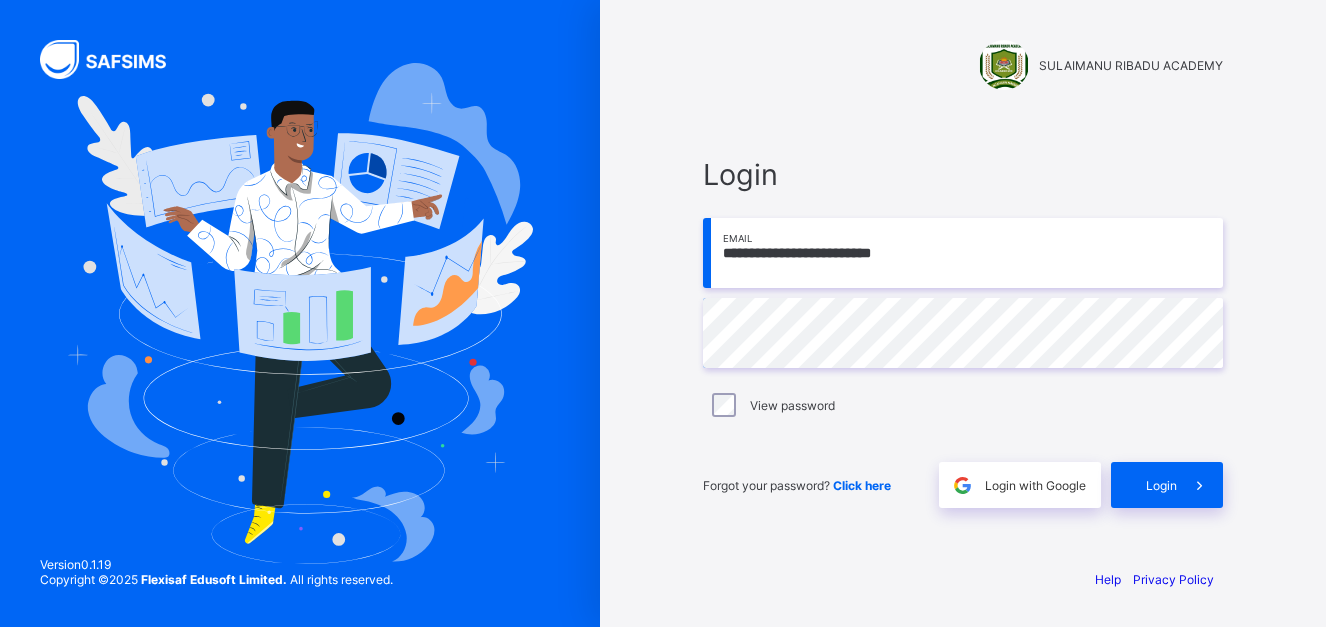 type on "**********" 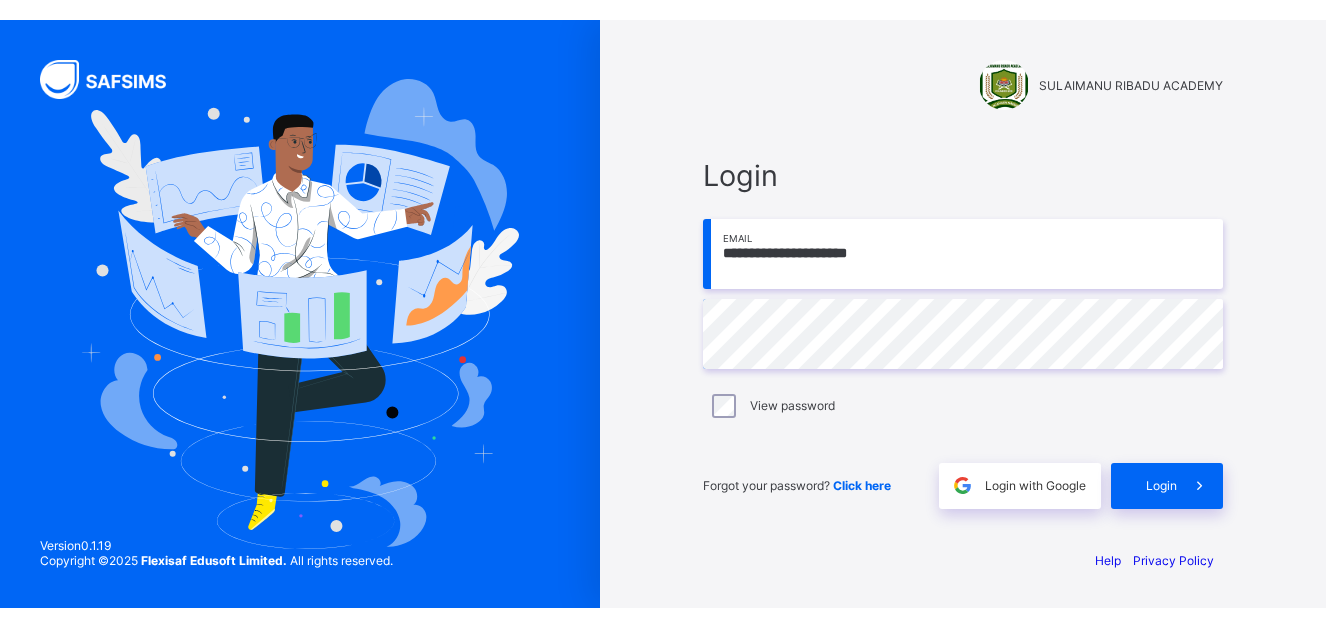 scroll, scrollTop: 0, scrollLeft: 0, axis: both 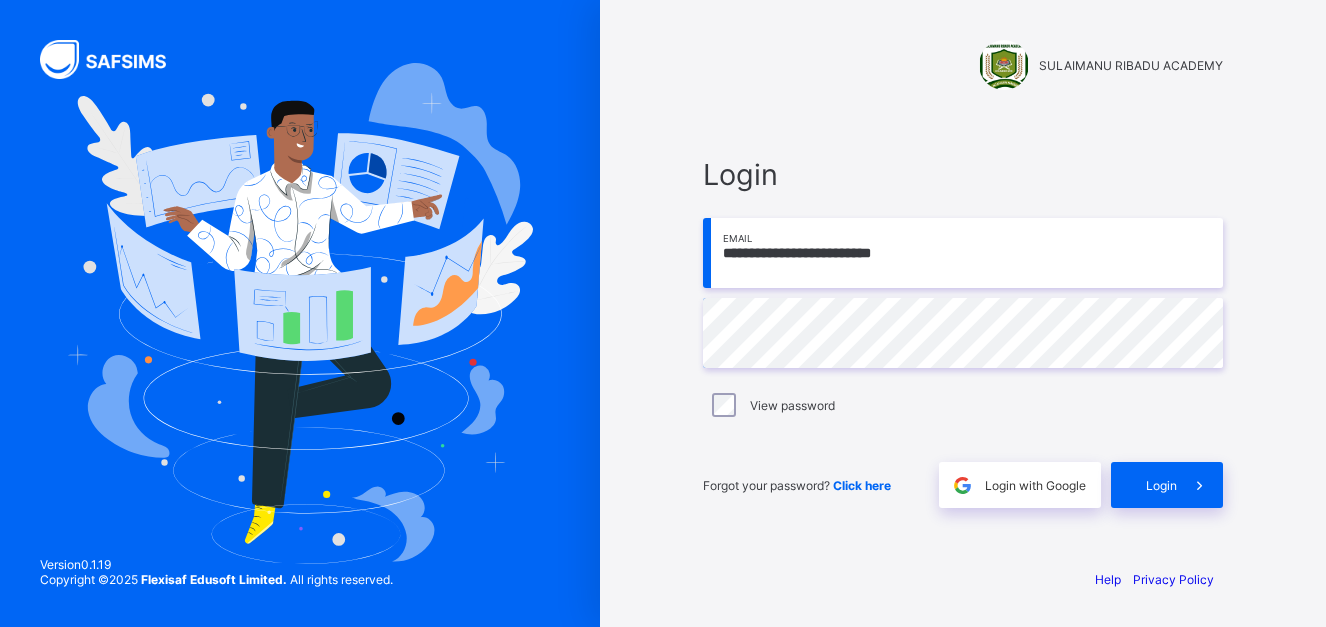 type on "**********" 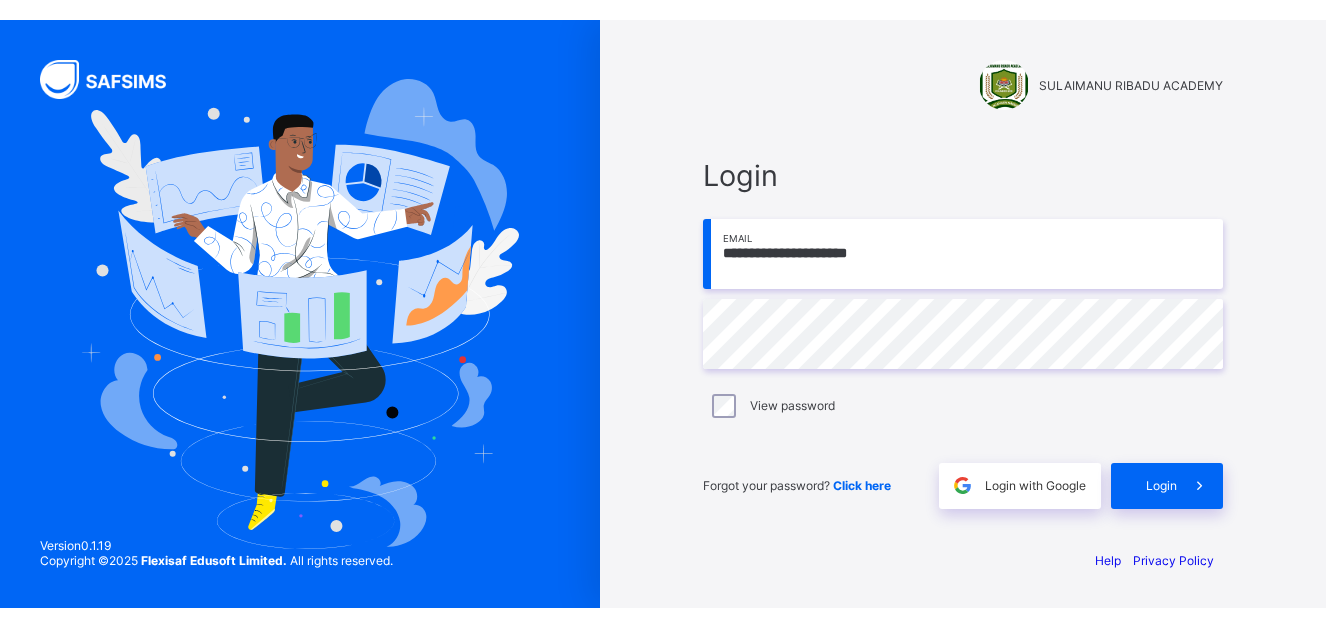 scroll, scrollTop: 0, scrollLeft: 0, axis: both 